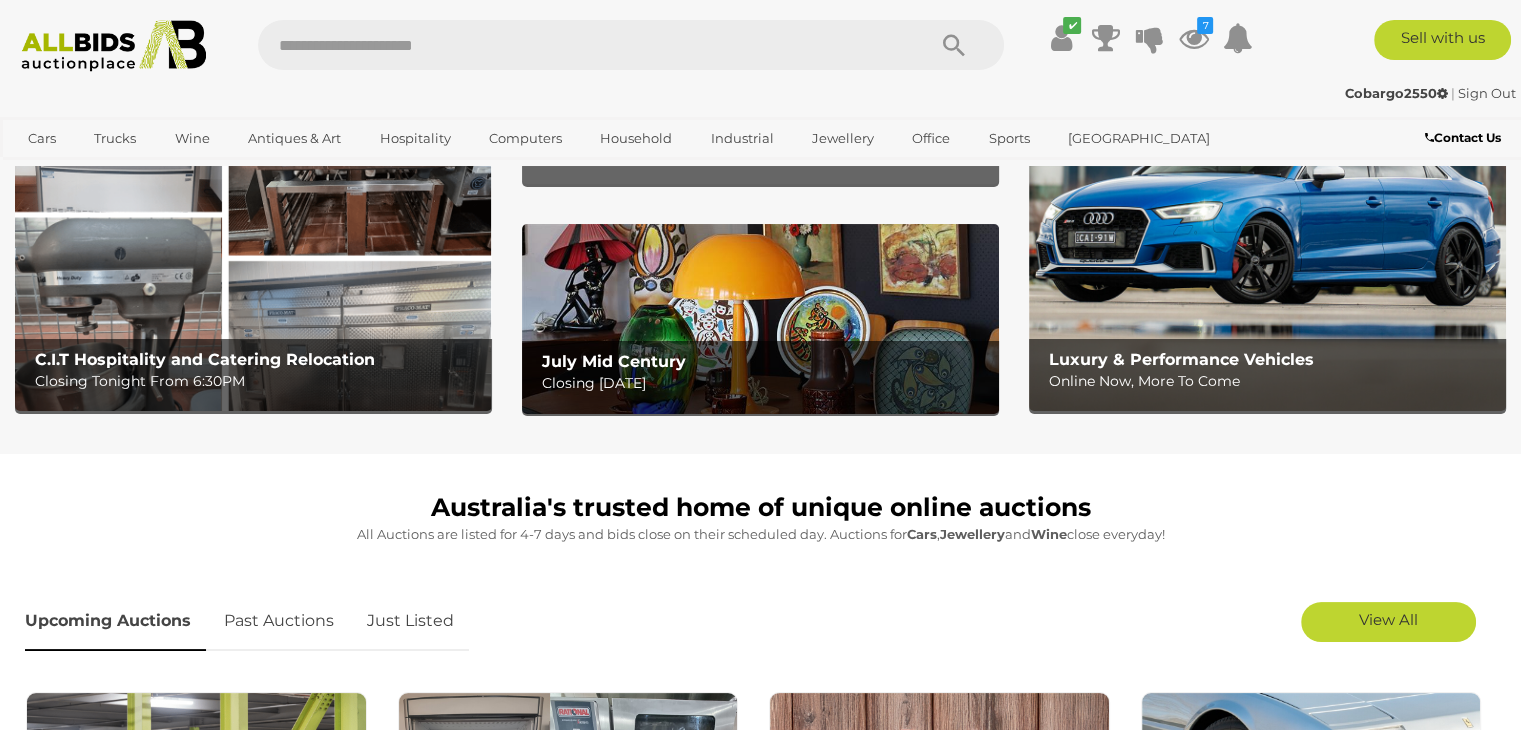 scroll, scrollTop: 0, scrollLeft: 0, axis: both 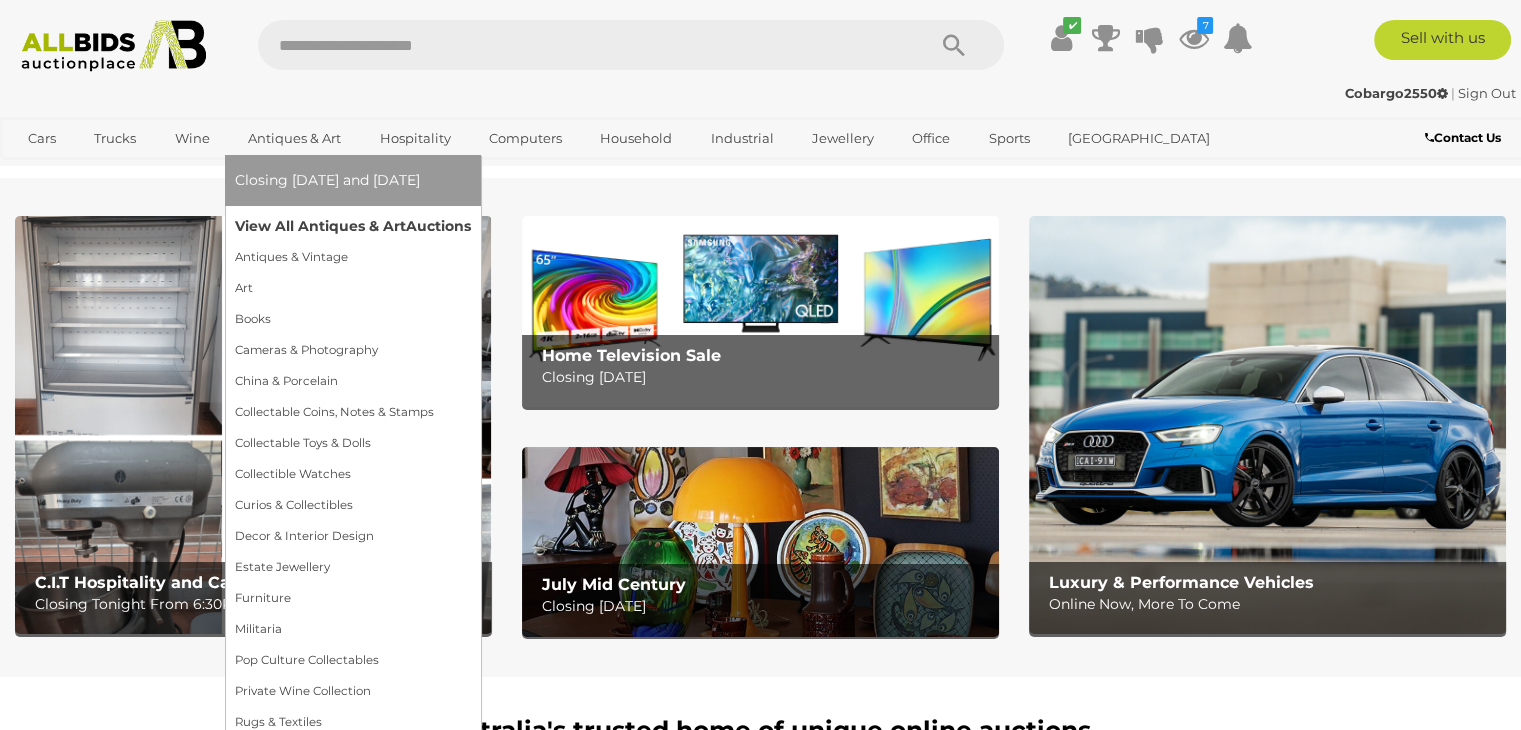 click on "View All Antiques & Art  Auctions" at bounding box center (353, 226) 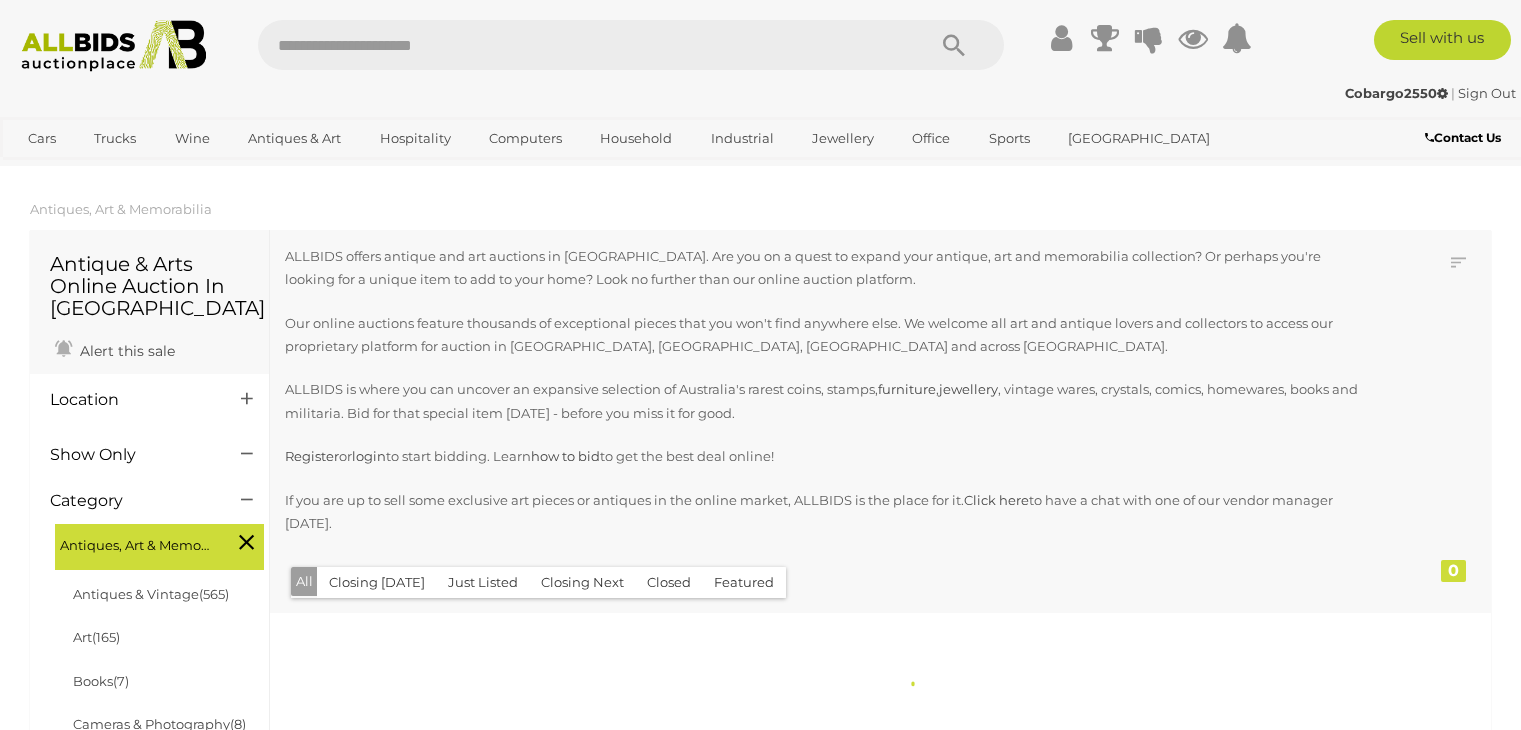 scroll, scrollTop: 0, scrollLeft: 0, axis: both 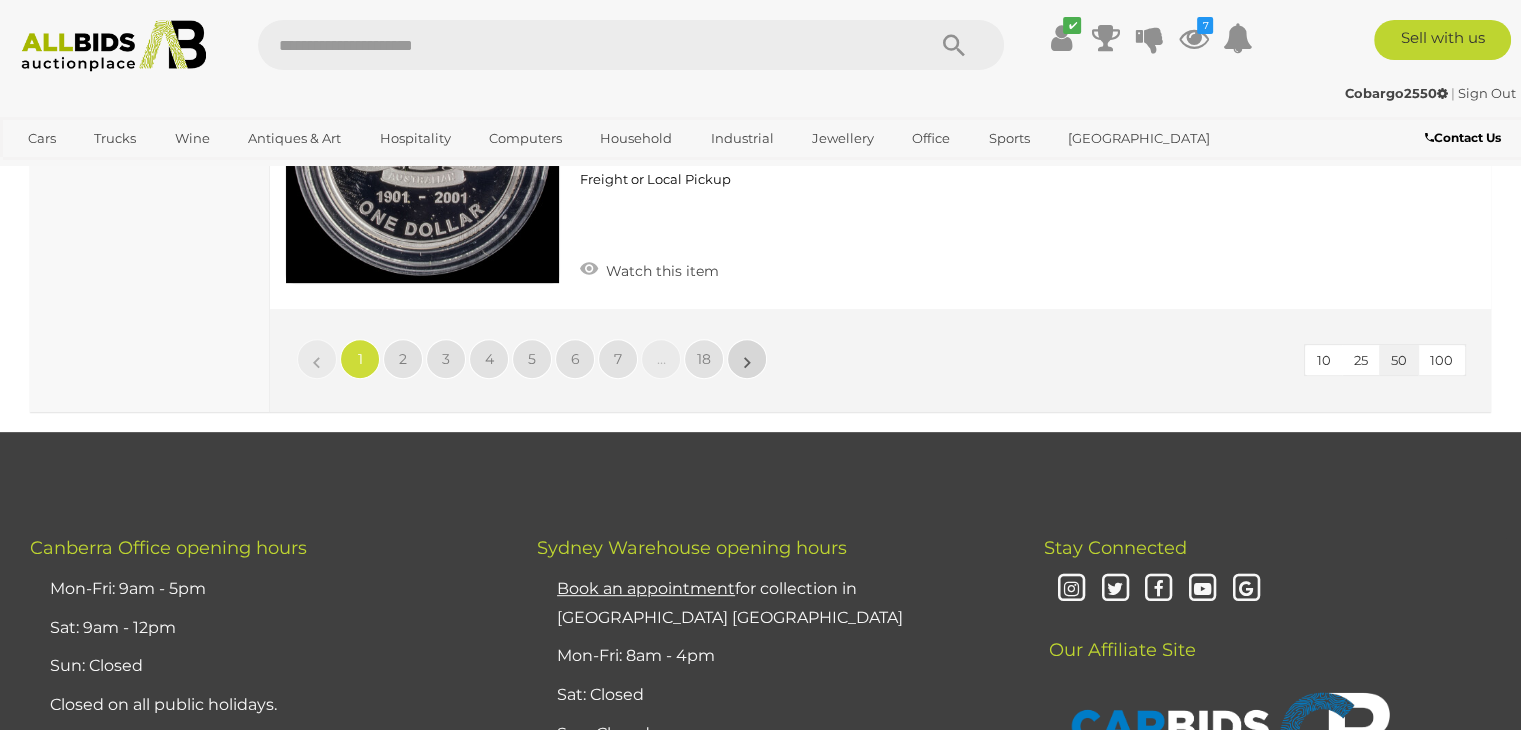 click on "»" at bounding box center [747, 359] 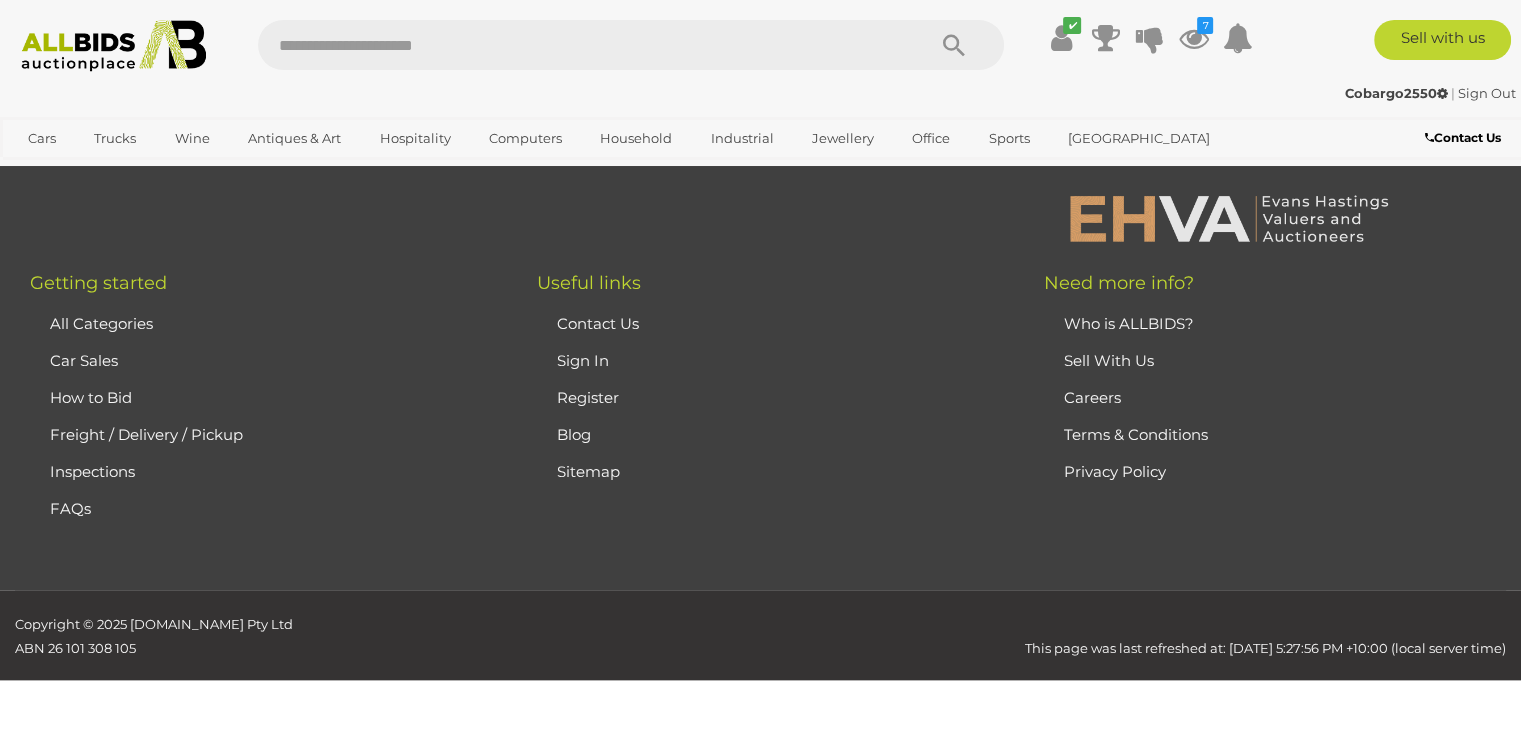 scroll, scrollTop: 446, scrollLeft: 0, axis: vertical 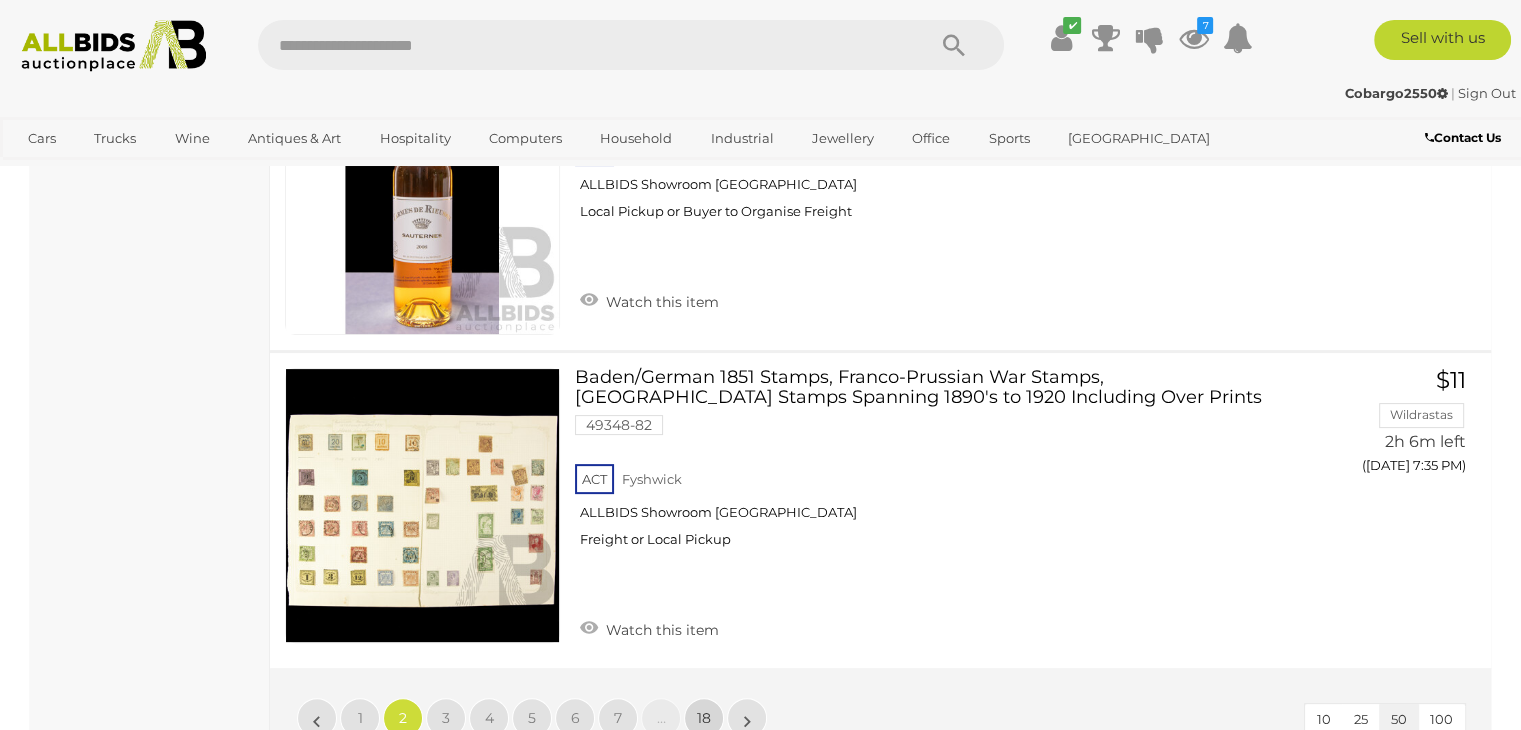 click on "18" at bounding box center [704, 718] 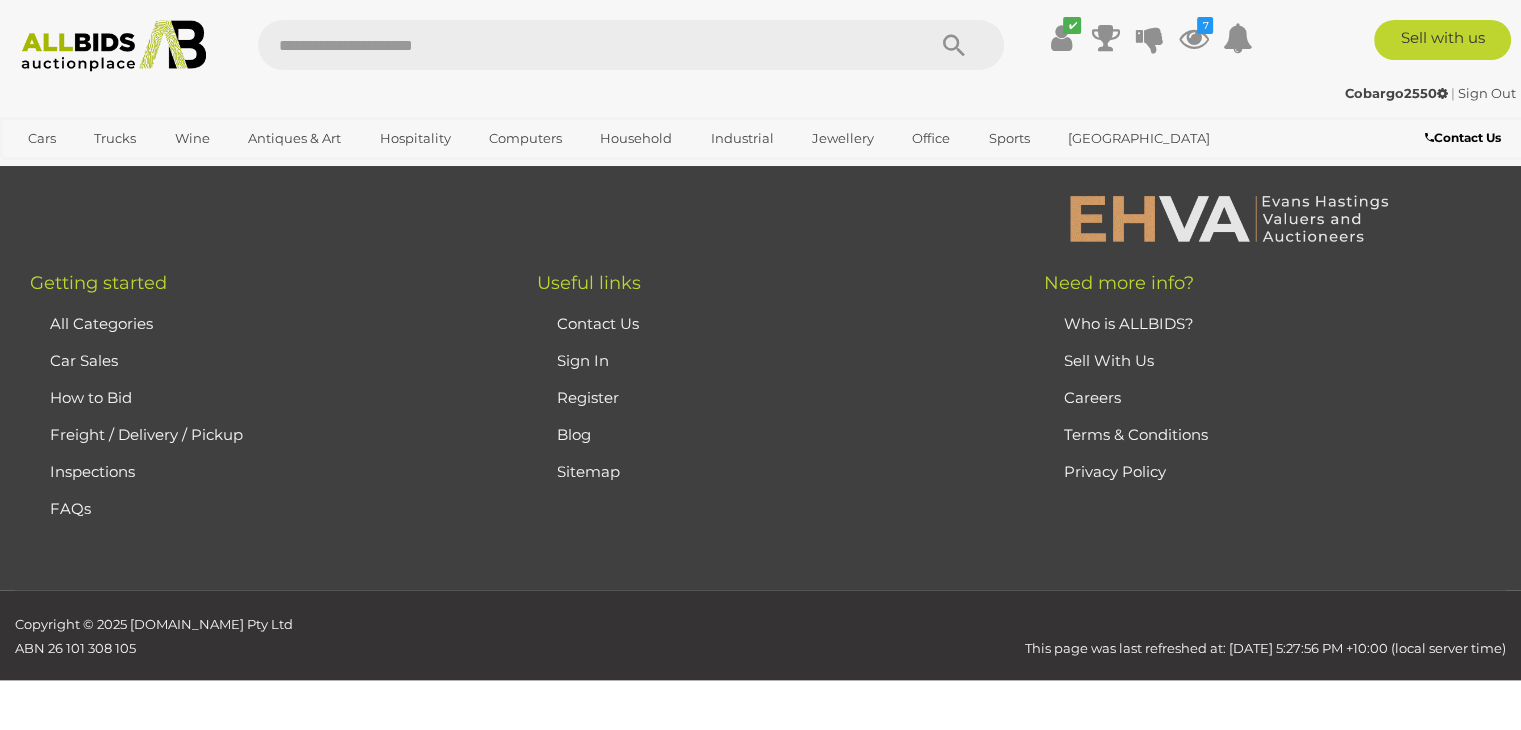 scroll, scrollTop: 446, scrollLeft: 0, axis: vertical 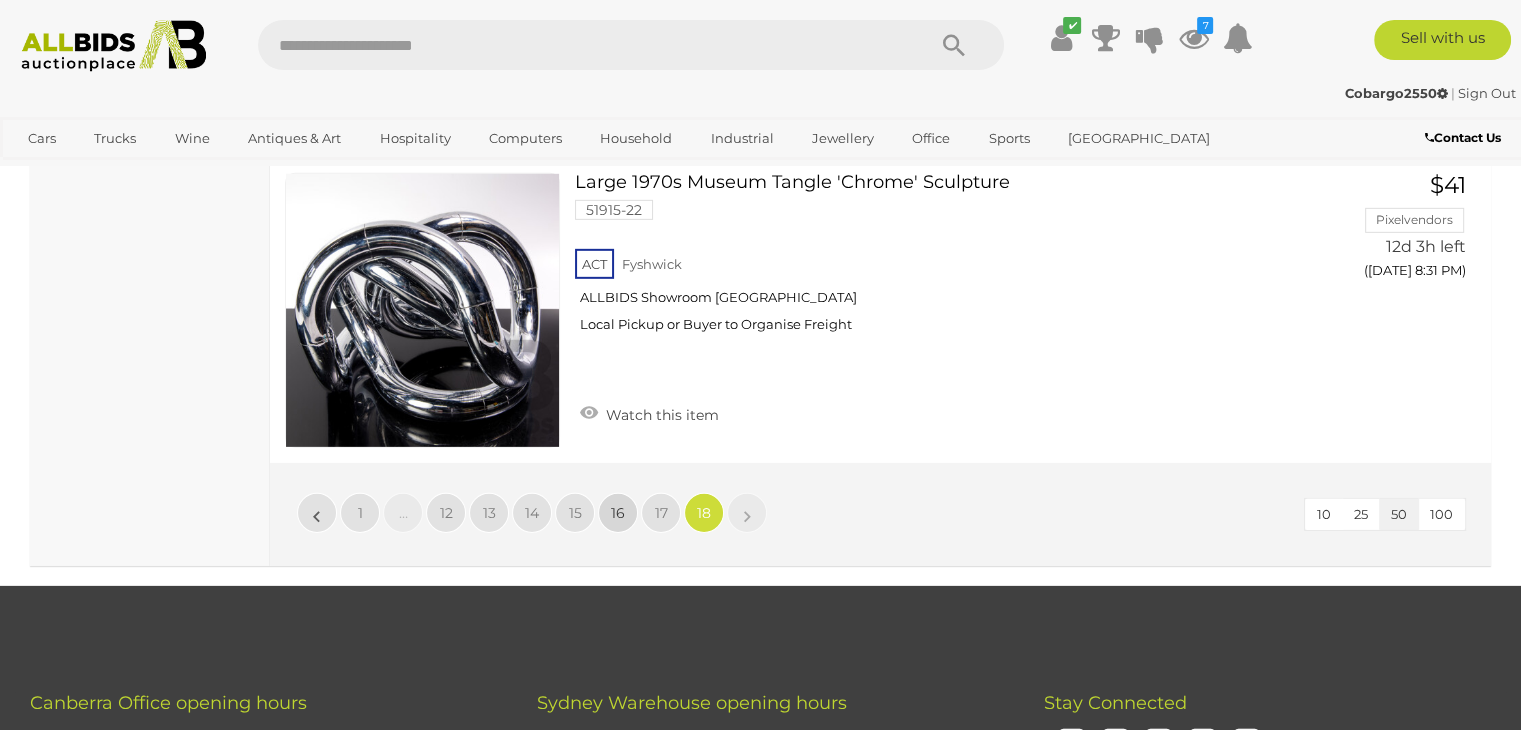 click on "16" at bounding box center [618, 513] 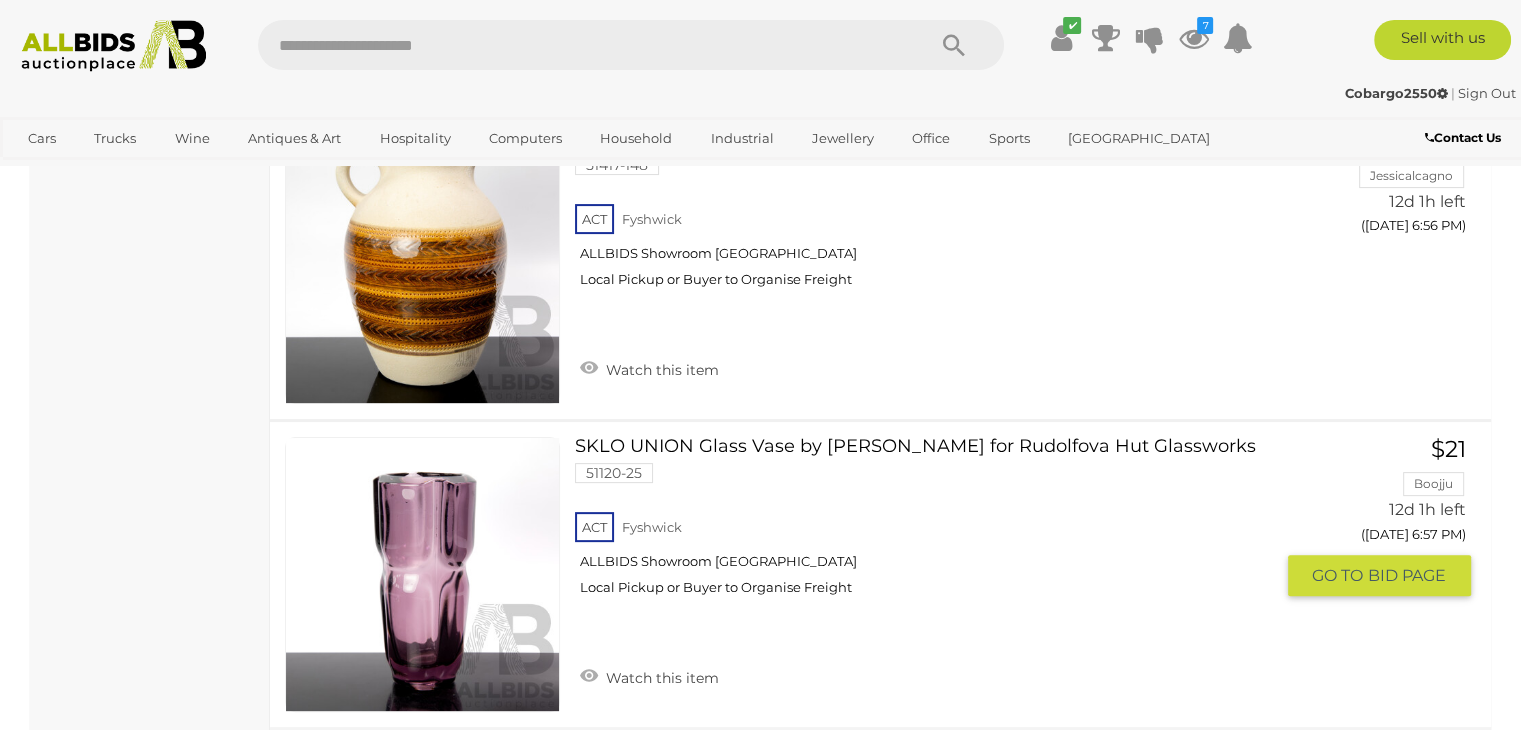scroll, scrollTop: 15946, scrollLeft: 0, axis: vertical 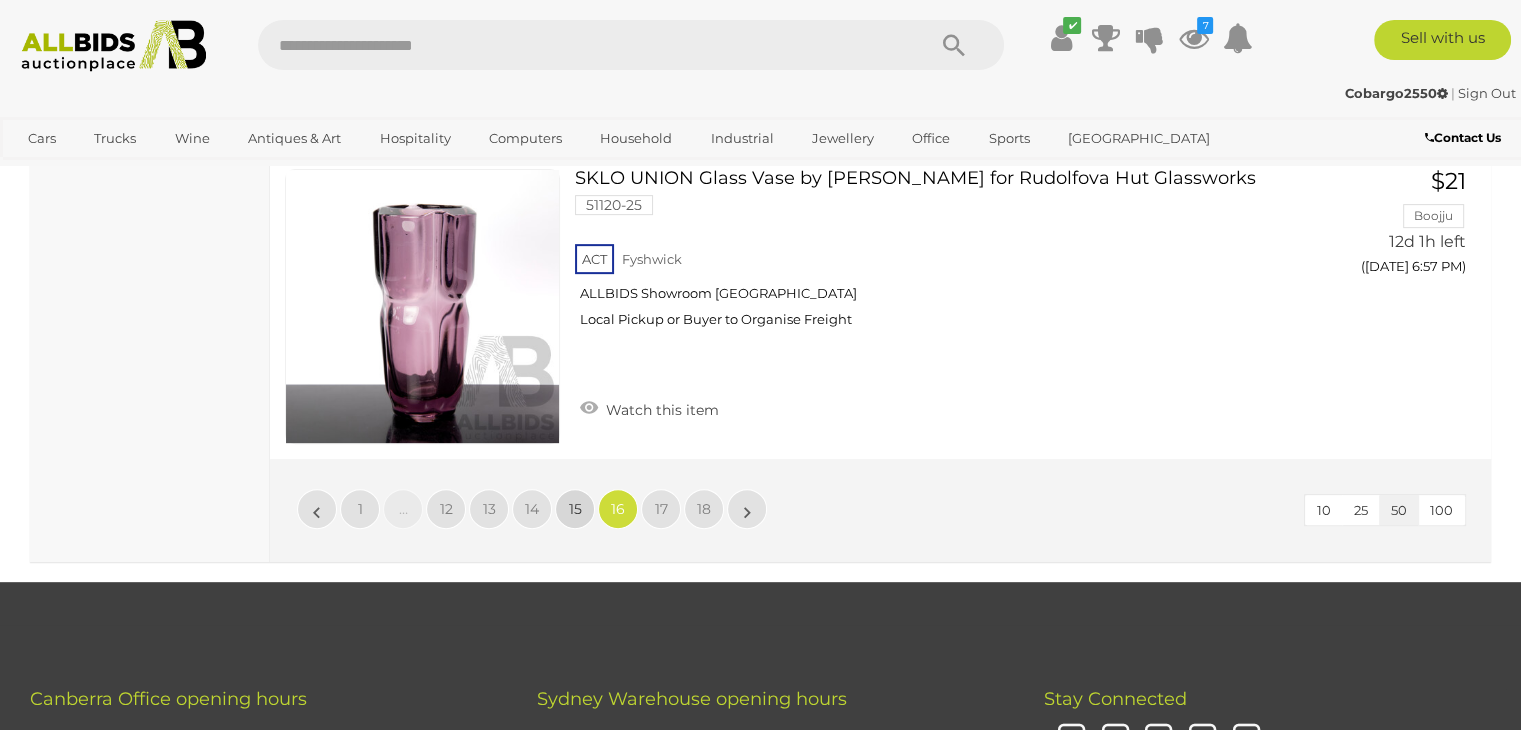 click on "15" at bounding box center (575, 509) 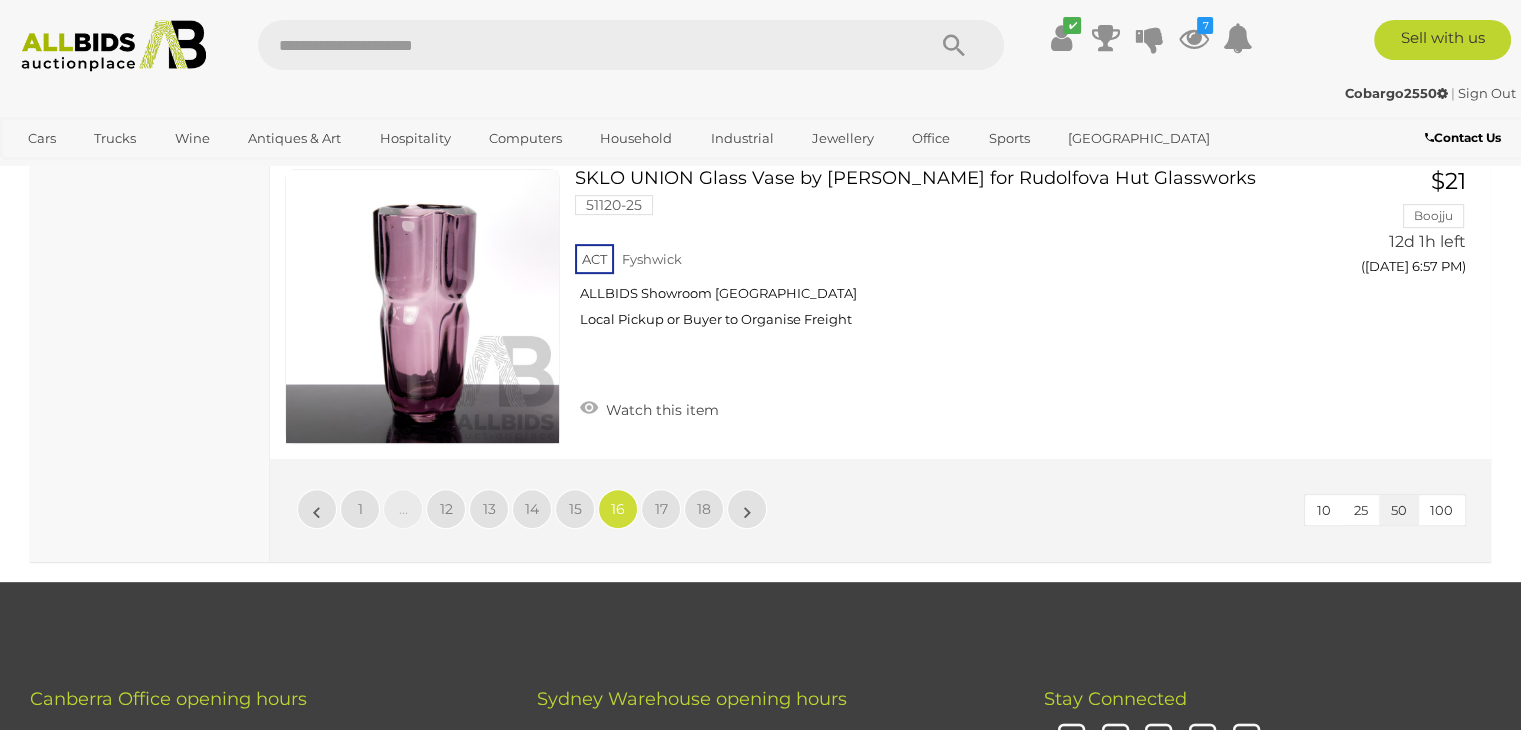scroll, scrollTop: 446, scrollLeft: 0, axis: vertical 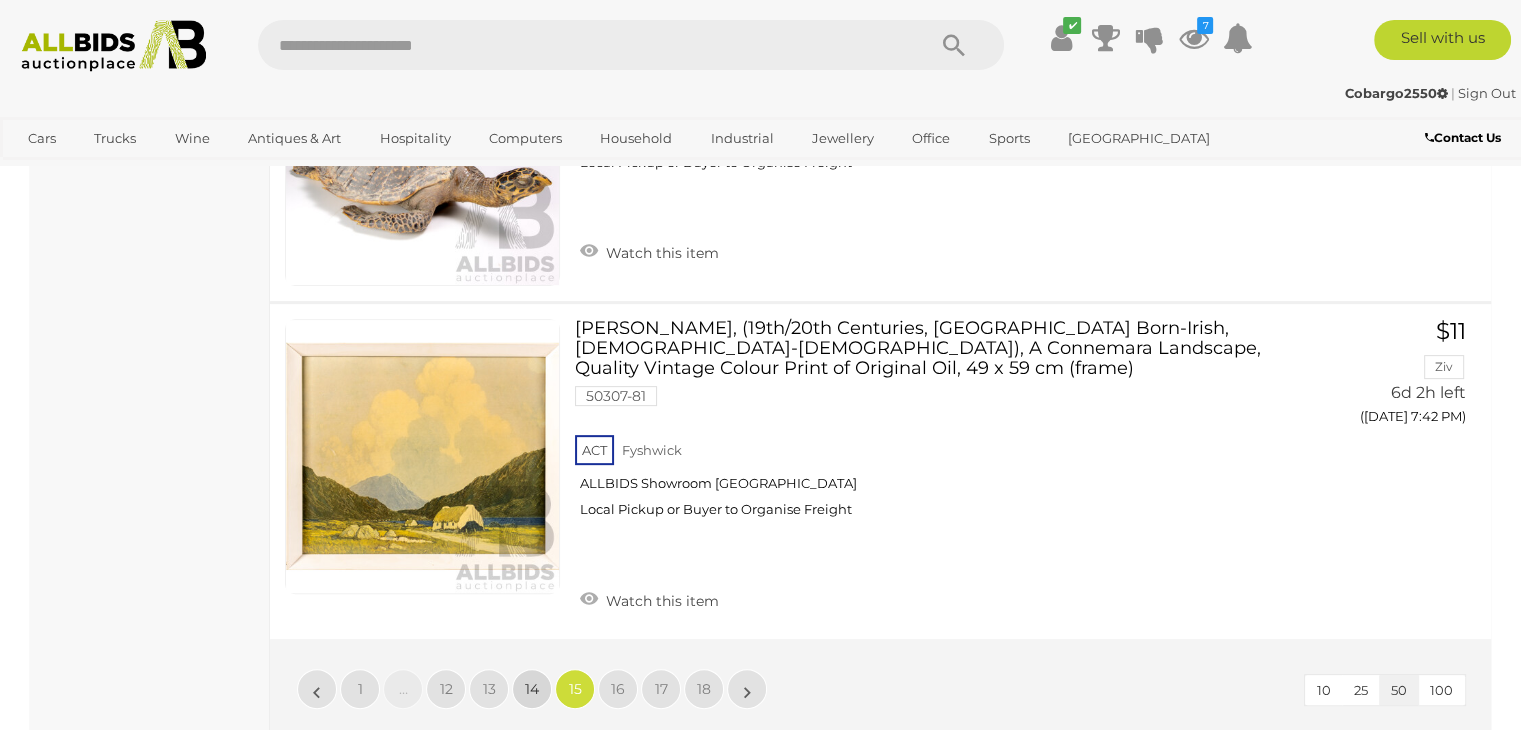 click on "14" at bounding box center [532, 689] 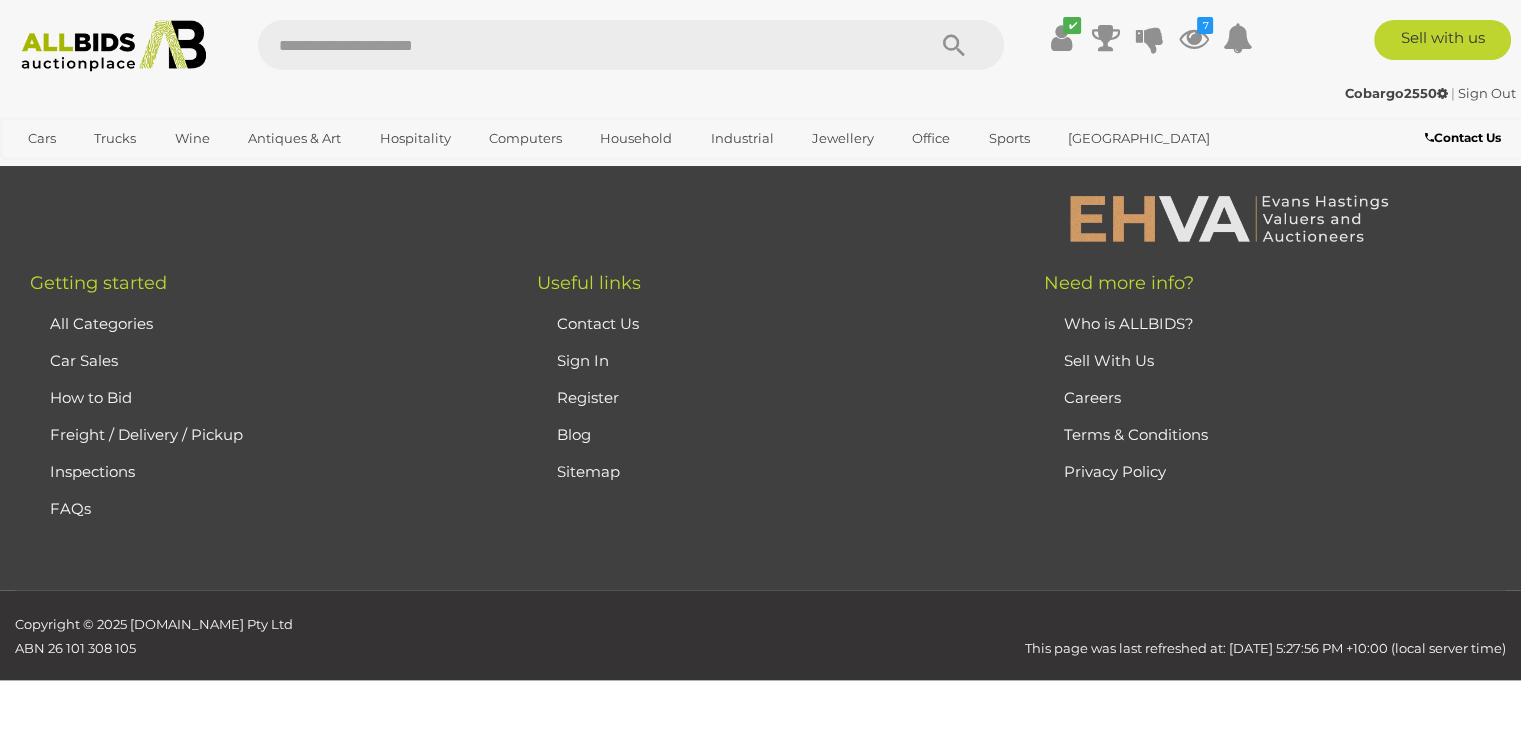 scroll, scrollTop: 446, scrollLeft: 0, axis: vertical 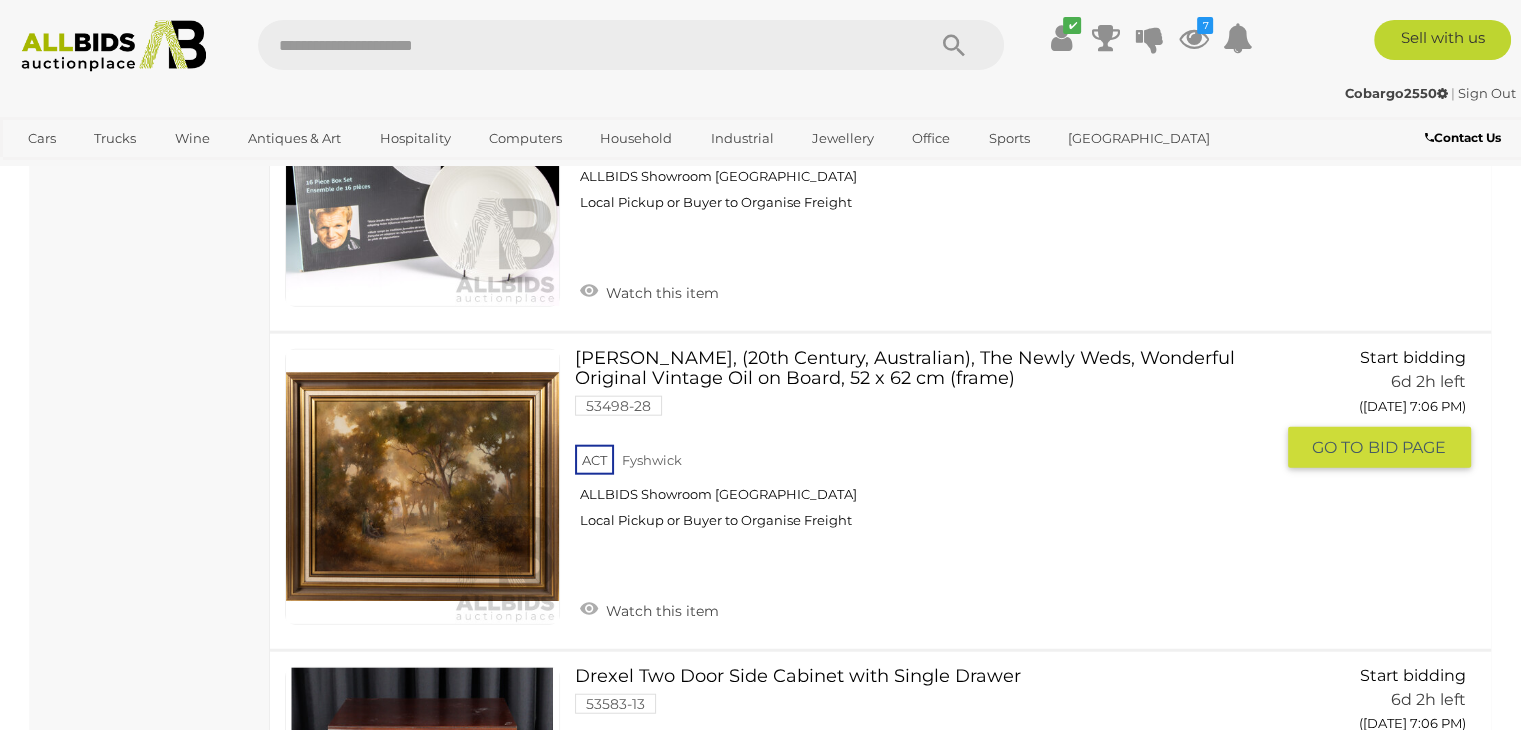 click at bounding box center (422, 486) 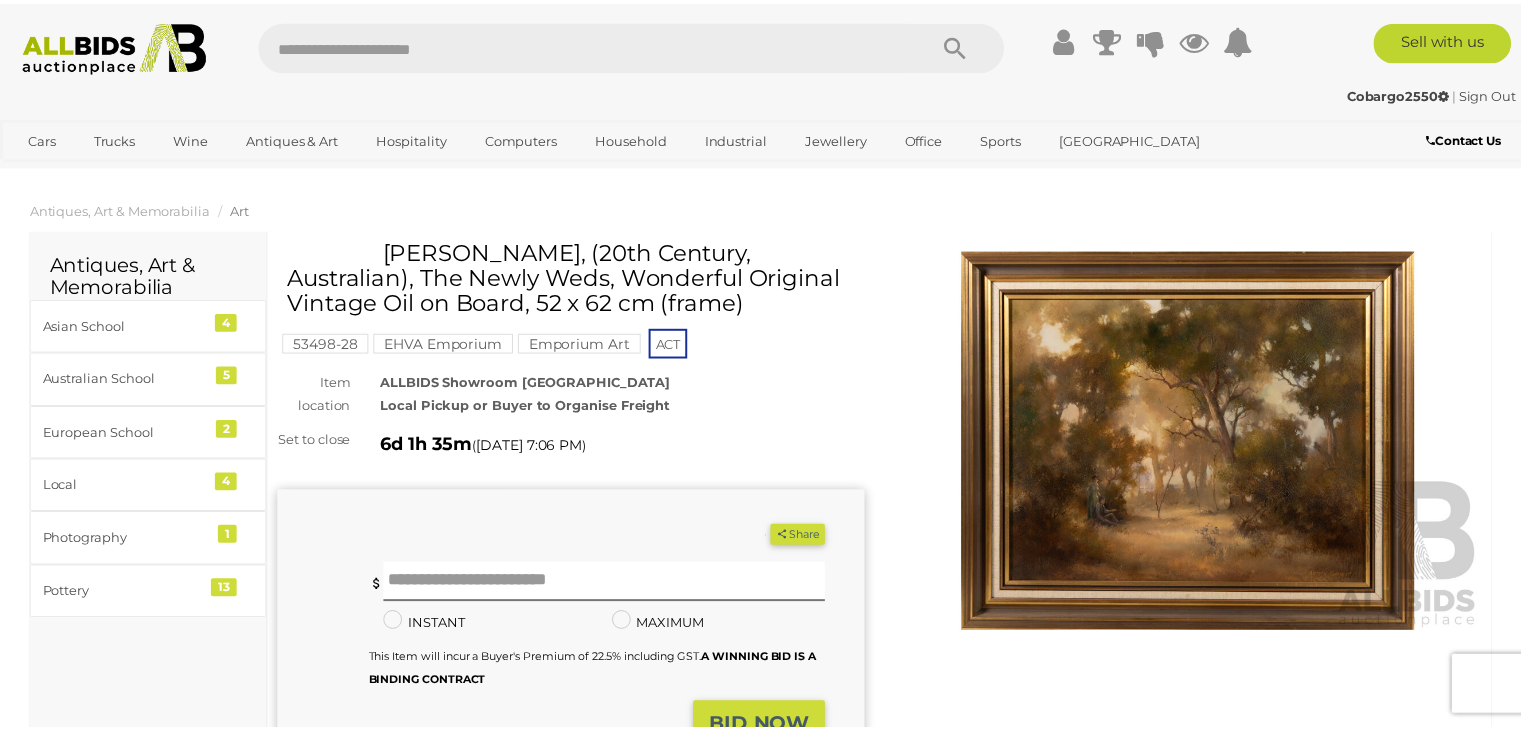 scroll, scrollTop: 0, scrollLeft: 0, axis: both 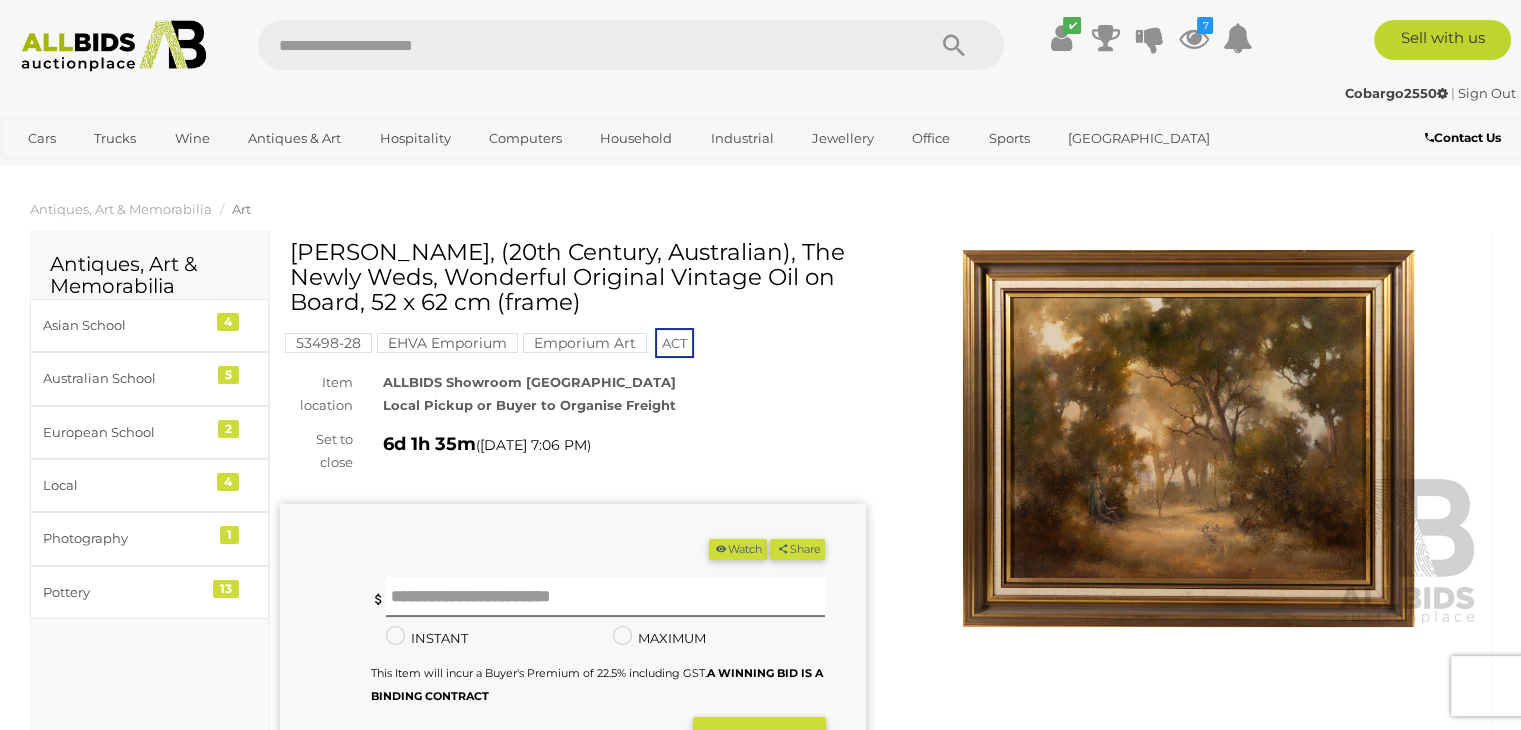 click at bounding box center [1189, 438] 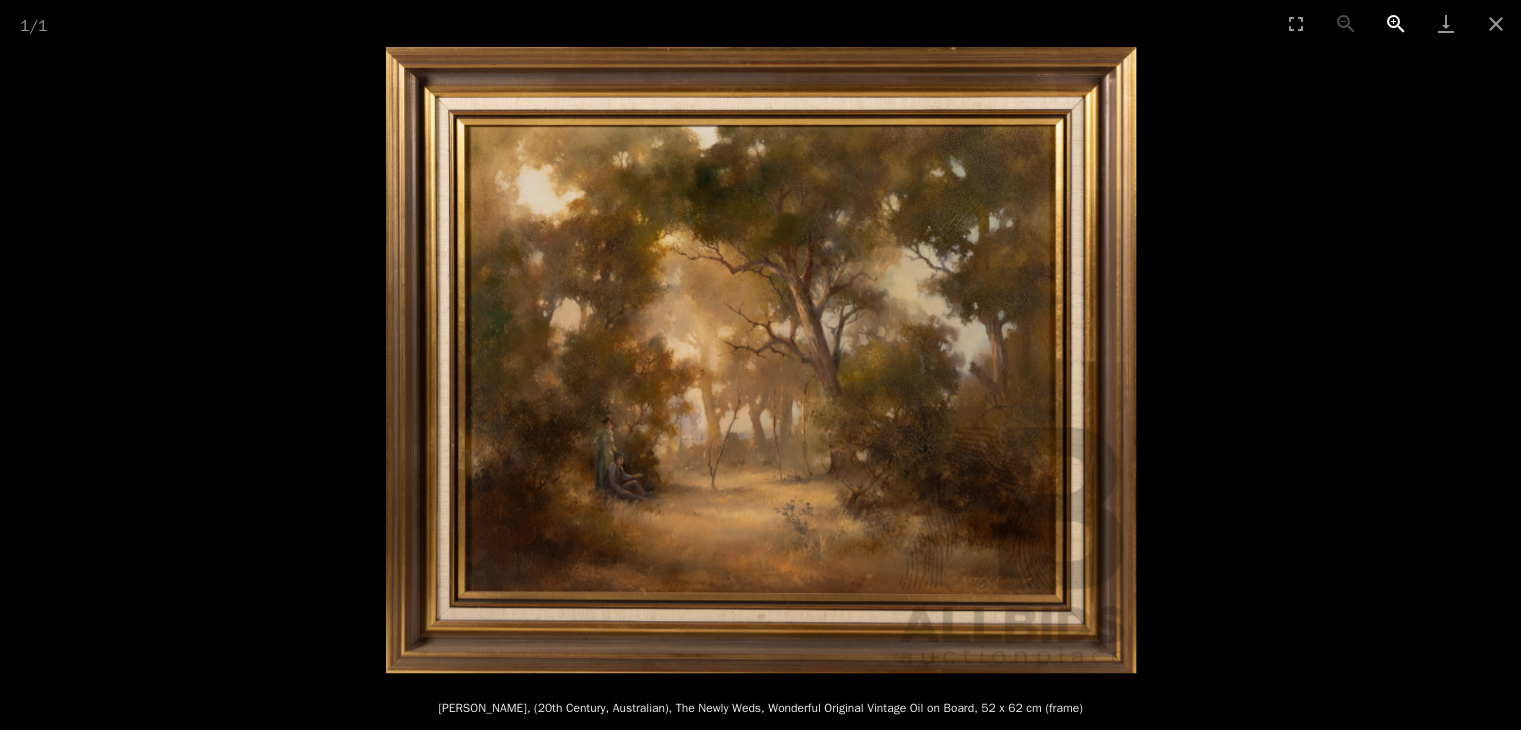 click at bounding box center [1396, 23] 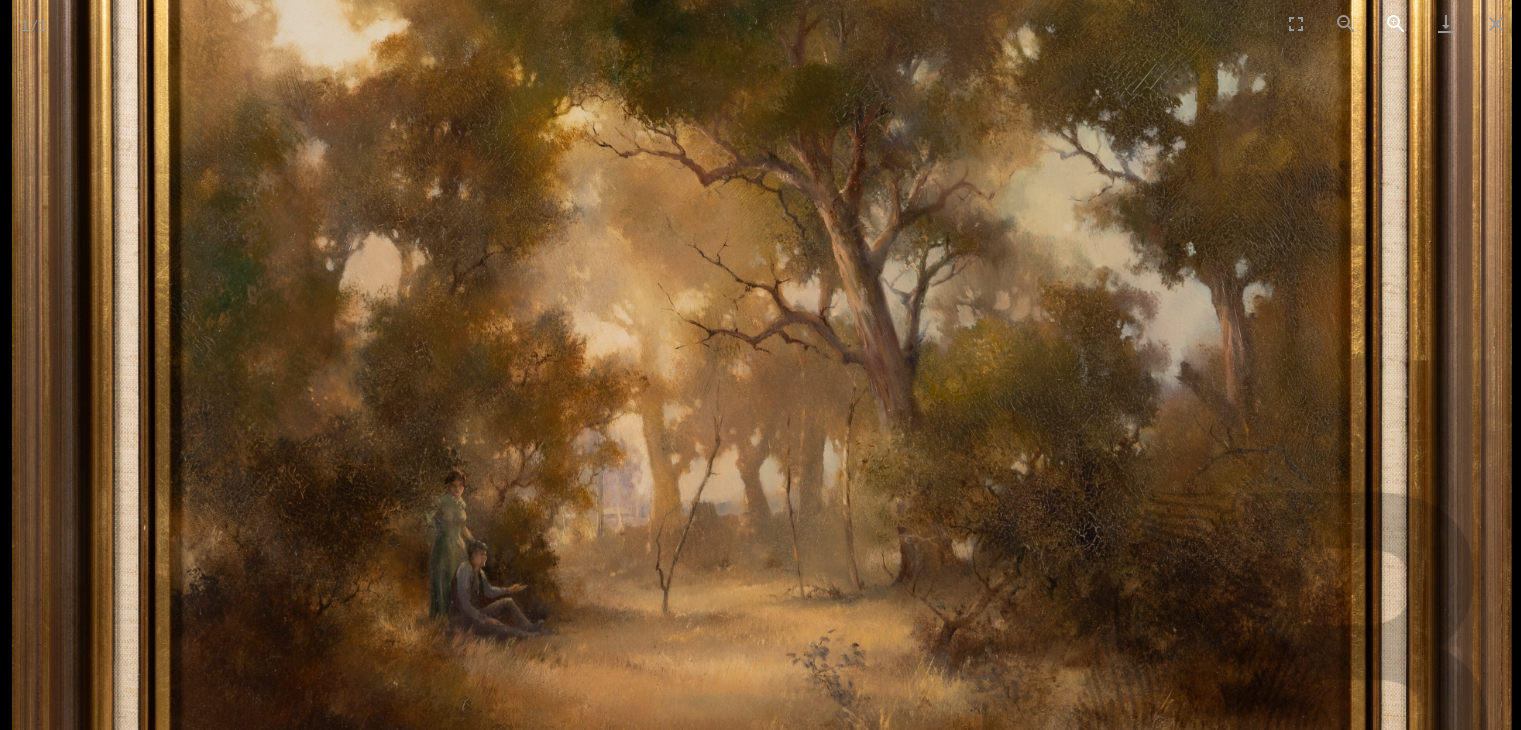 click at bounding box center (1396, 23) 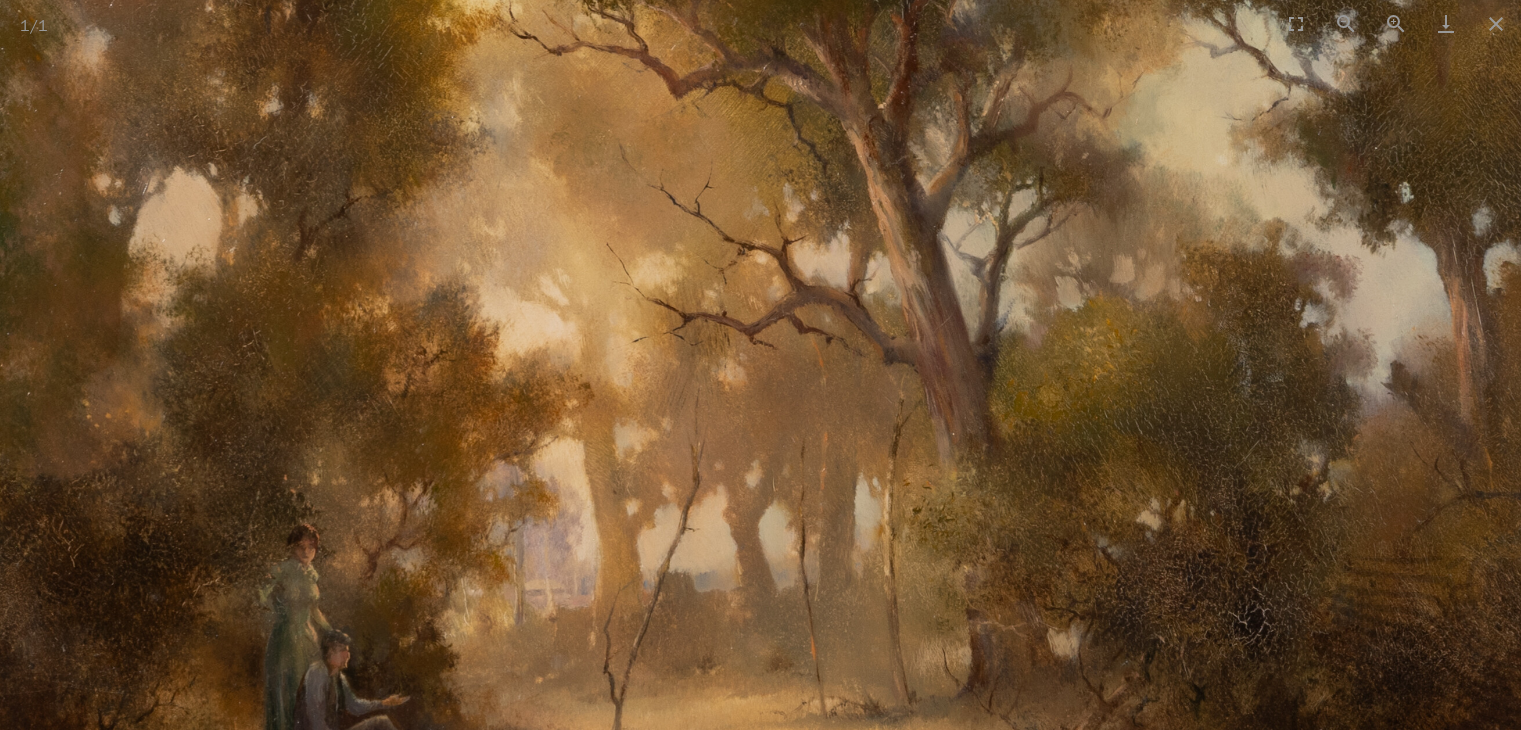 scroll, scrollTop: 200, scrollLeft: 0, axis: vertical 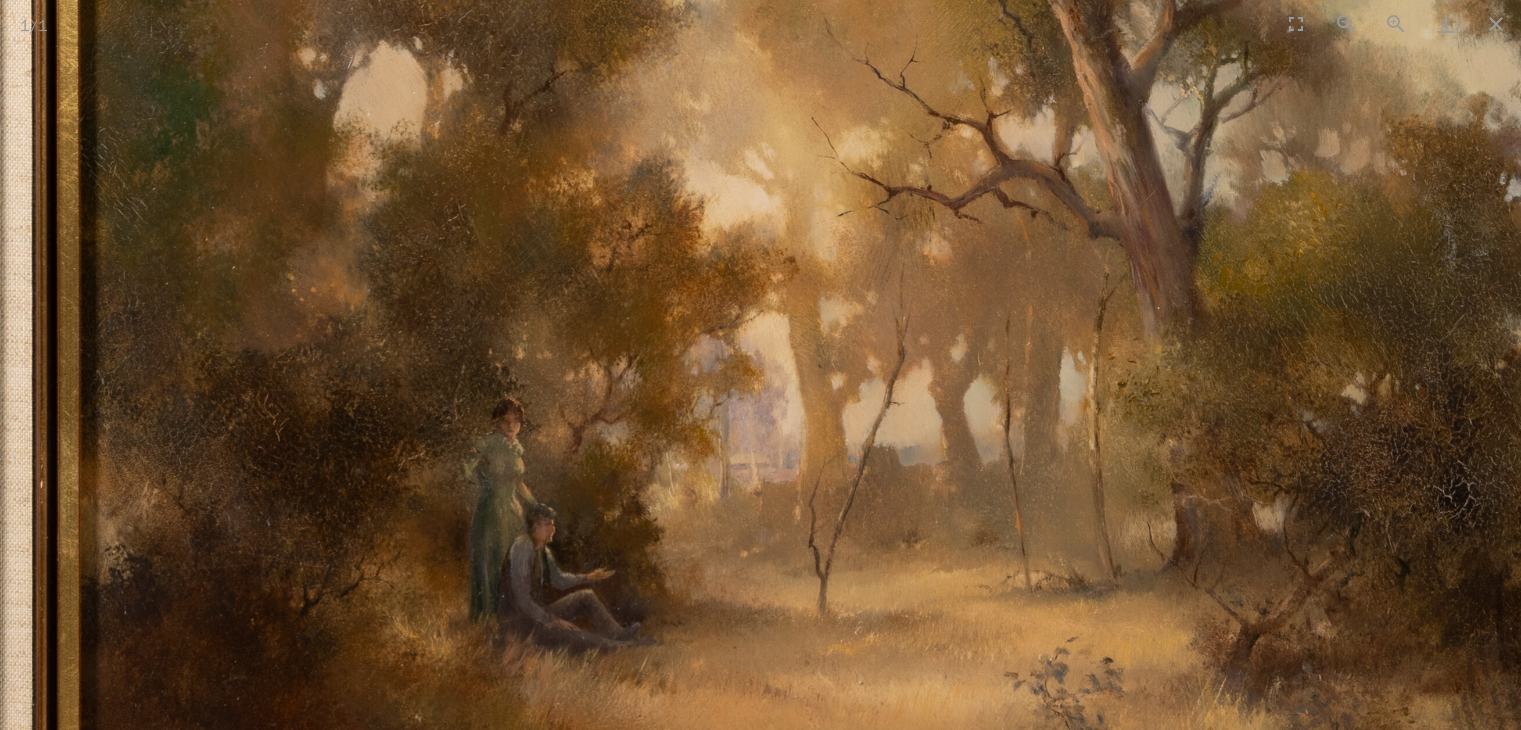 drag, startPoint x: 708, startPoint y: 506, endPoint x: 913, endPoint y: 380, distance: 240.62627 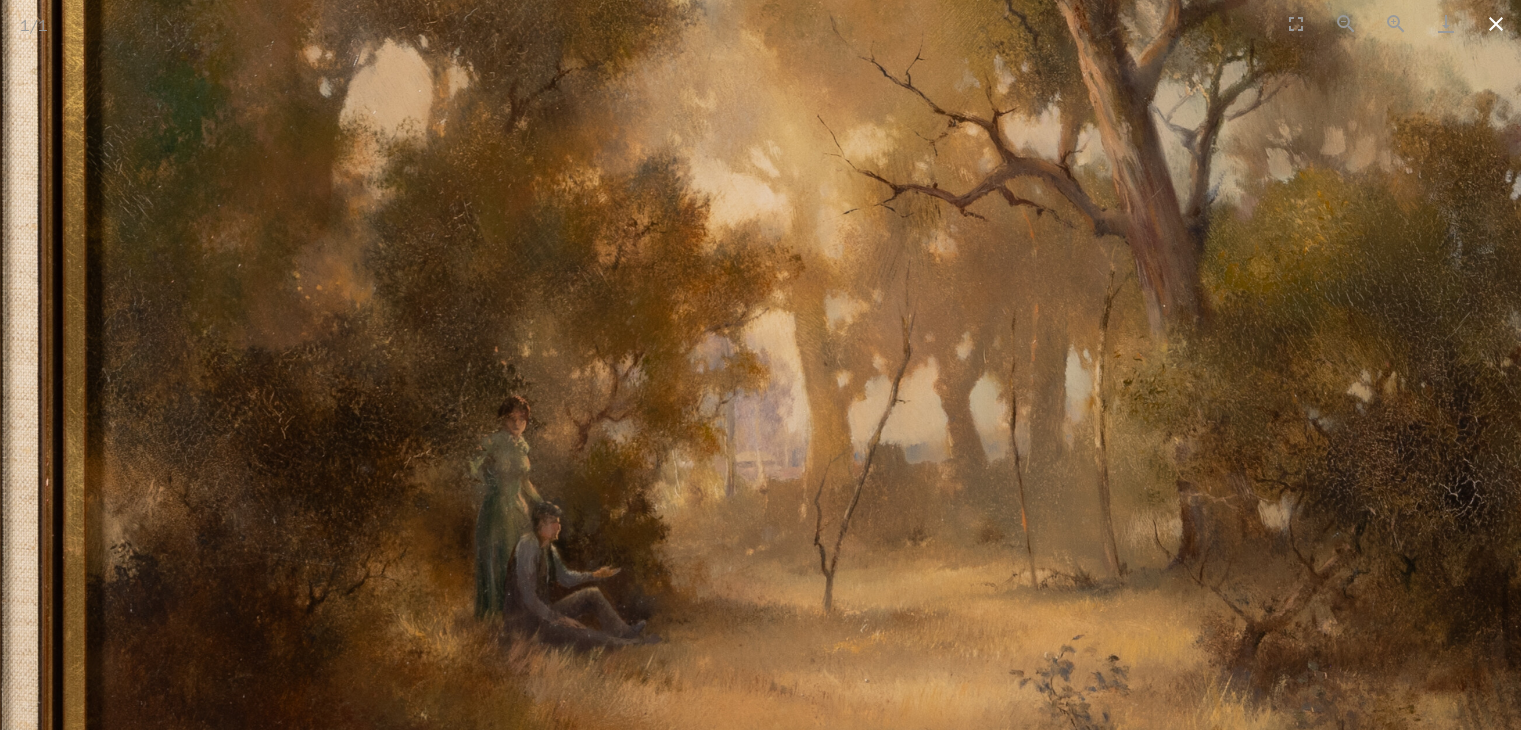 click at bounding box center (1496, 23) 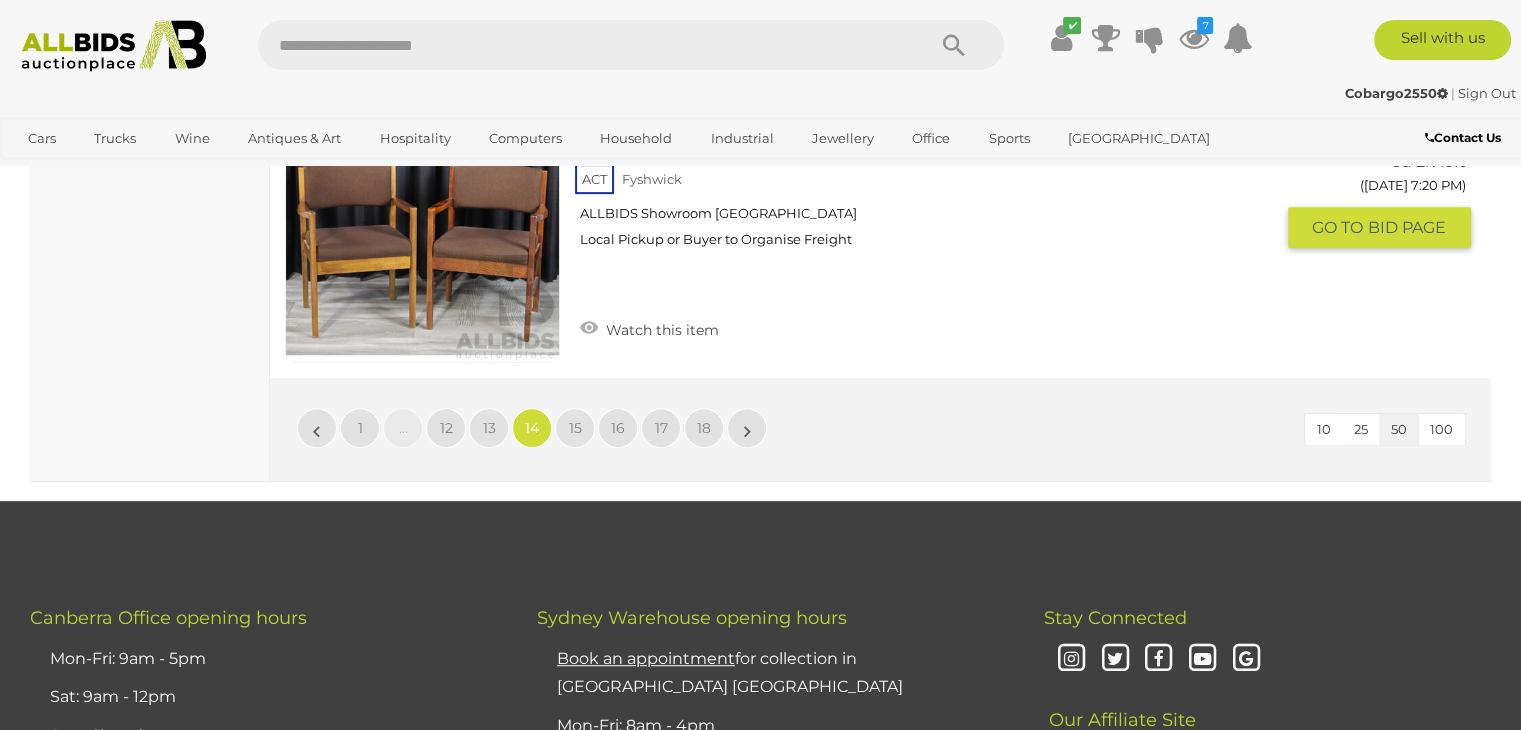 scroll, scrollTop: 15968, scrollLeft: 0, axis: vertical 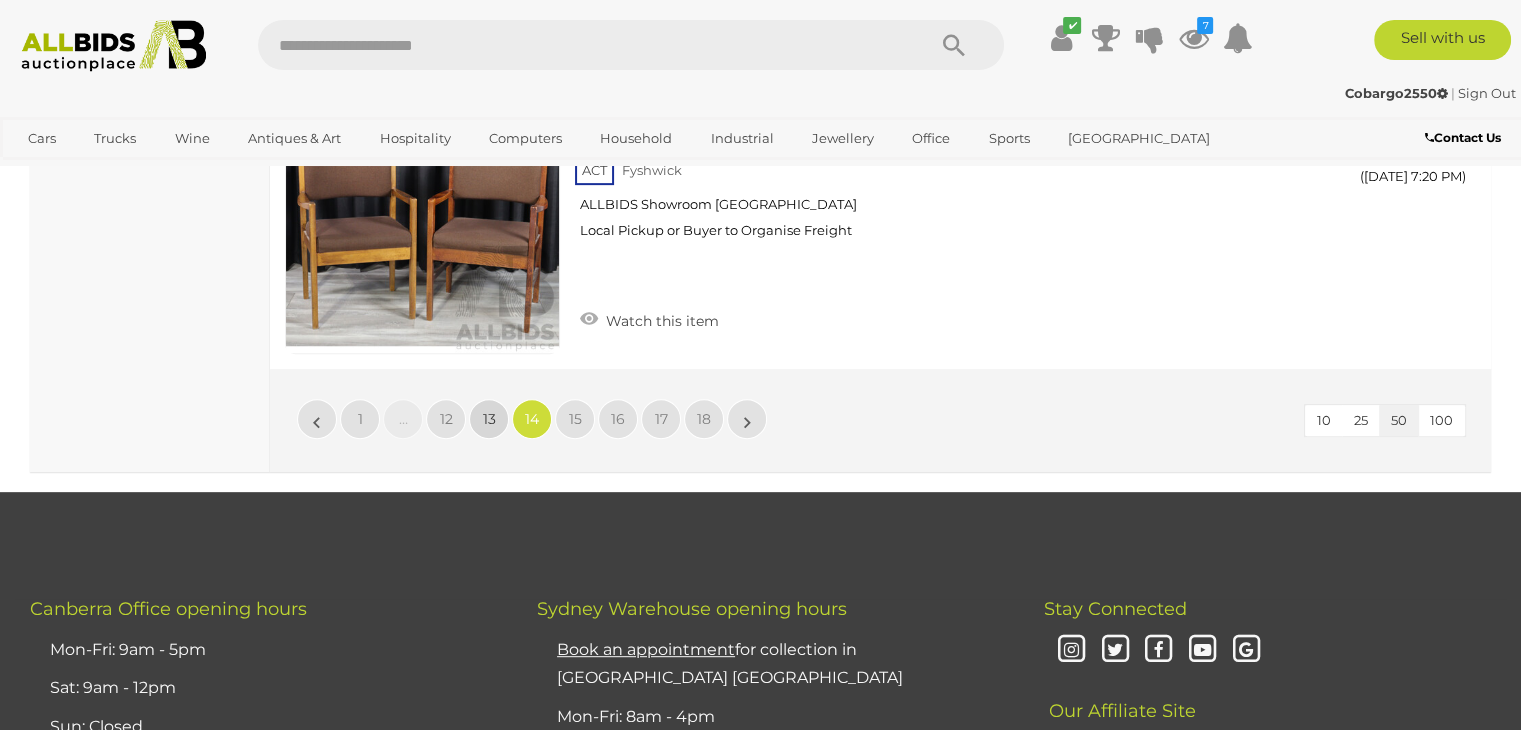 click on "13" at bounding box center [489, 419] 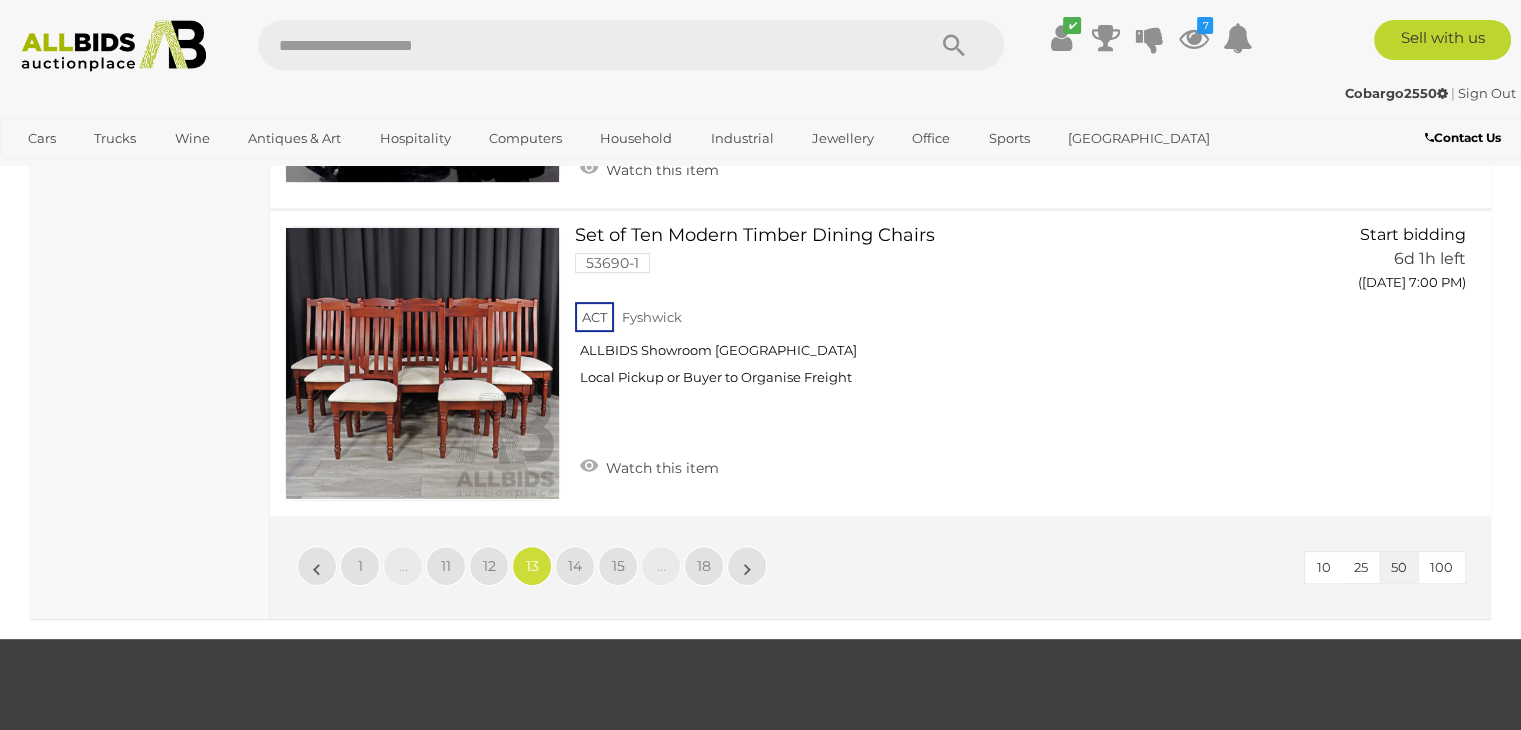 scroll, scrollTop: 15846, scrollLeft: 0, axis: vertical 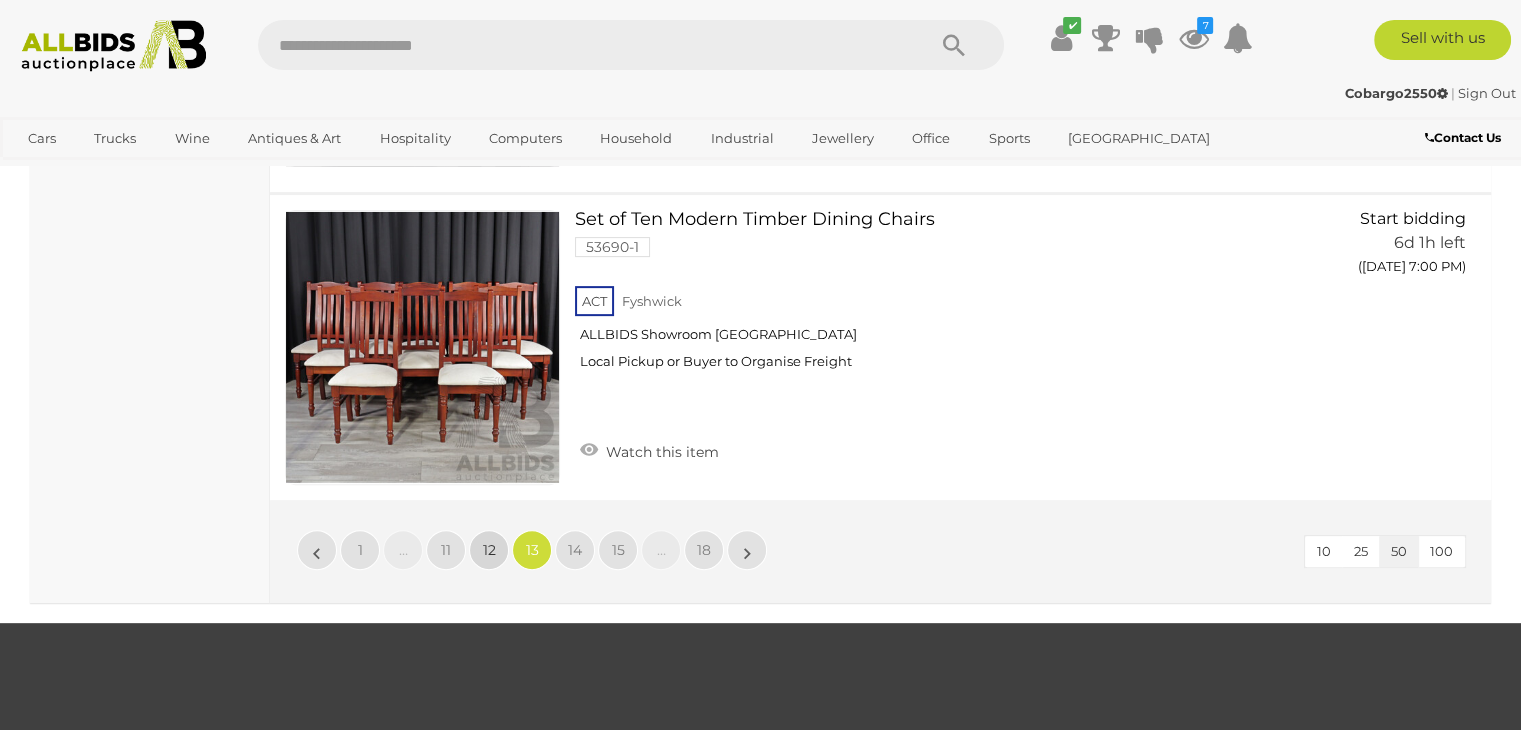 click on "12" at bounding box center (489, 550) 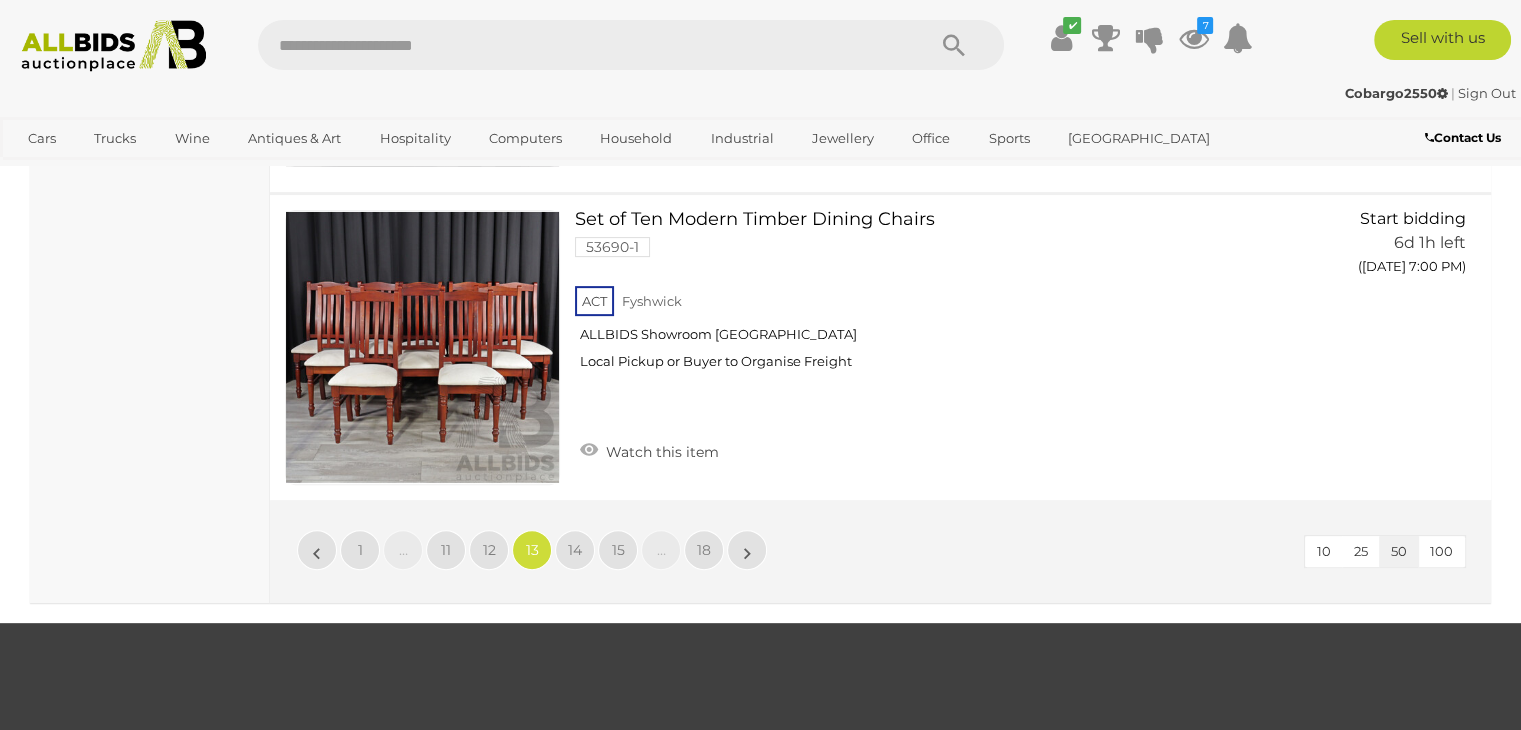 scroll, scrollTop: 446, scrollLeft: 0, axis: vertical 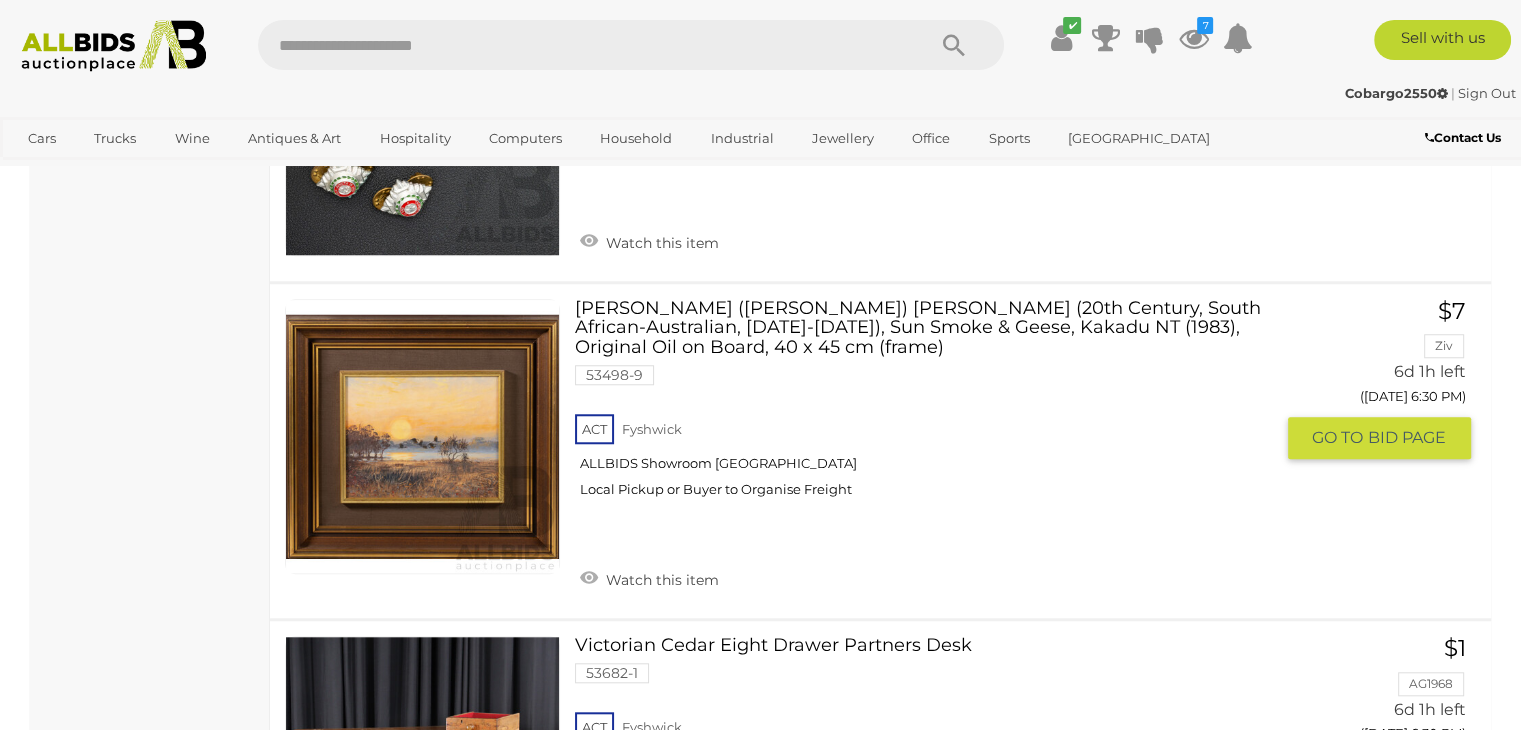 click at bounding box center (422, 436) 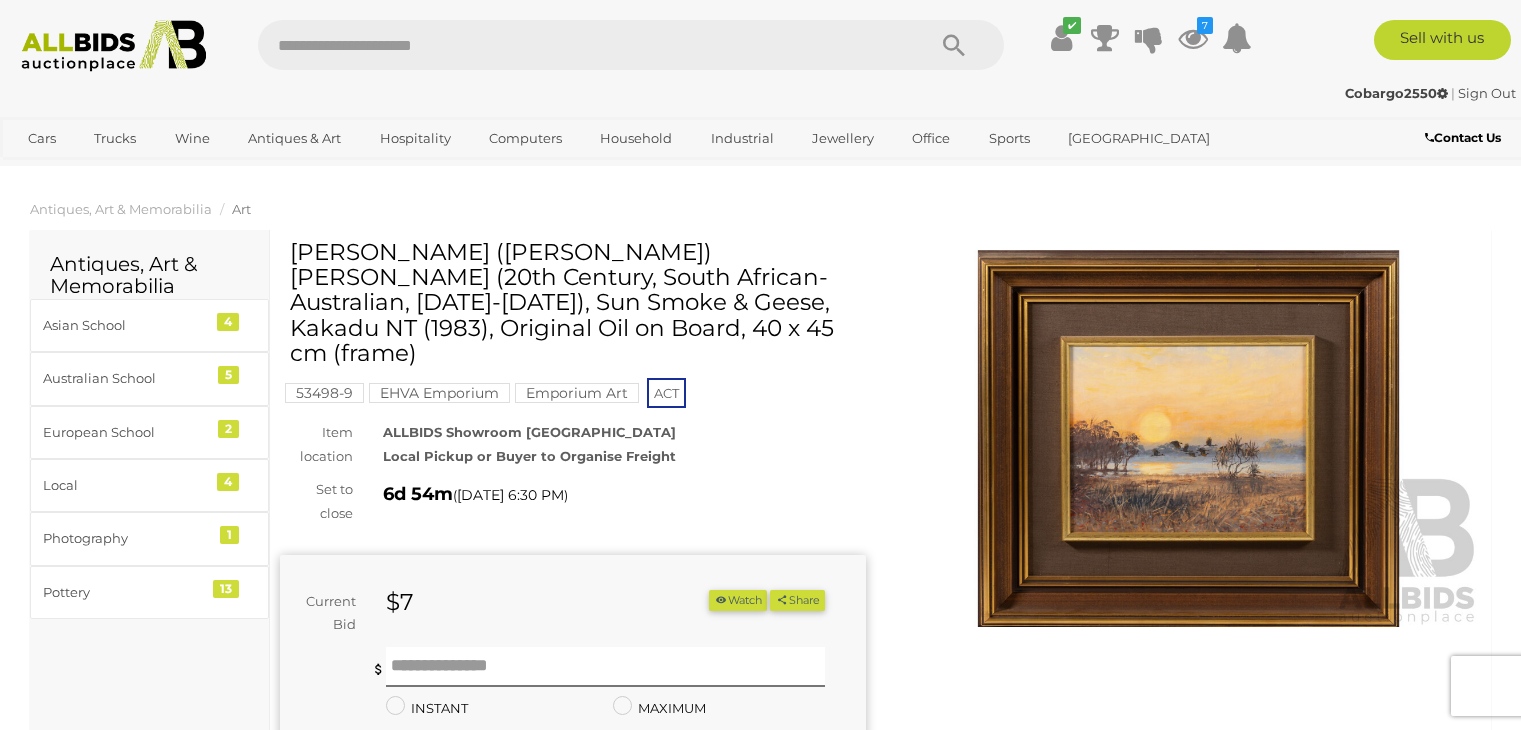 scroll, scrollTop: 0, scrollLeft: 0, axis: both 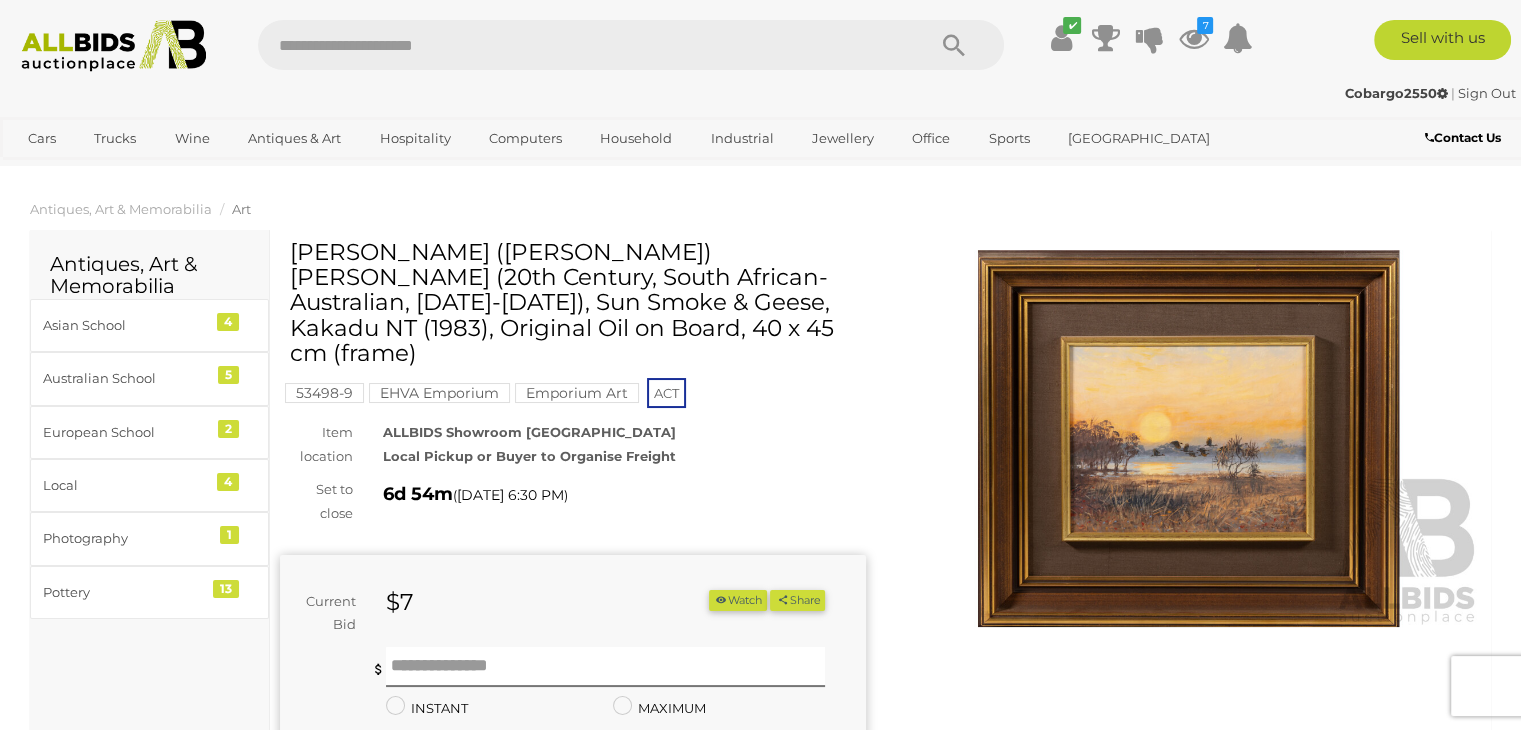 click at bounding box center (1189, 438) 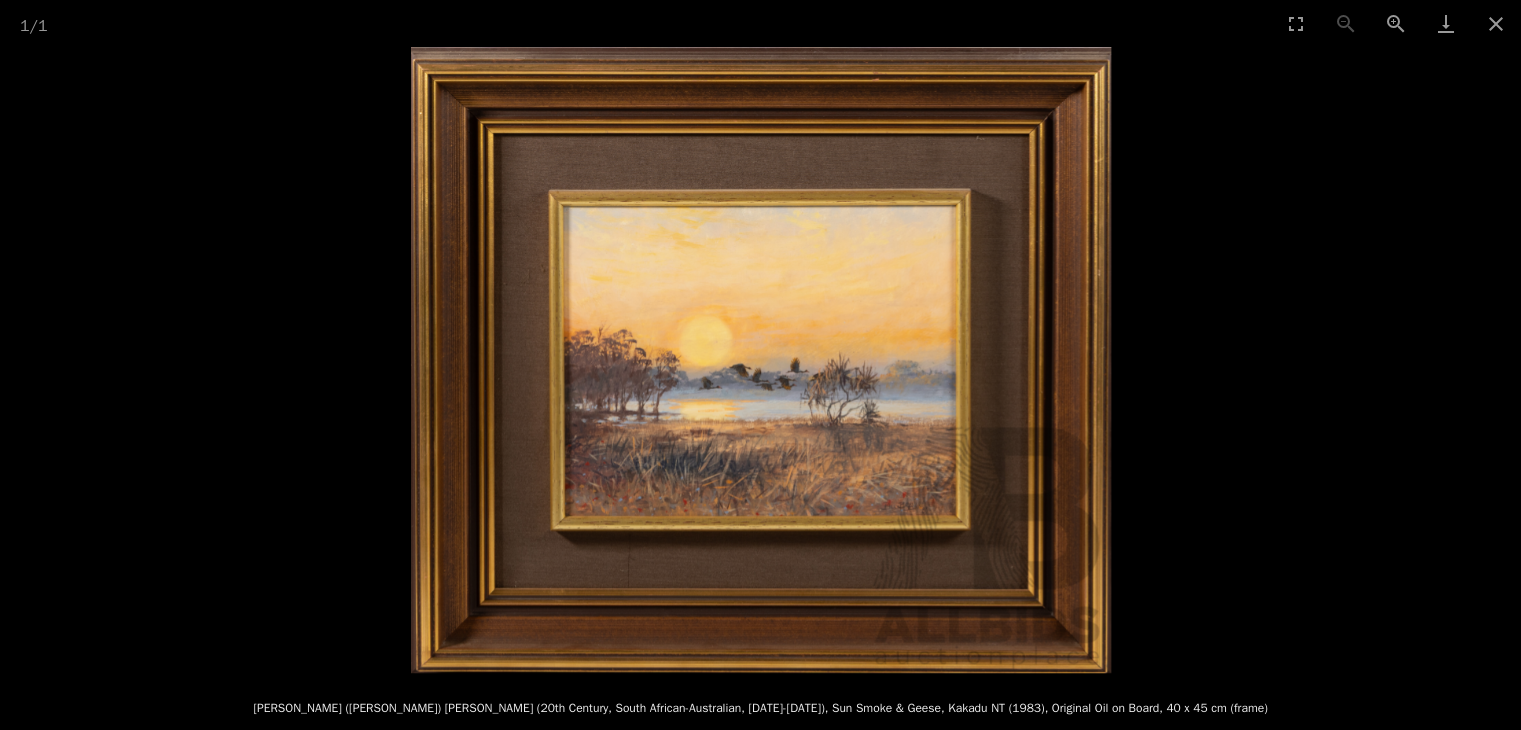 click at bounding box center [761, 360] 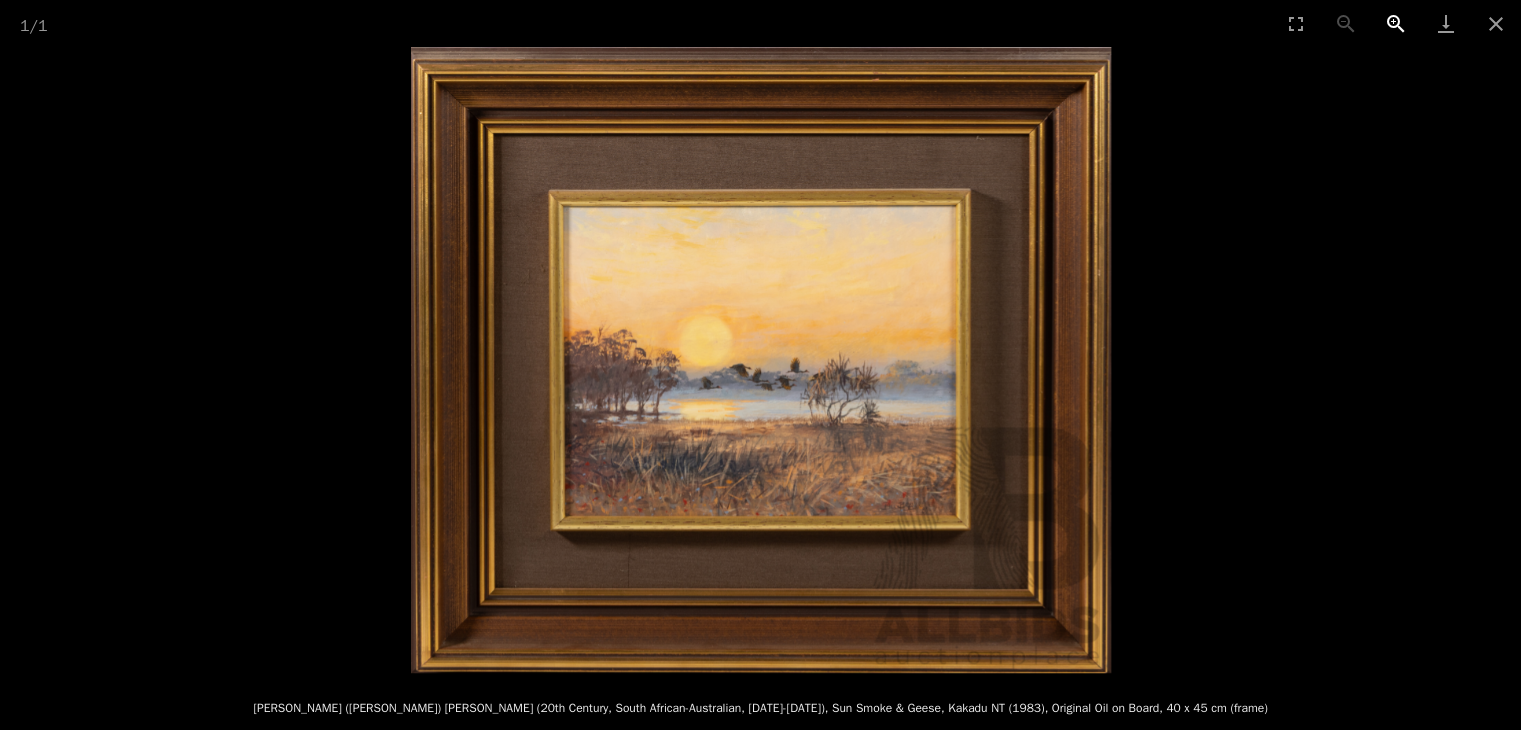 click at bounding box center [1396, 23] 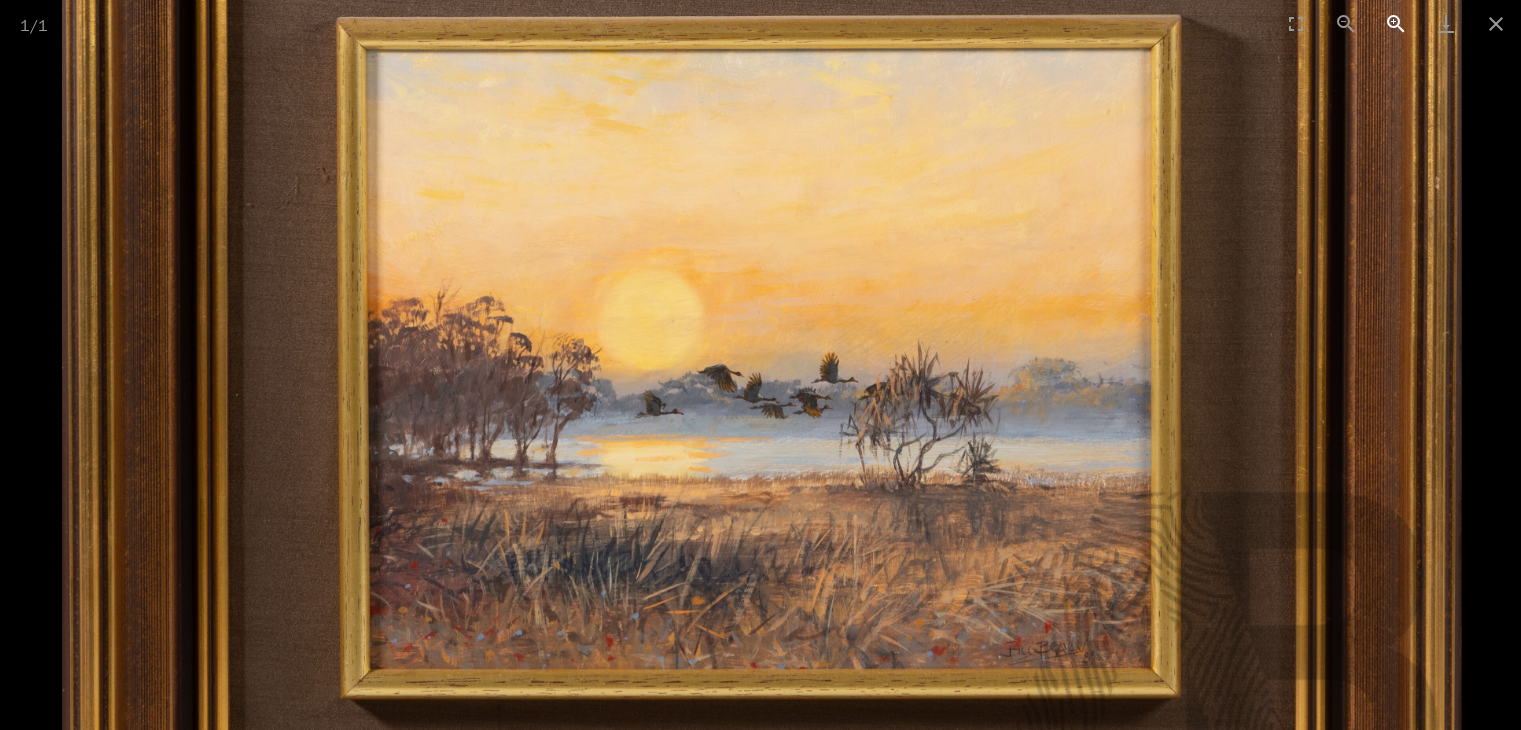 click at bounding box center [1396, 23] 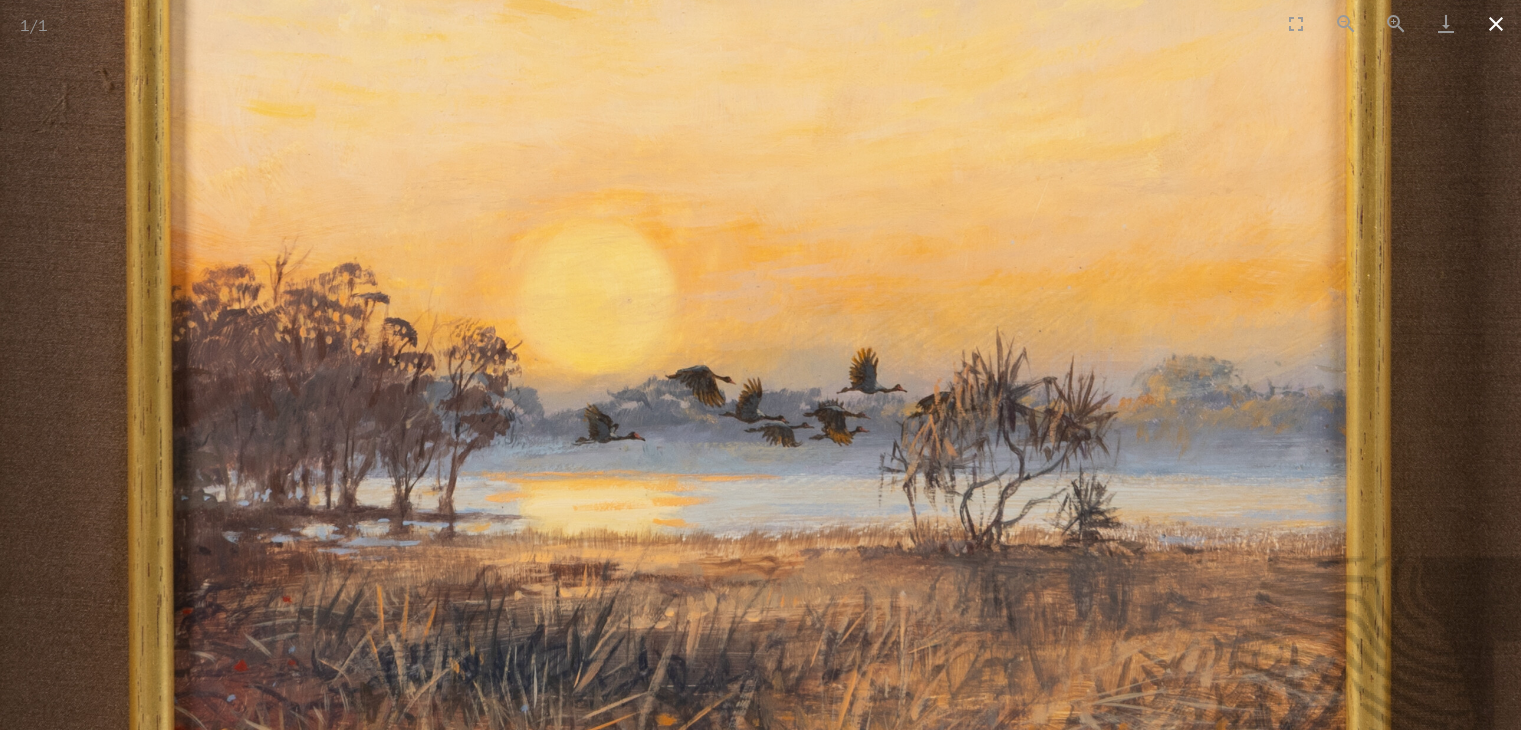 click at bounding box center (1496, 23) 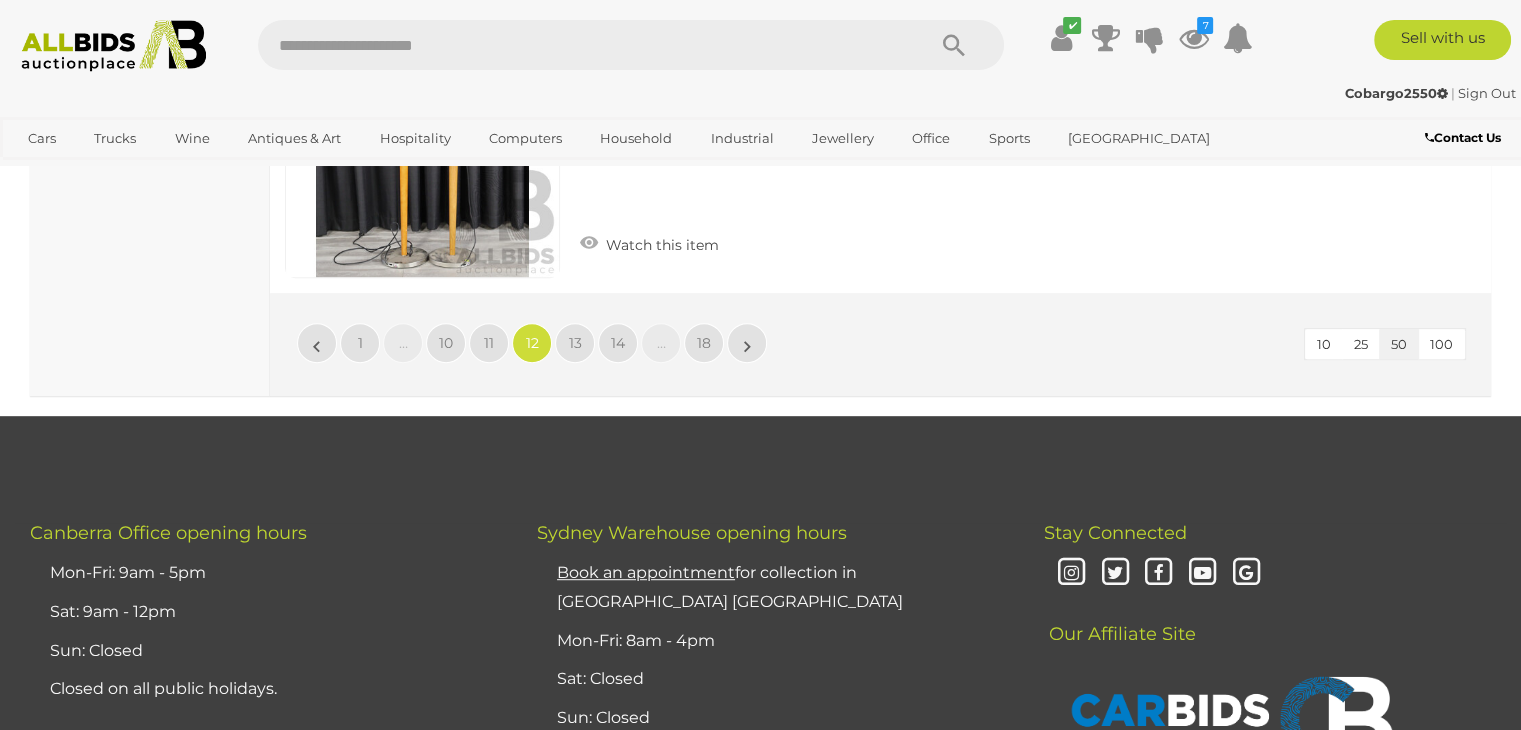 scroll, scrollTop: 16180, scrollLeft: 0, axis: vertical 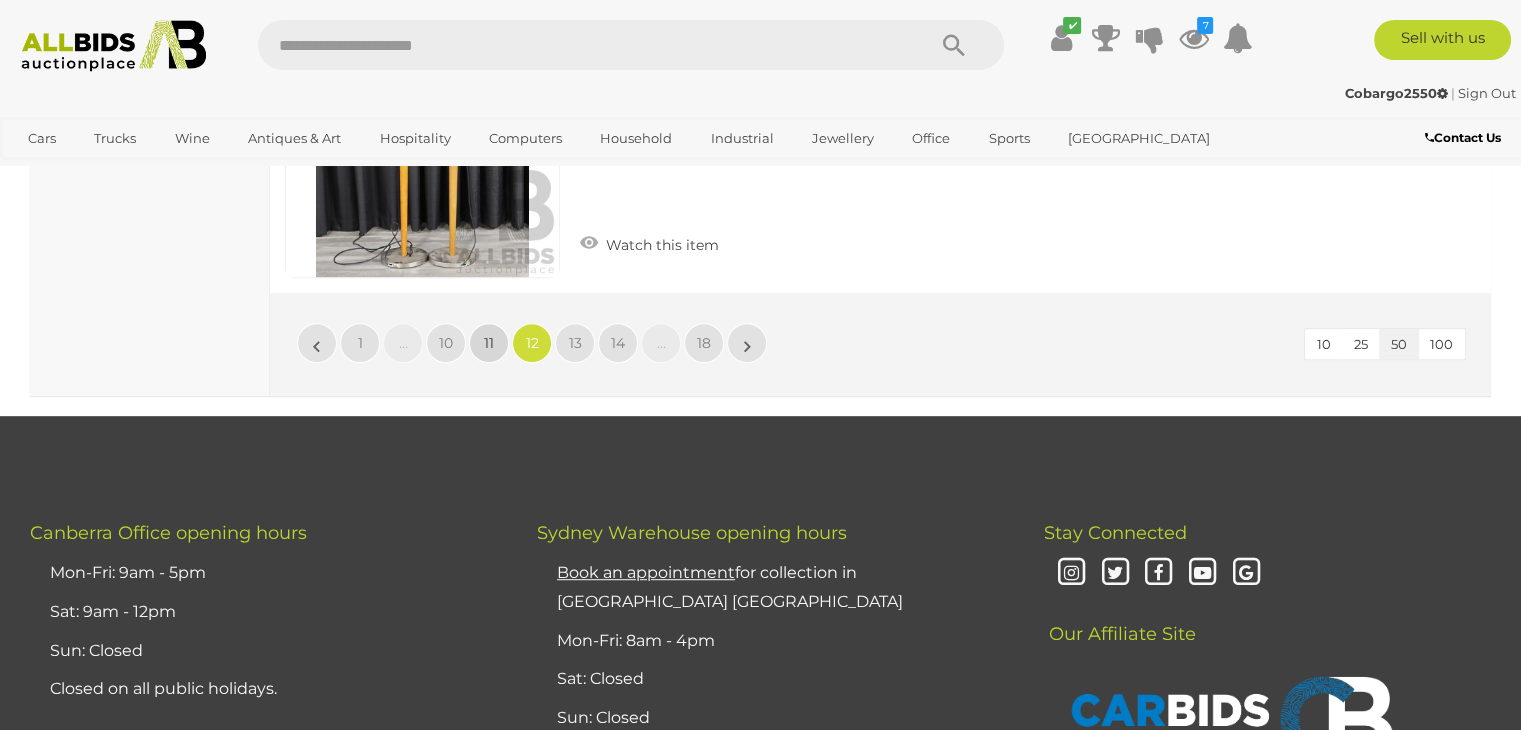 click on "11" at bounding box center (489, 343) 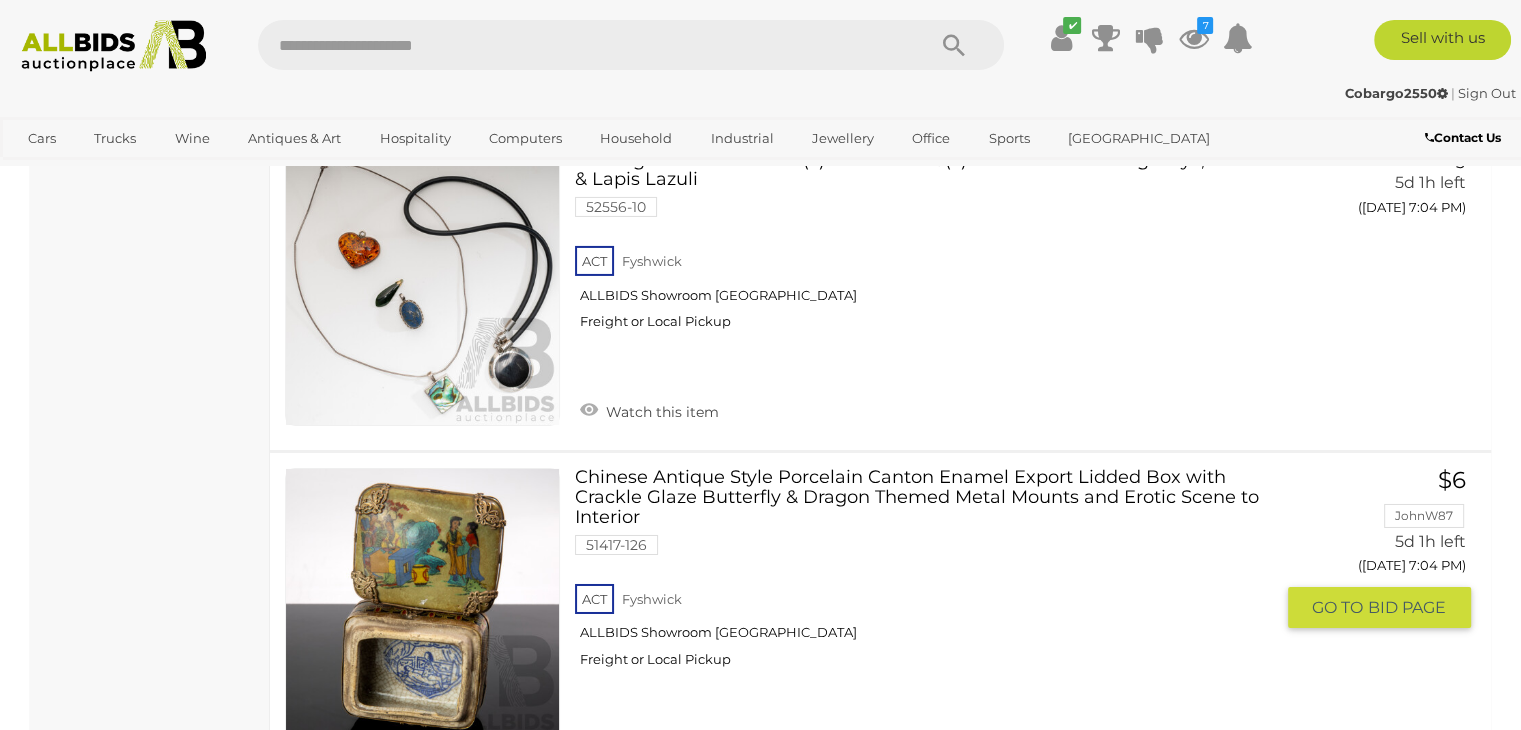 scroll, scrollTop: 7046, scrollLeft: 0, axis: vertical 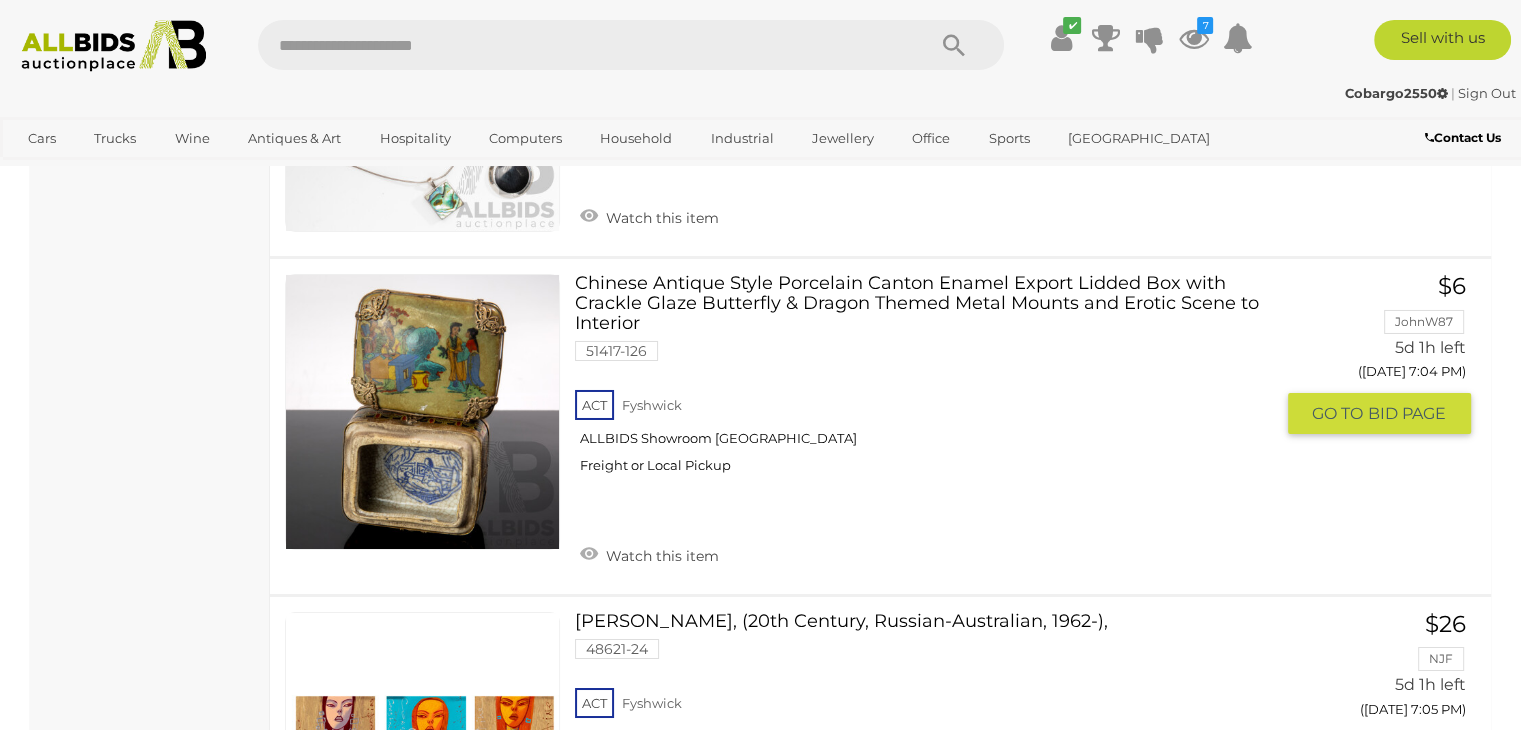 click at bounding box center [422, 411] 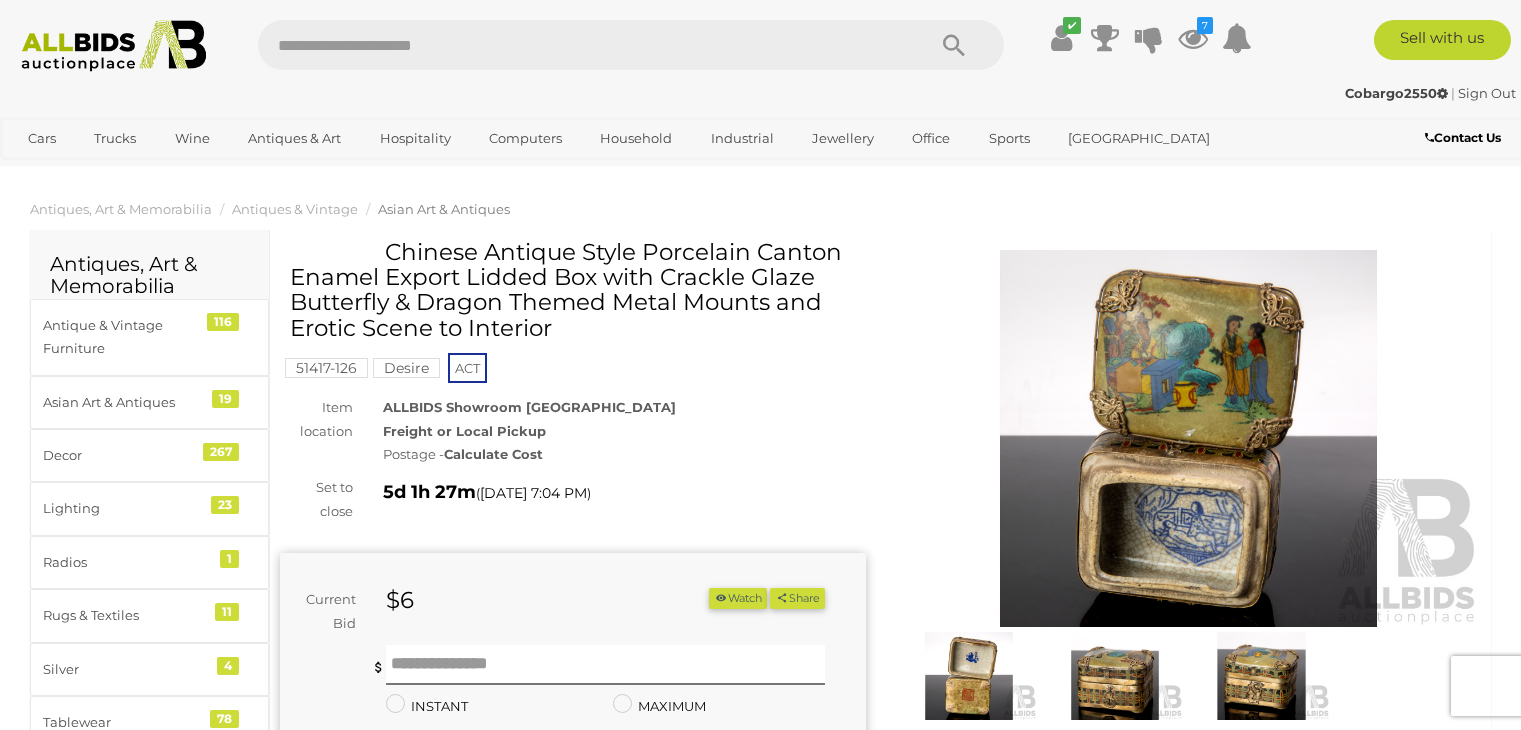 scroll, scrollTop: 0, scrollLeft: 0, axis: both 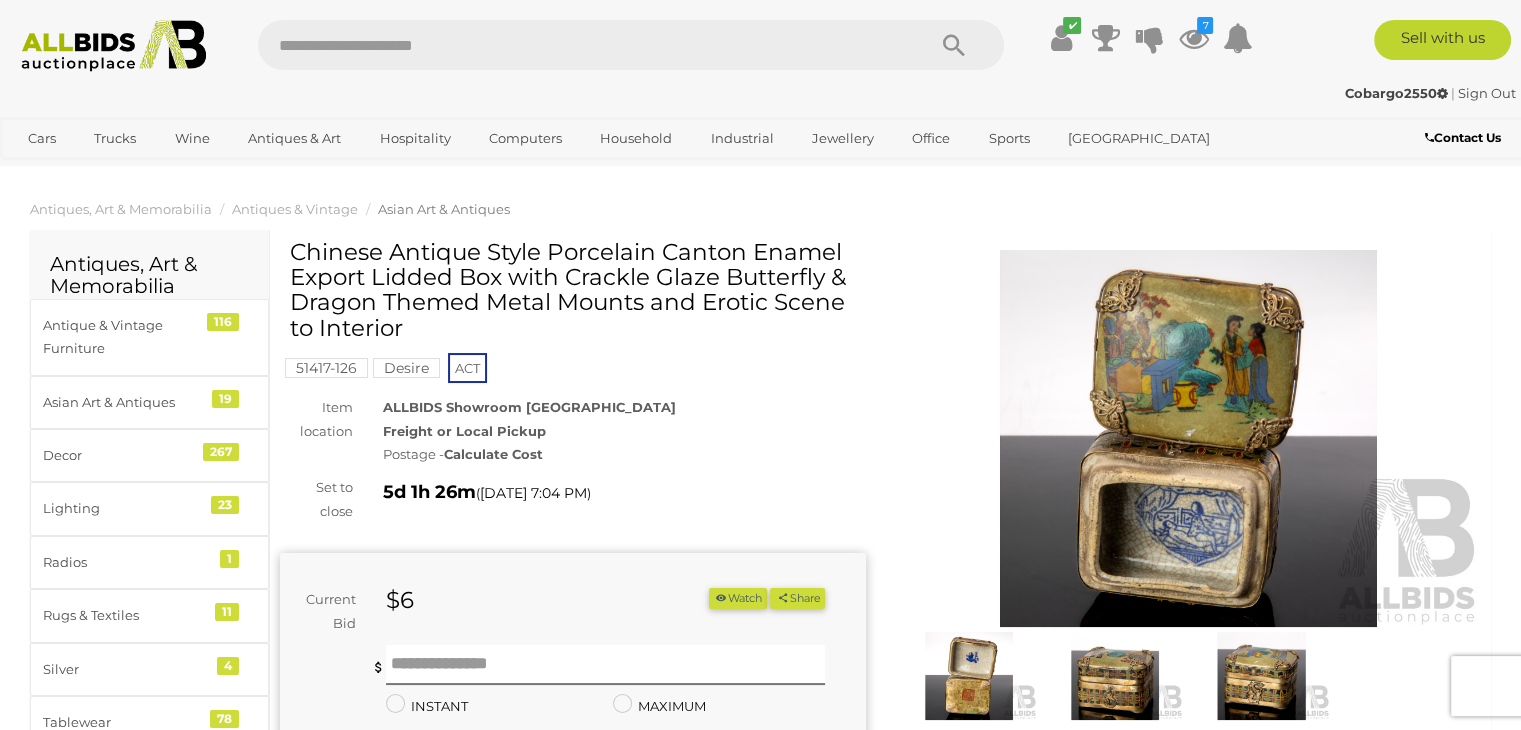 click at bounding box center [1189, 438] 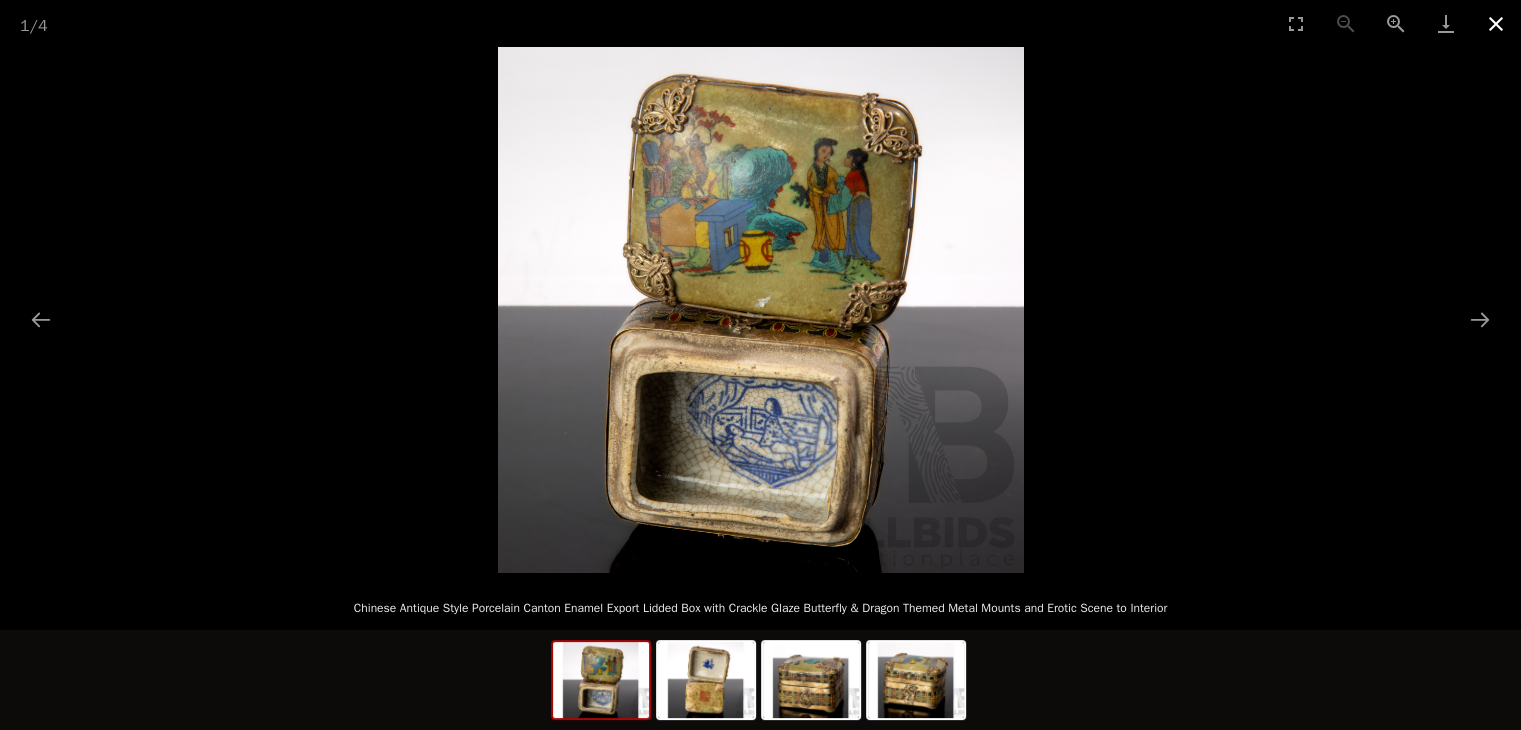 click at bounding box center (1496, 23) 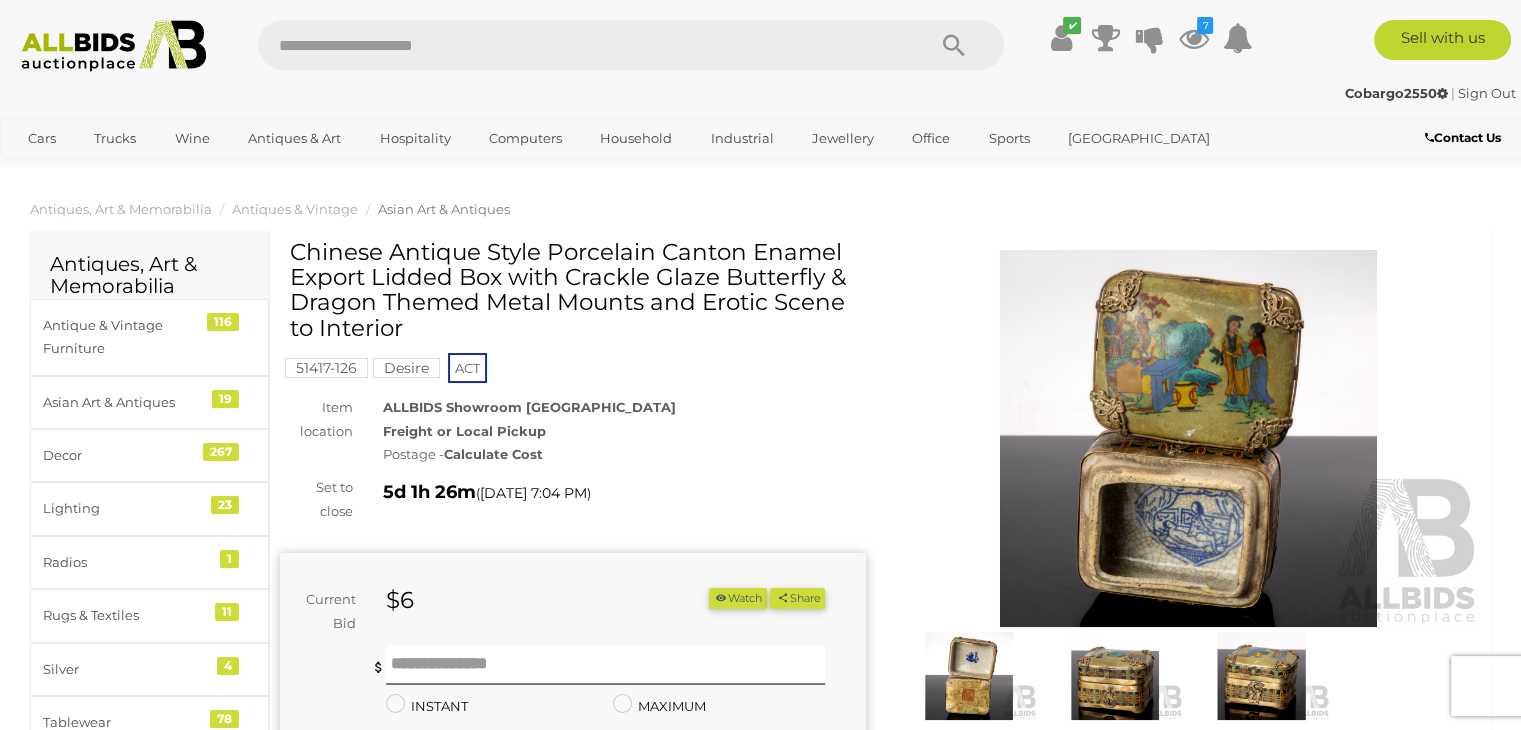 click at bounding box center [1189, 438] 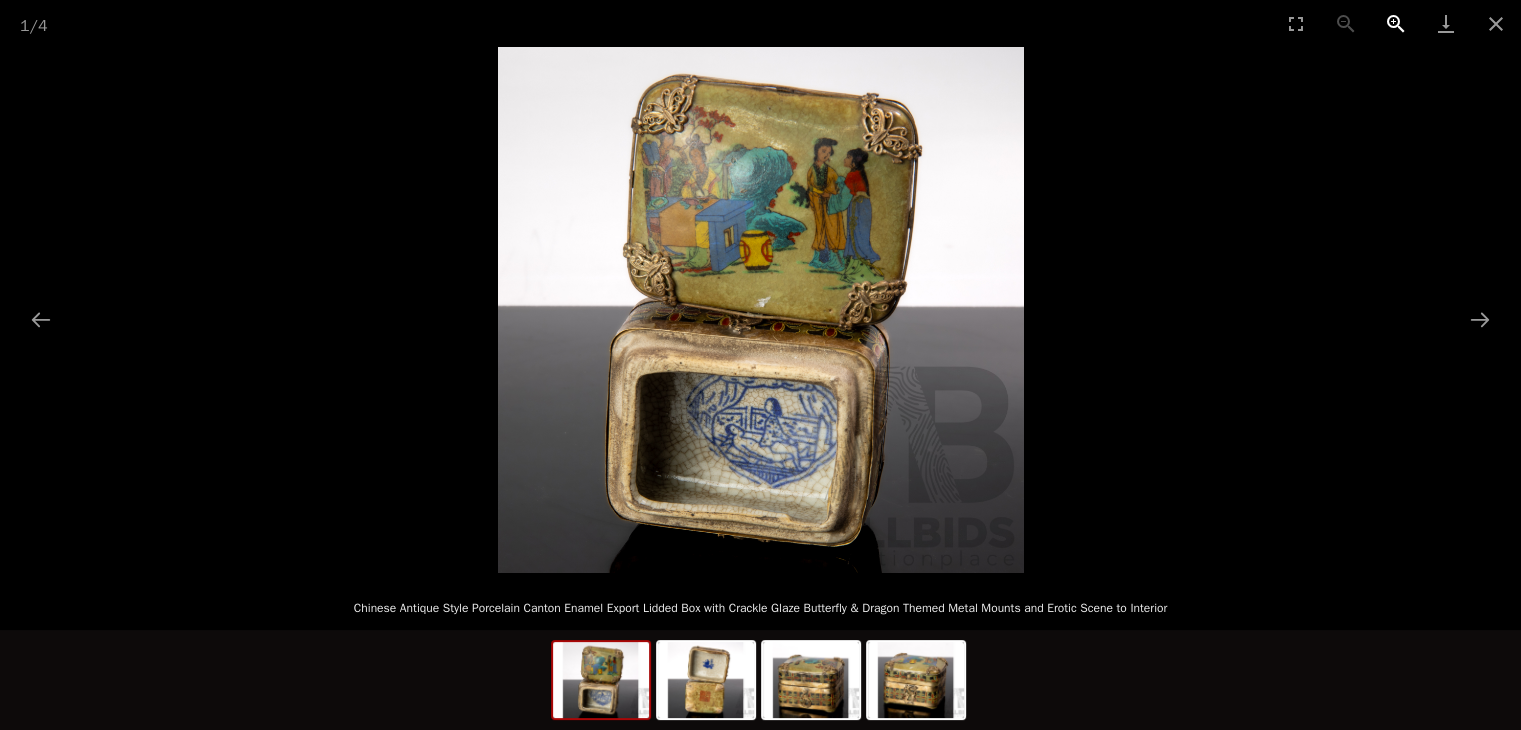 click at bounding box center [1396, 23] 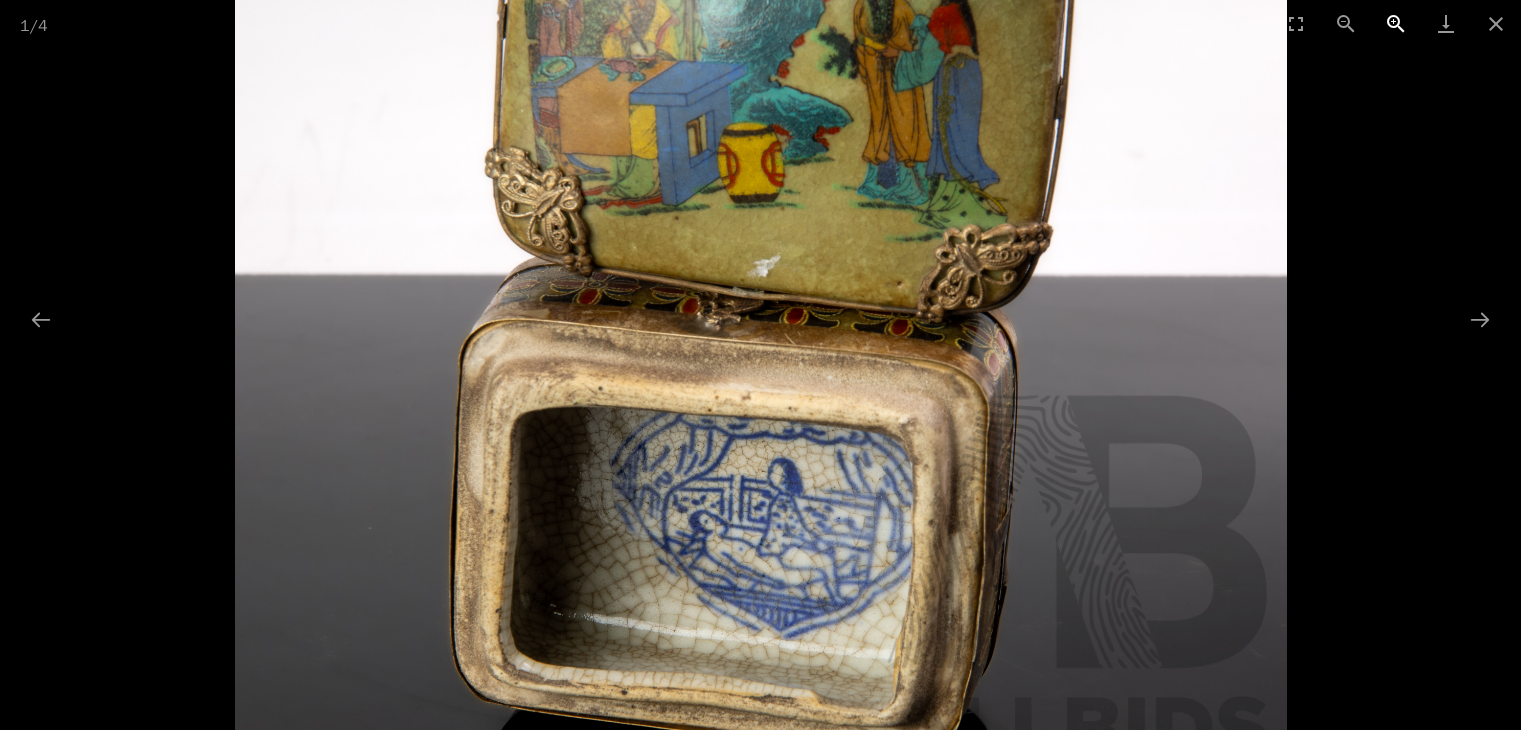 click at bounding box center [1396, 23] 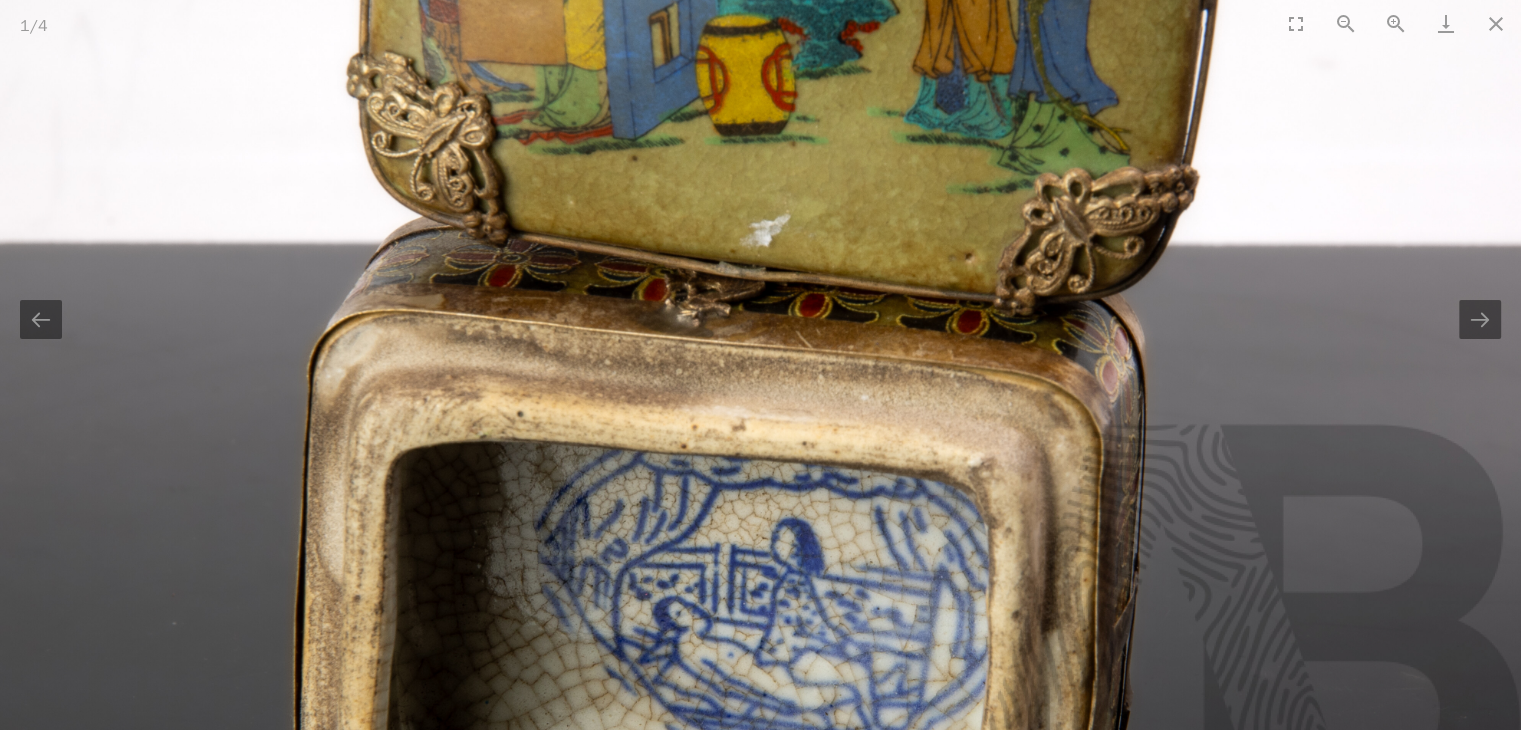 scroll, scrollTop: 0, scrollLeft: 0, axis: both 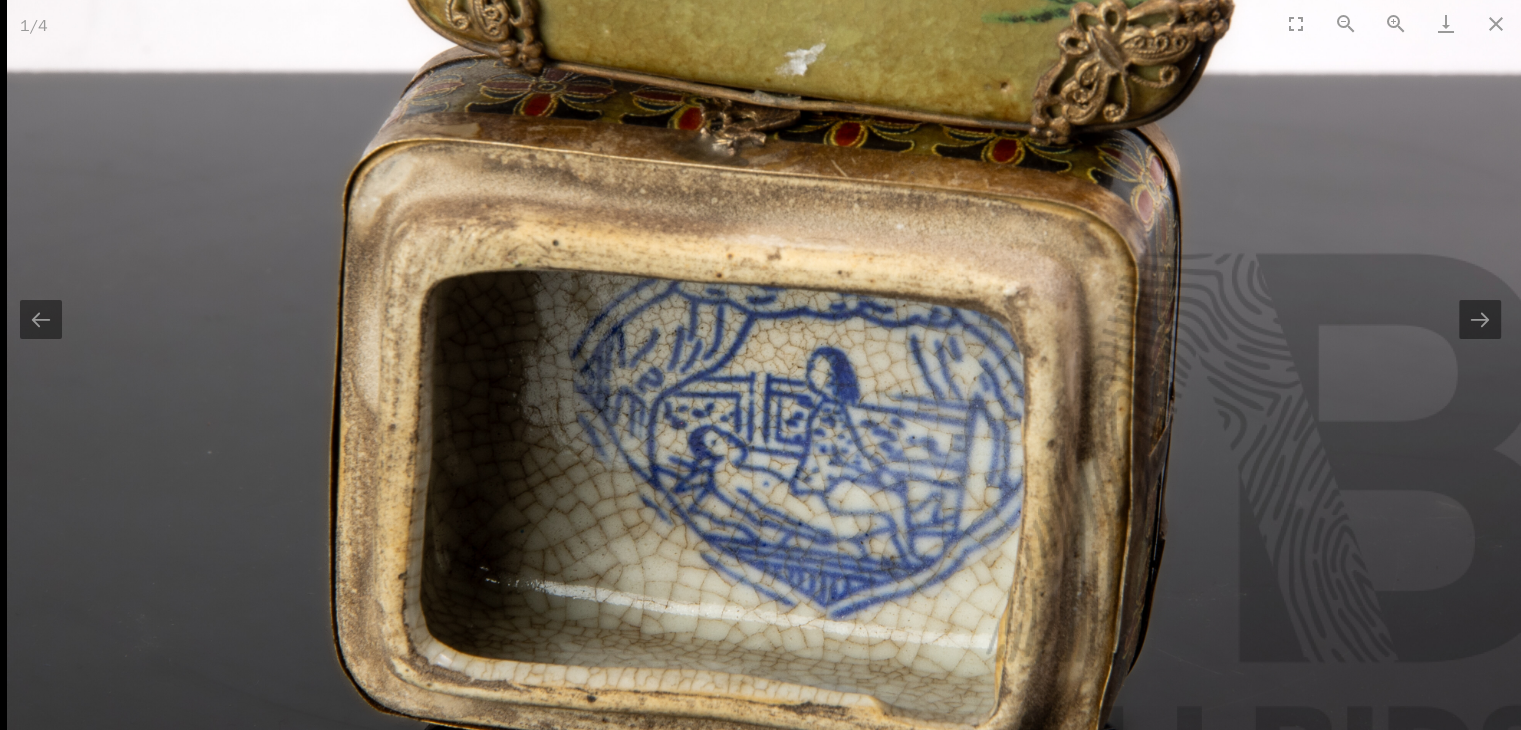 drag, startPoint x: 989, startPoint y: 623, endPoint x: 1058, endPoint y: 452, distance: 184.39632 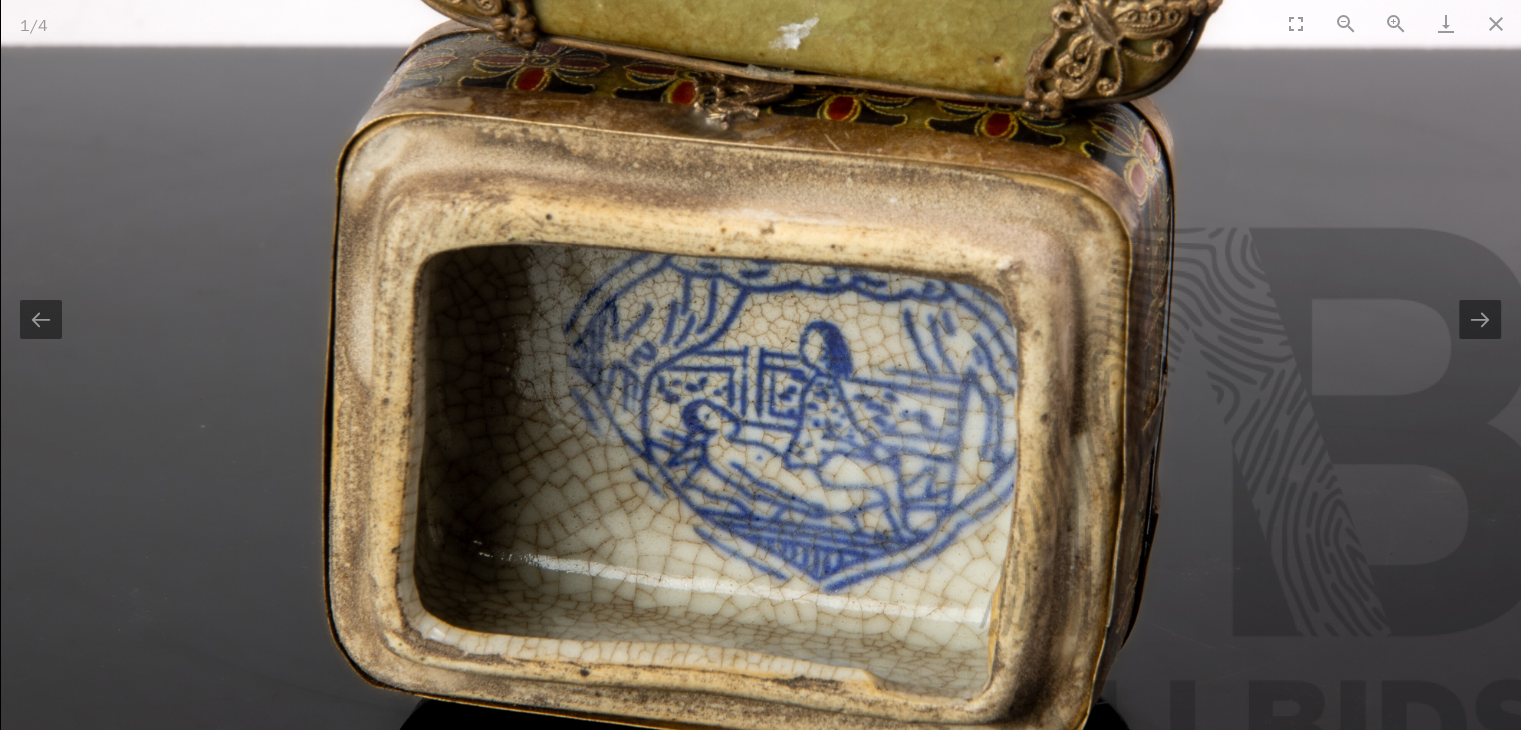 scroll, scrollTop: 0, scrollLeft: 0, axis: both 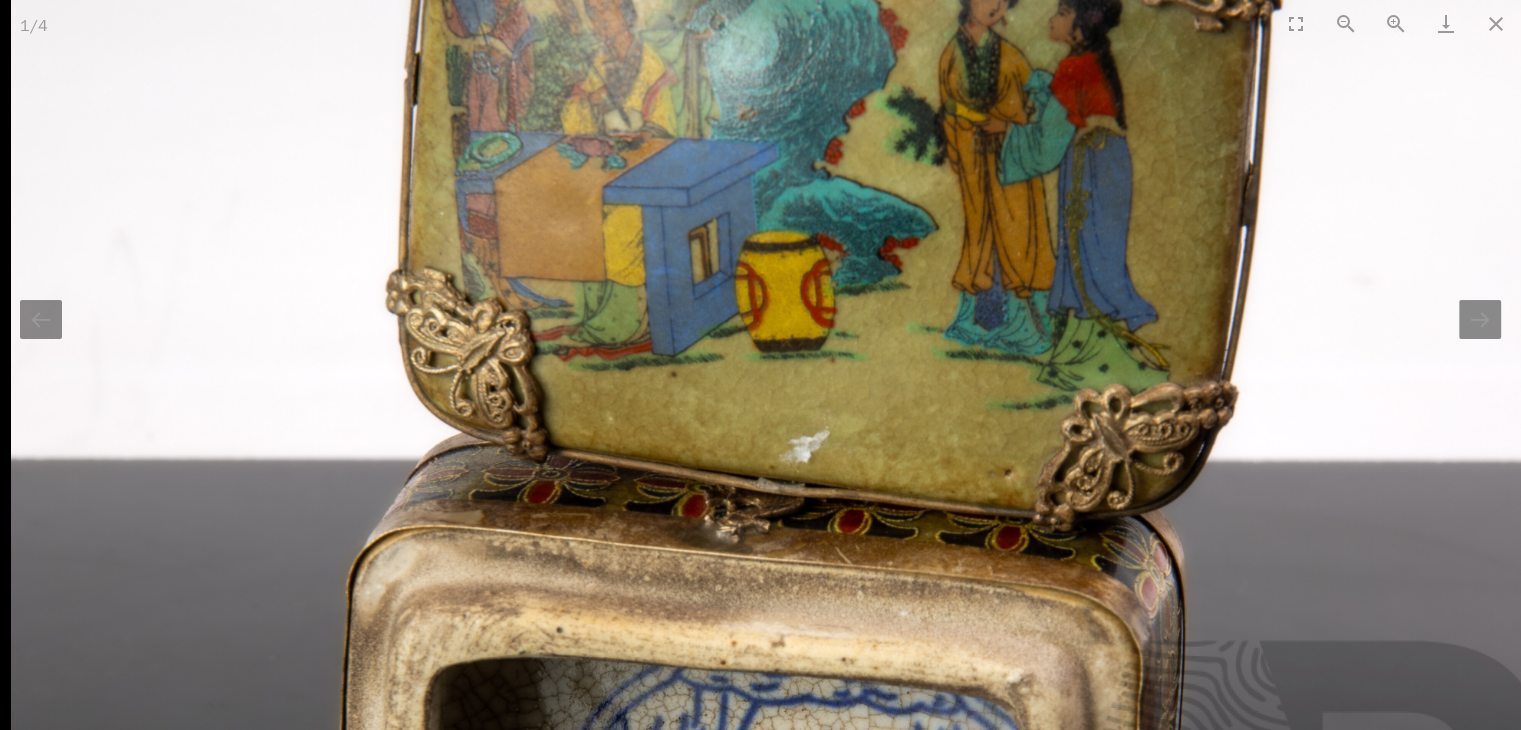 drag, startPoint x: 976, startPoint y: 363, endPoint x: 1040, endPoint y: 776, distance: 417.9294 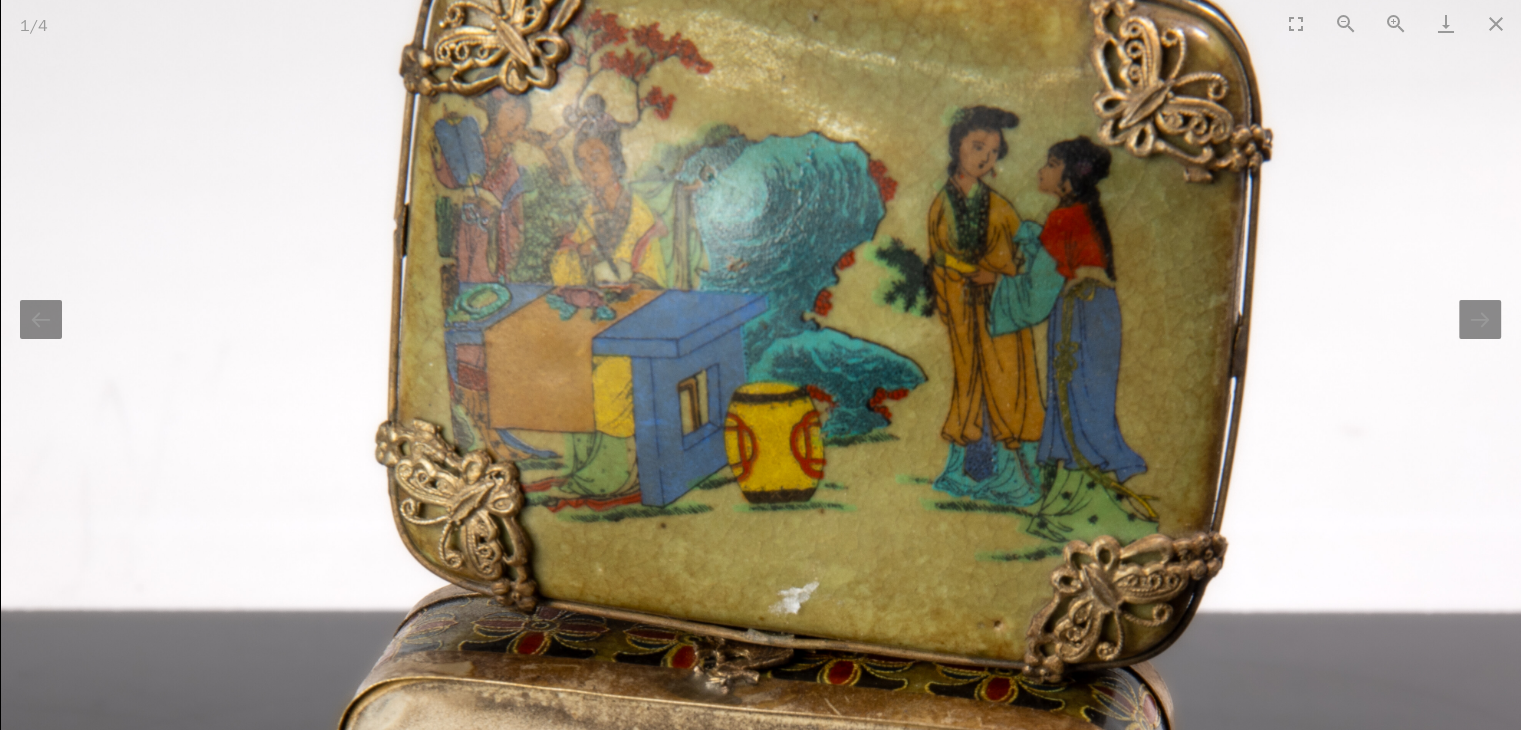 click at bounding box center (789, 622) 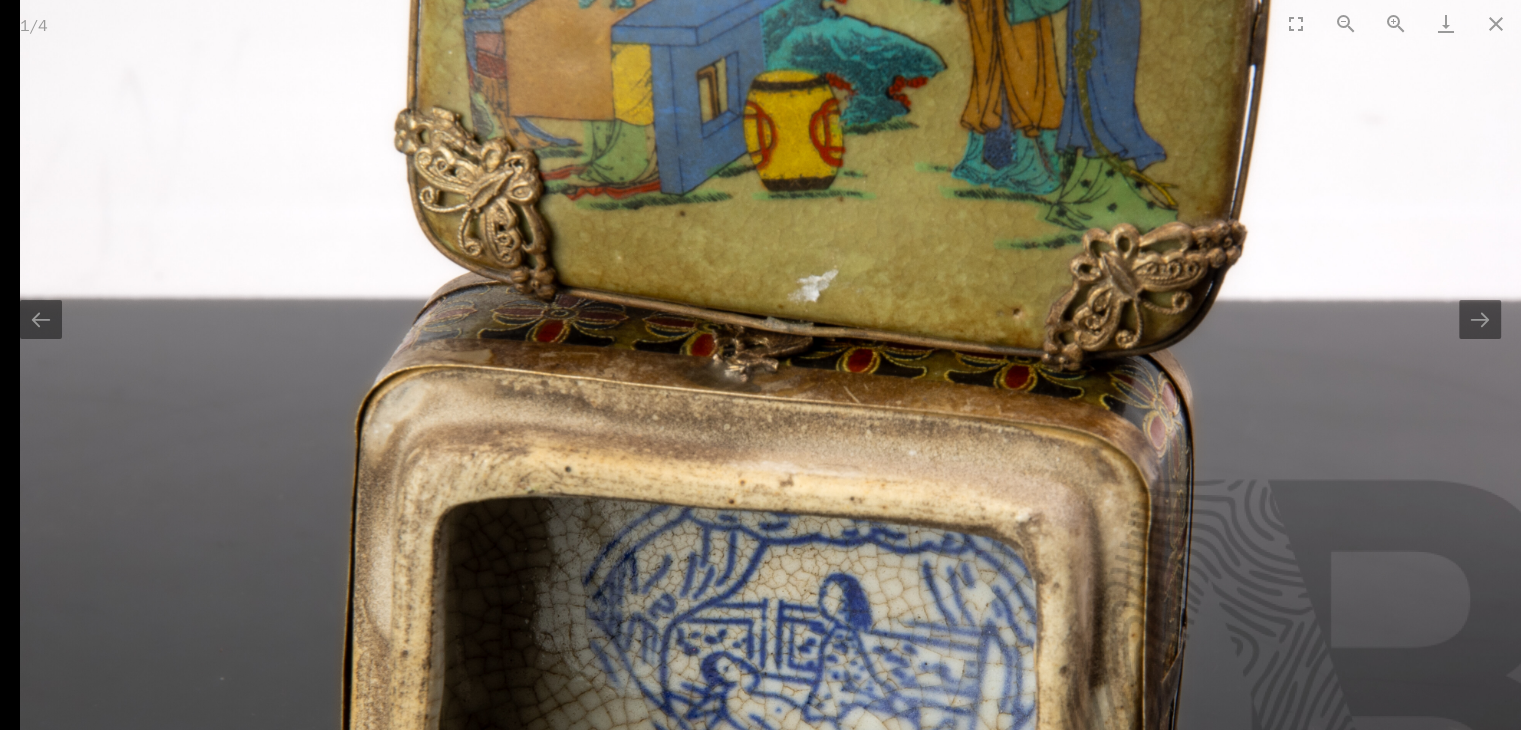 drag, startPoint x: 917, startPoint y: 701, endPoint x: 1034, endPoint y: 381, distance: 340.71835 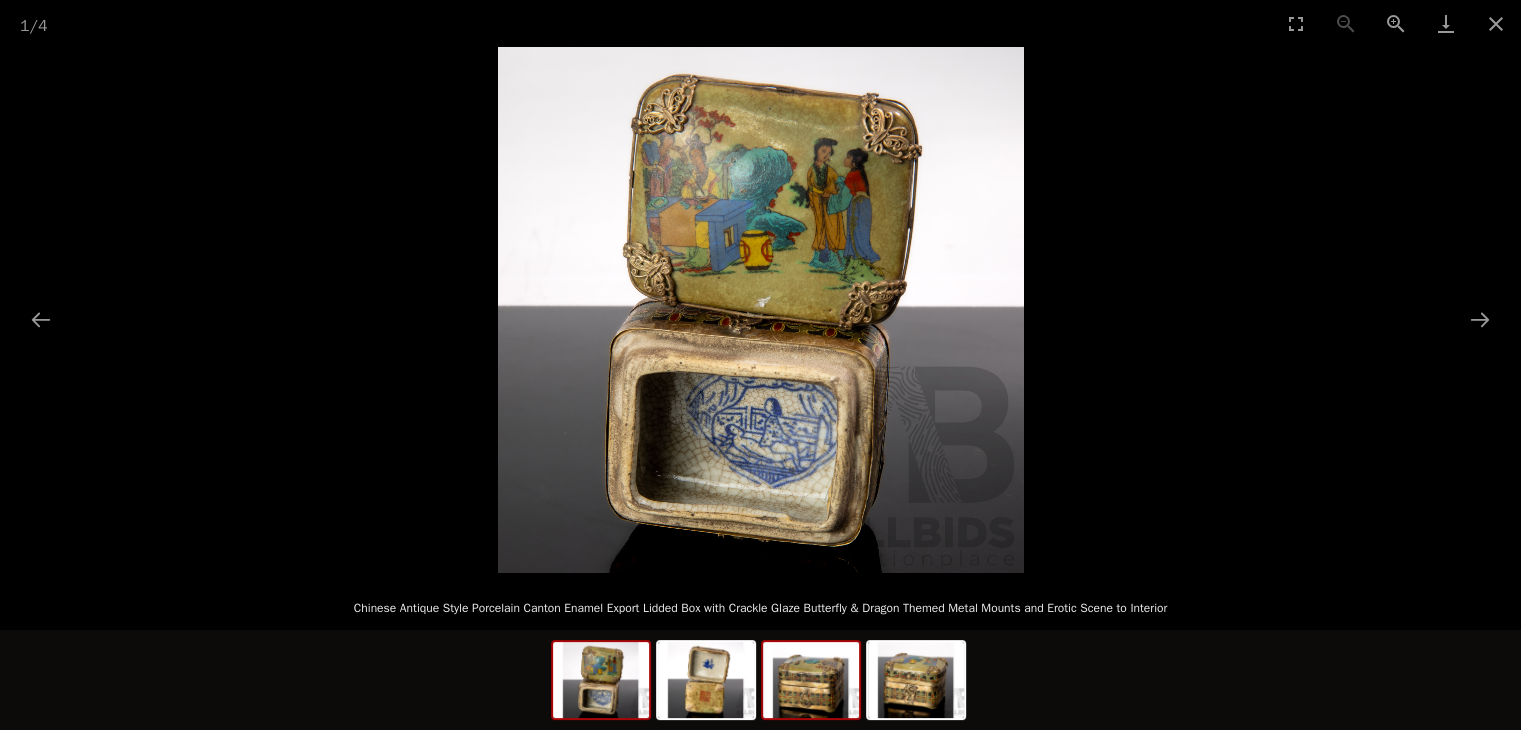 click at bounding box center [811, 680] 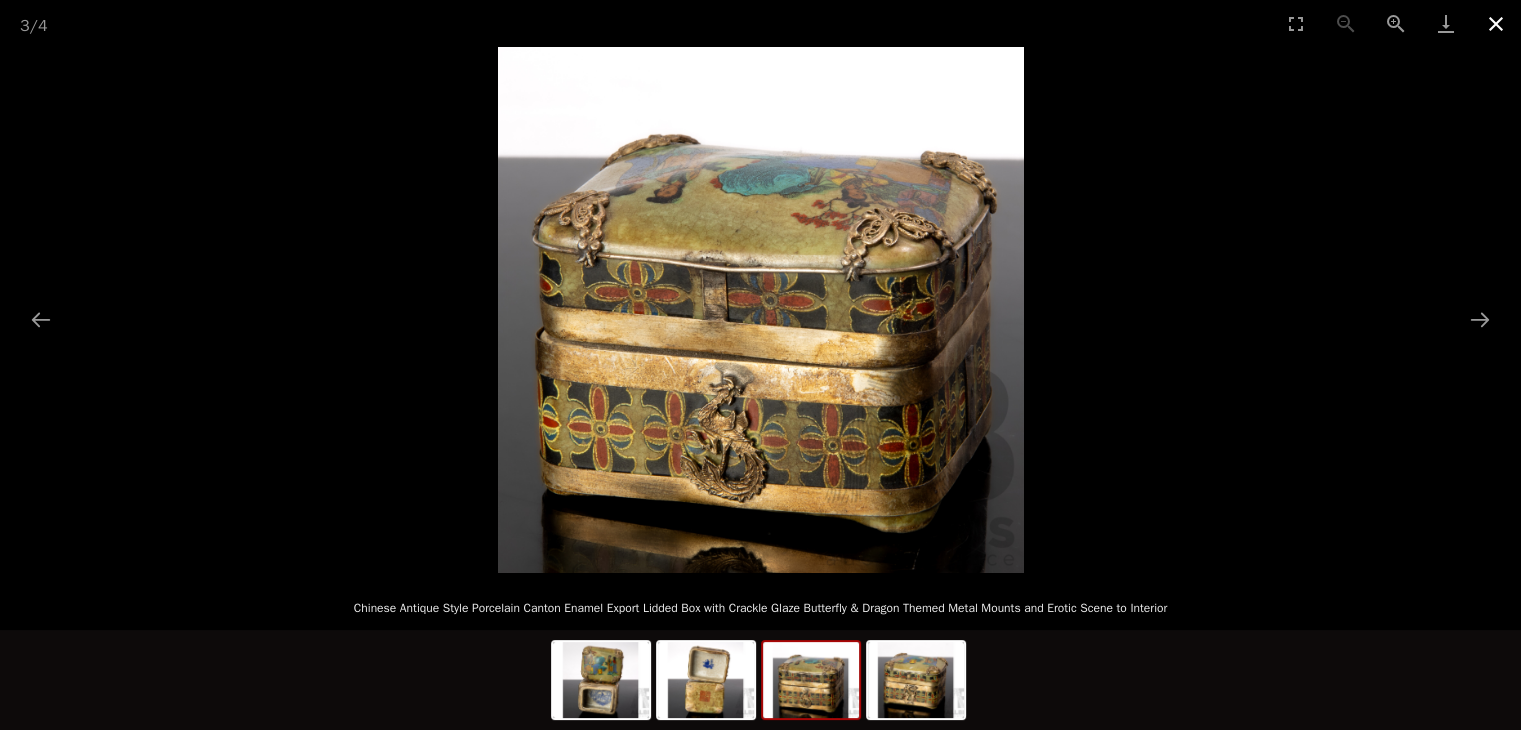 click at bounding box center [1496, 23] 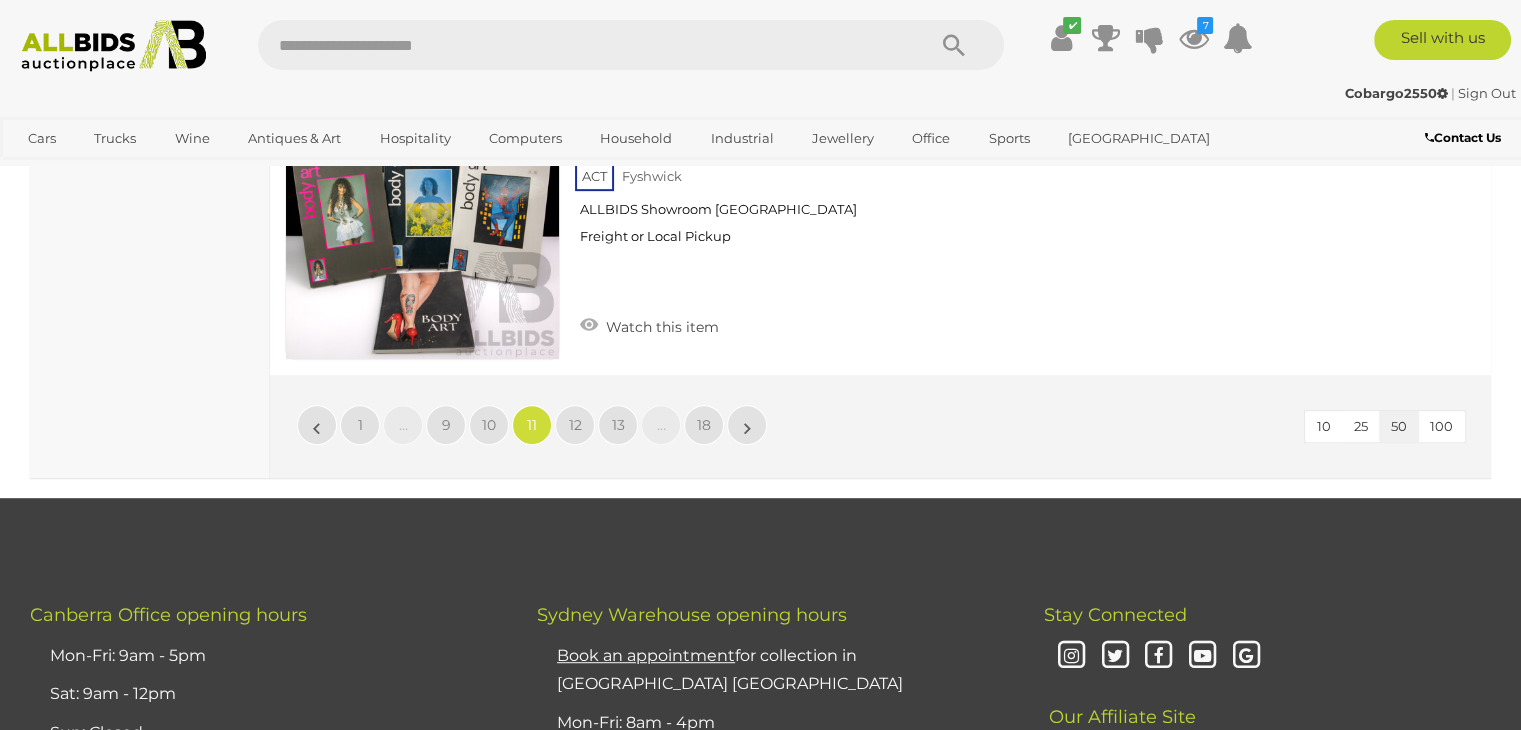 scroll, scrollTop: 16150, scrollLeft: 0, axis: vertical 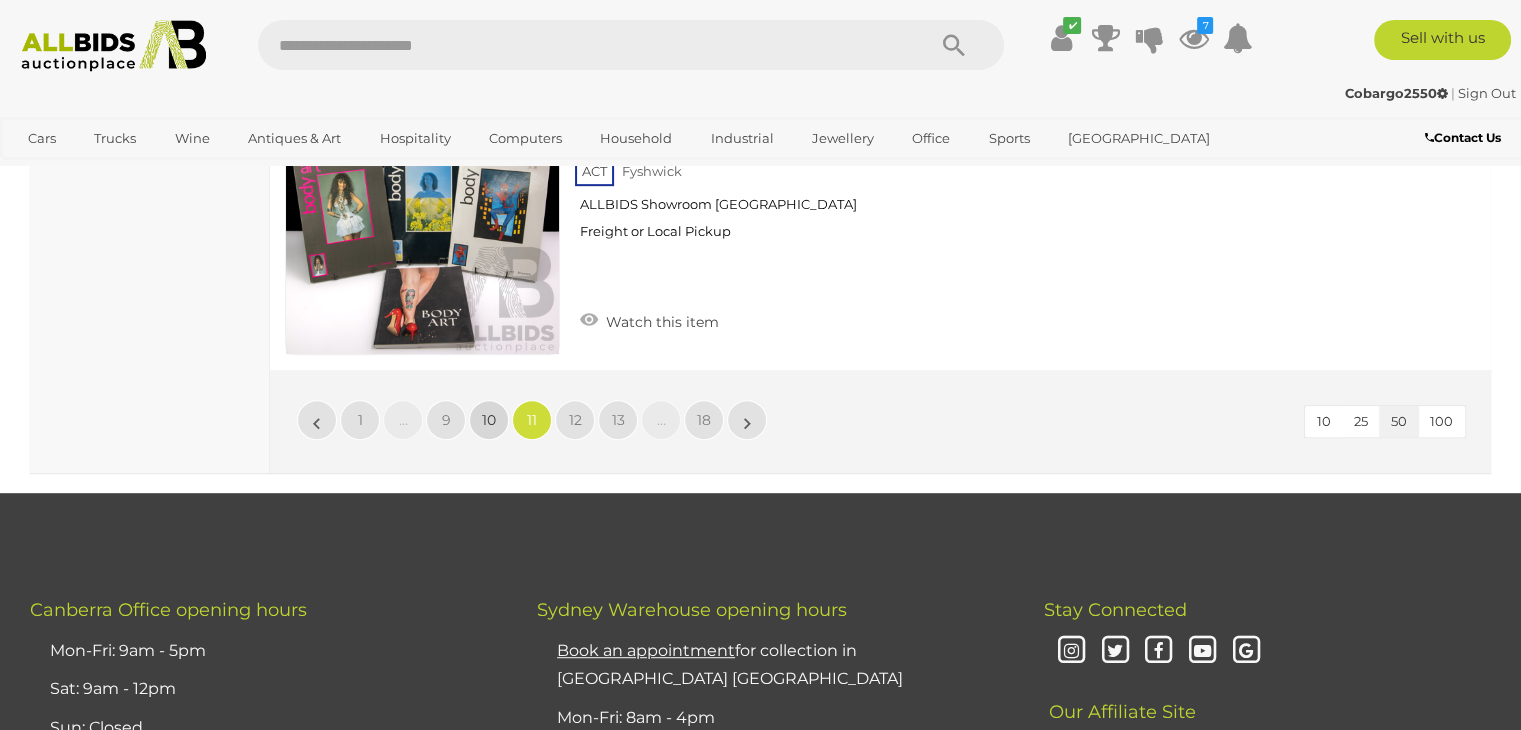 click on "10" at bounding box center (489, 420) 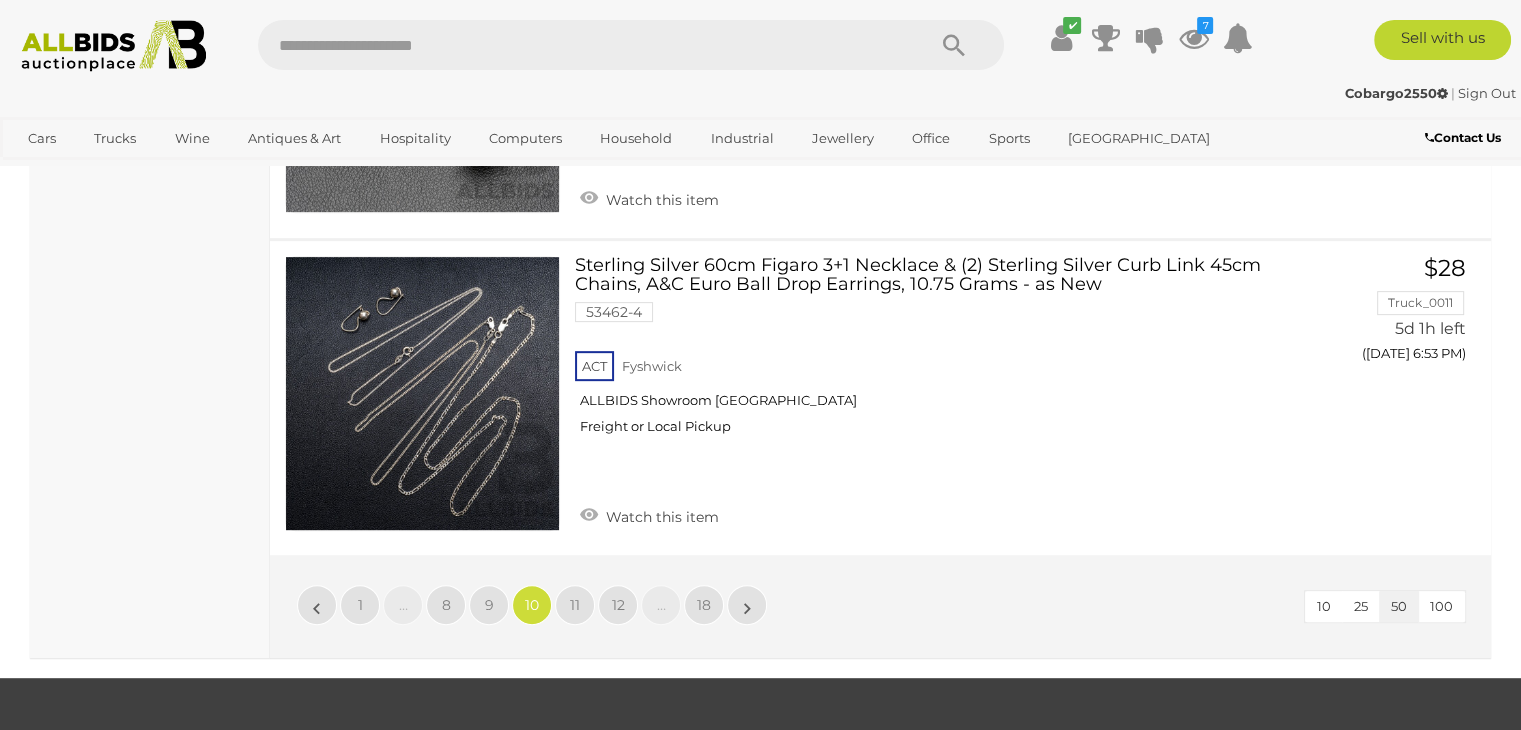 scroll, scrollTop: 16046, scrollLeft: 0, axis: vertical 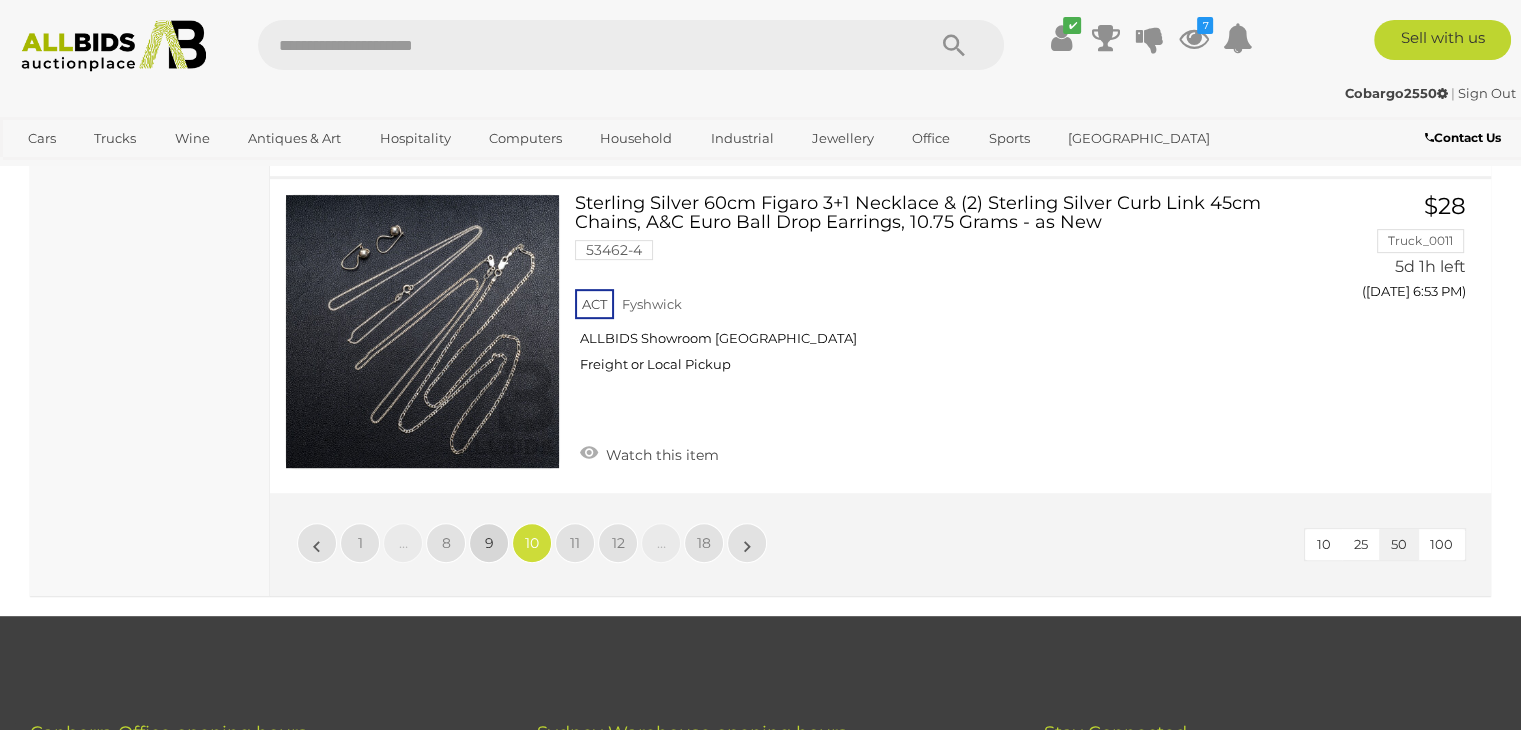 click on "9" at bounding box center [489, 543] 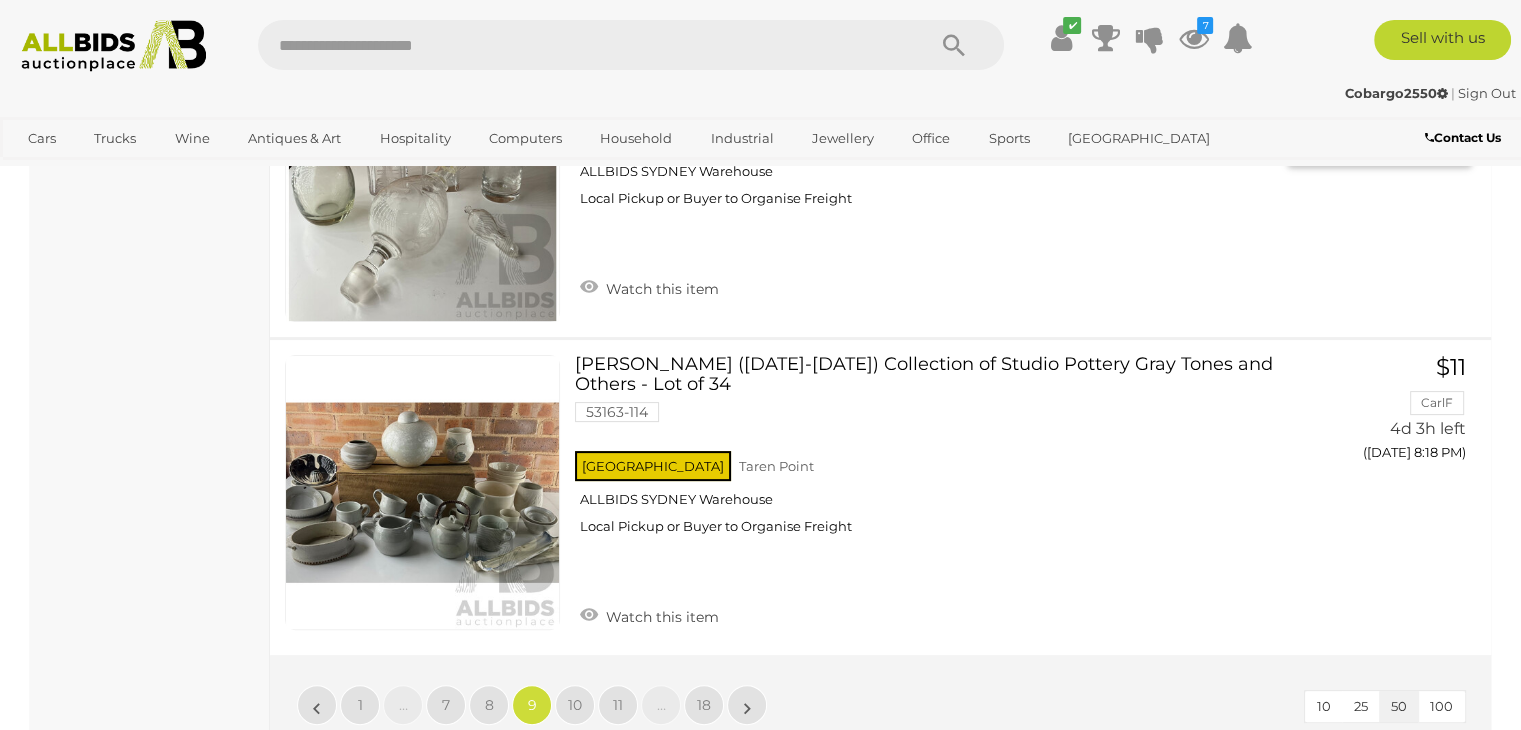 scroll, scrollTop: 15746, scrollLeft: 0, axis: vertical 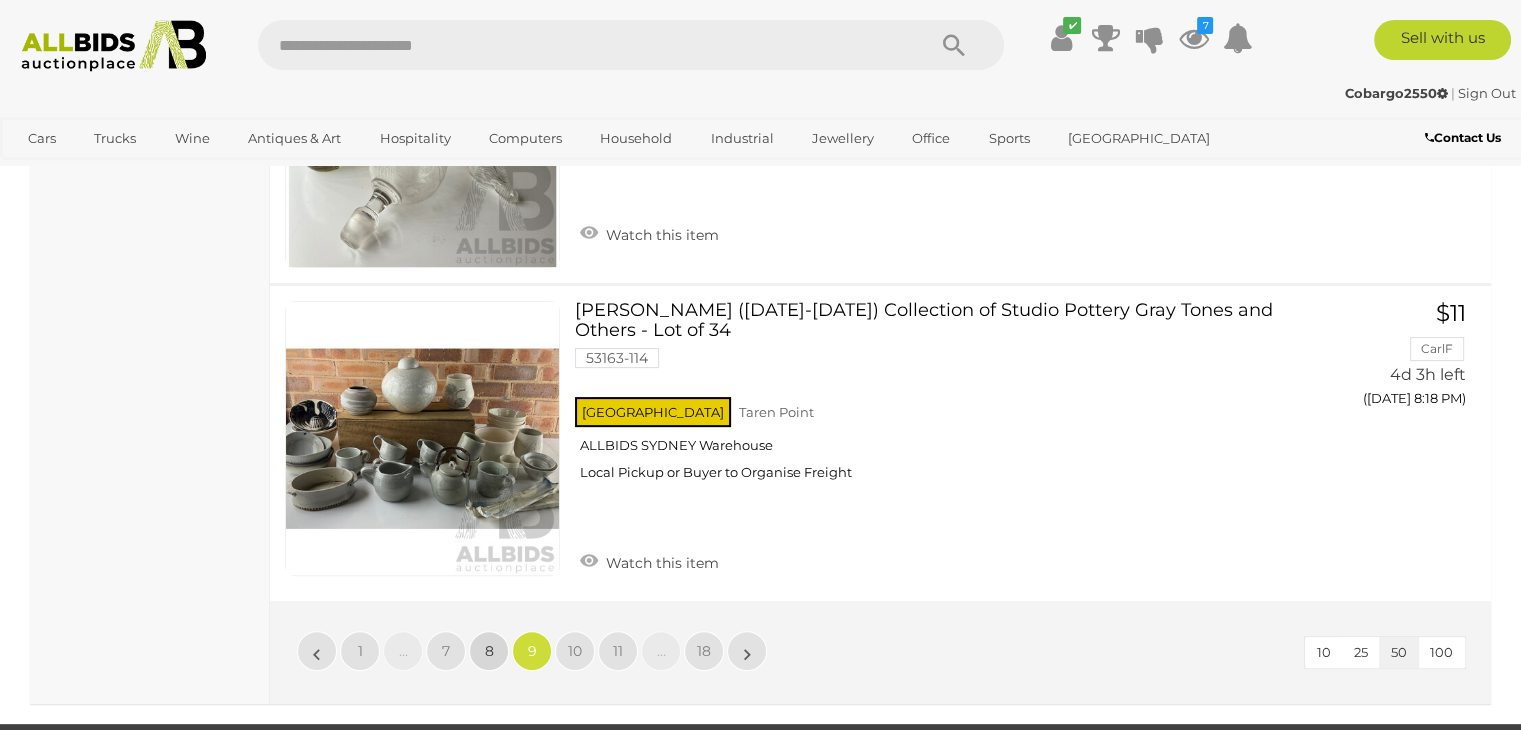 click on "8" at bounding box center [489, 651] 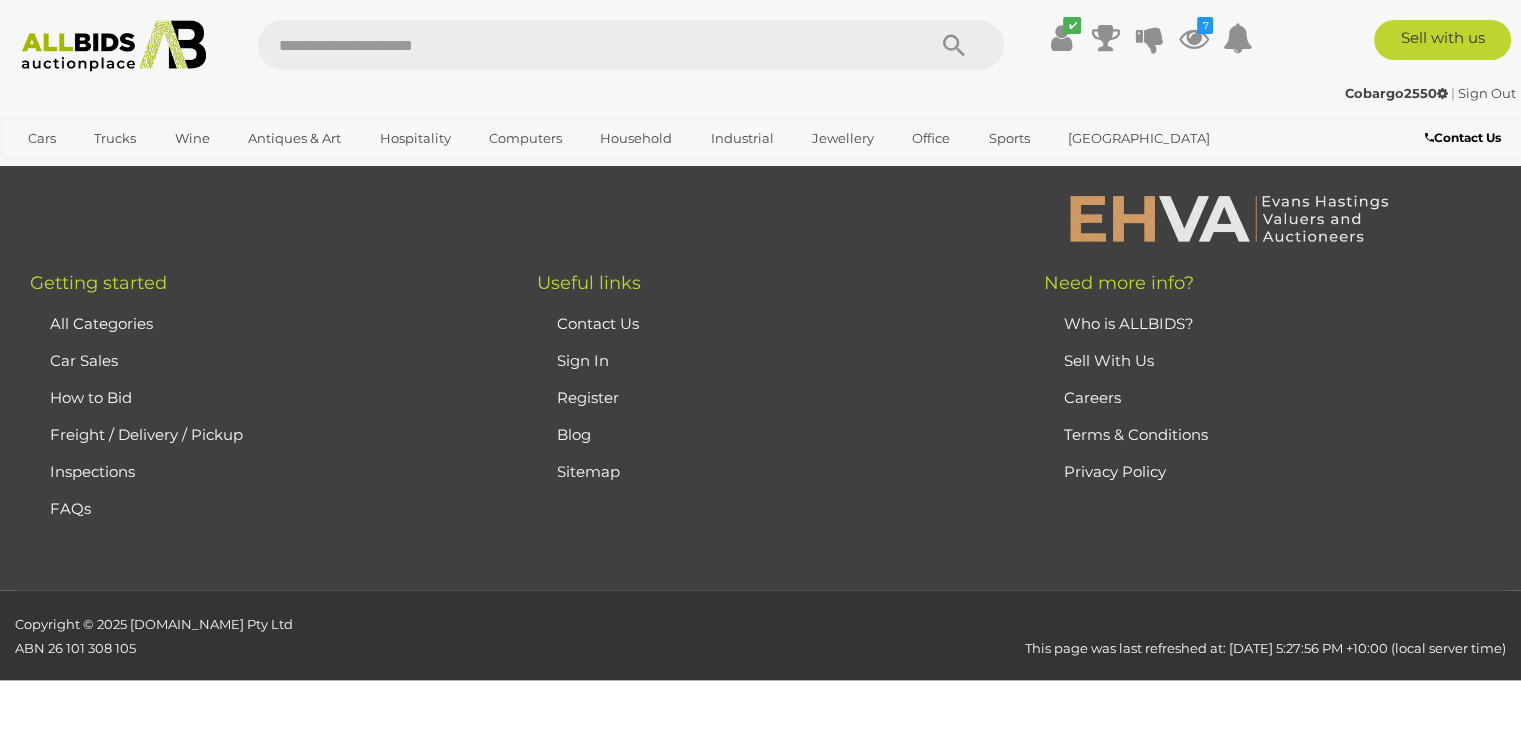 scroll, scrollTop: 446, scrollLeft: 0, axis: vertical 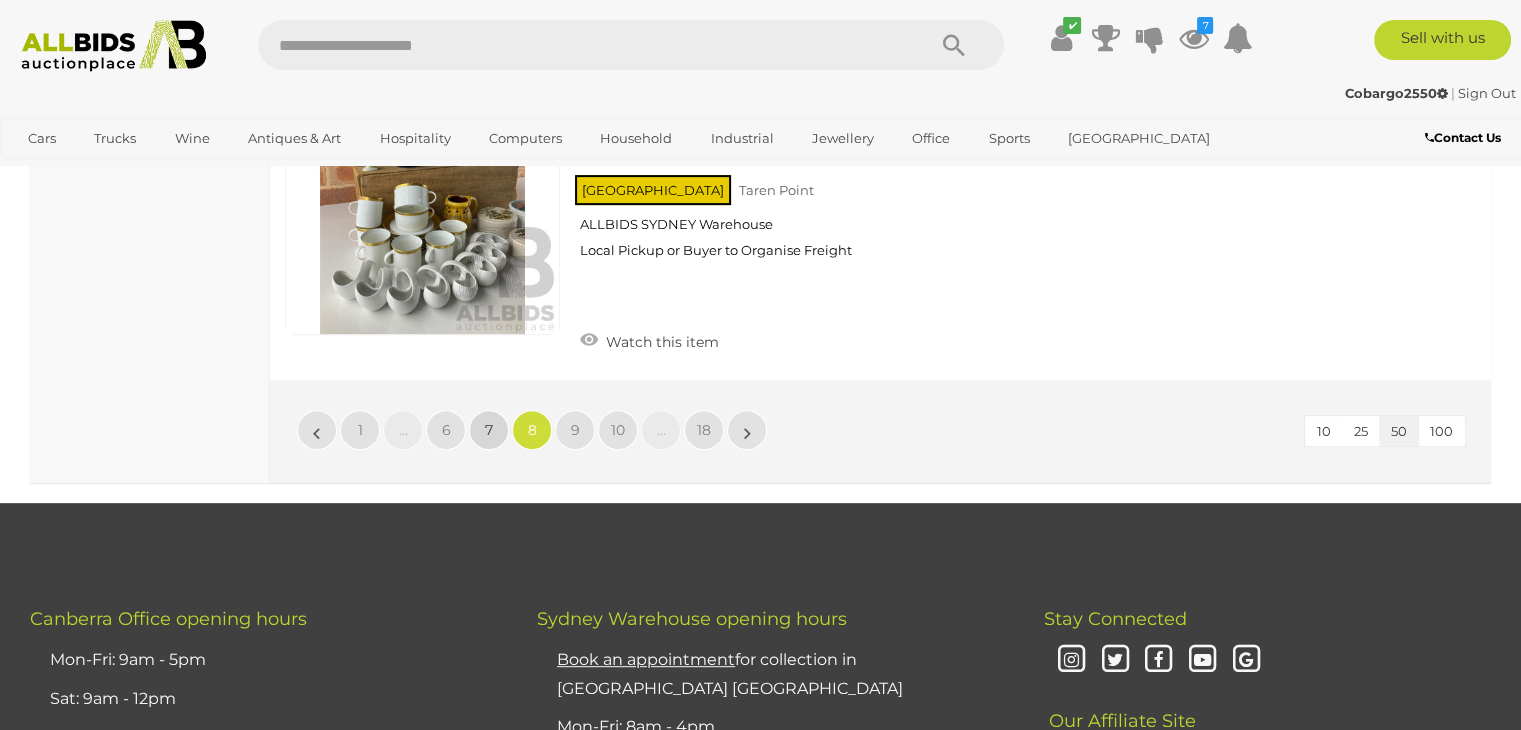 click on "7" at bounding box center (489, 430) 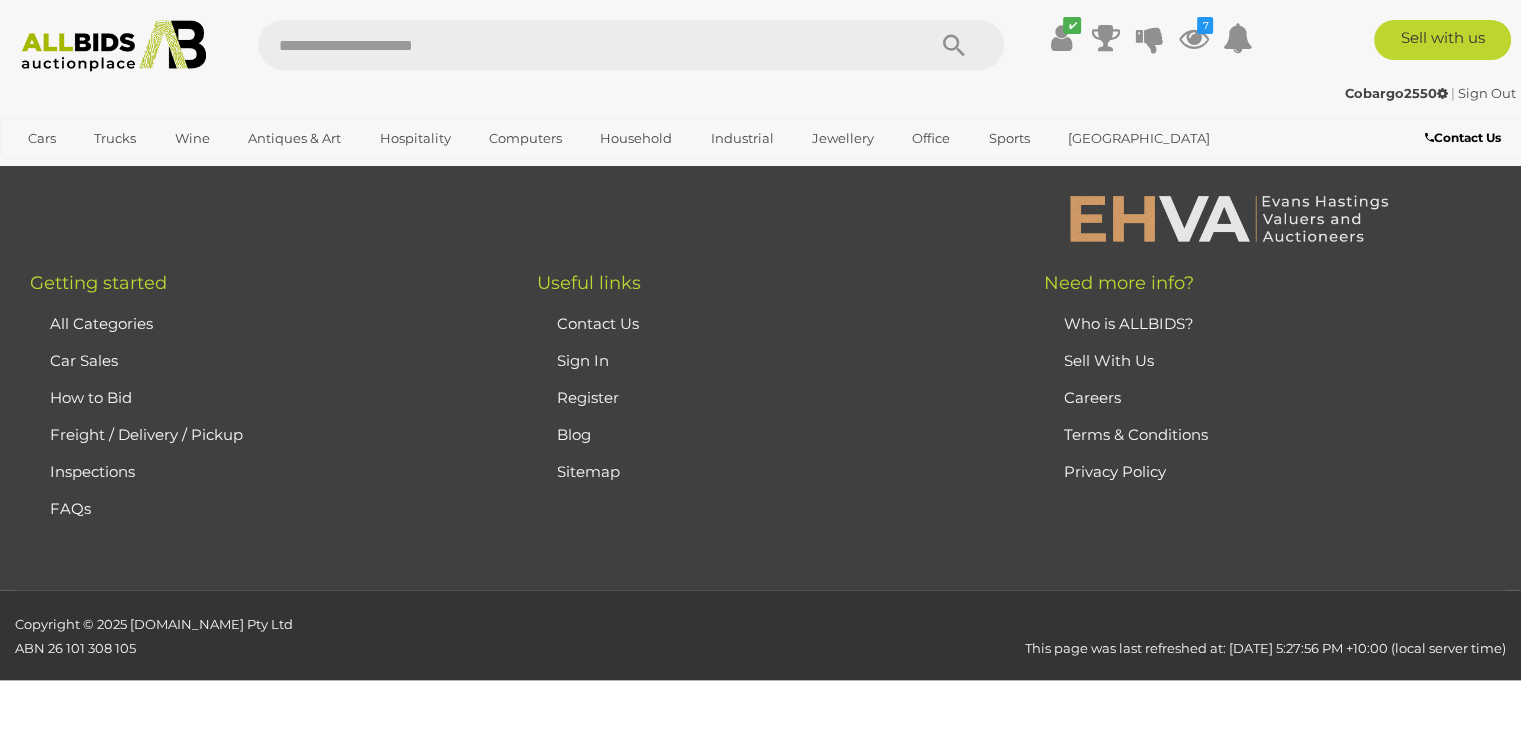 scroll, scrollTop: 446, scrollLeft: 0, axis: vertical 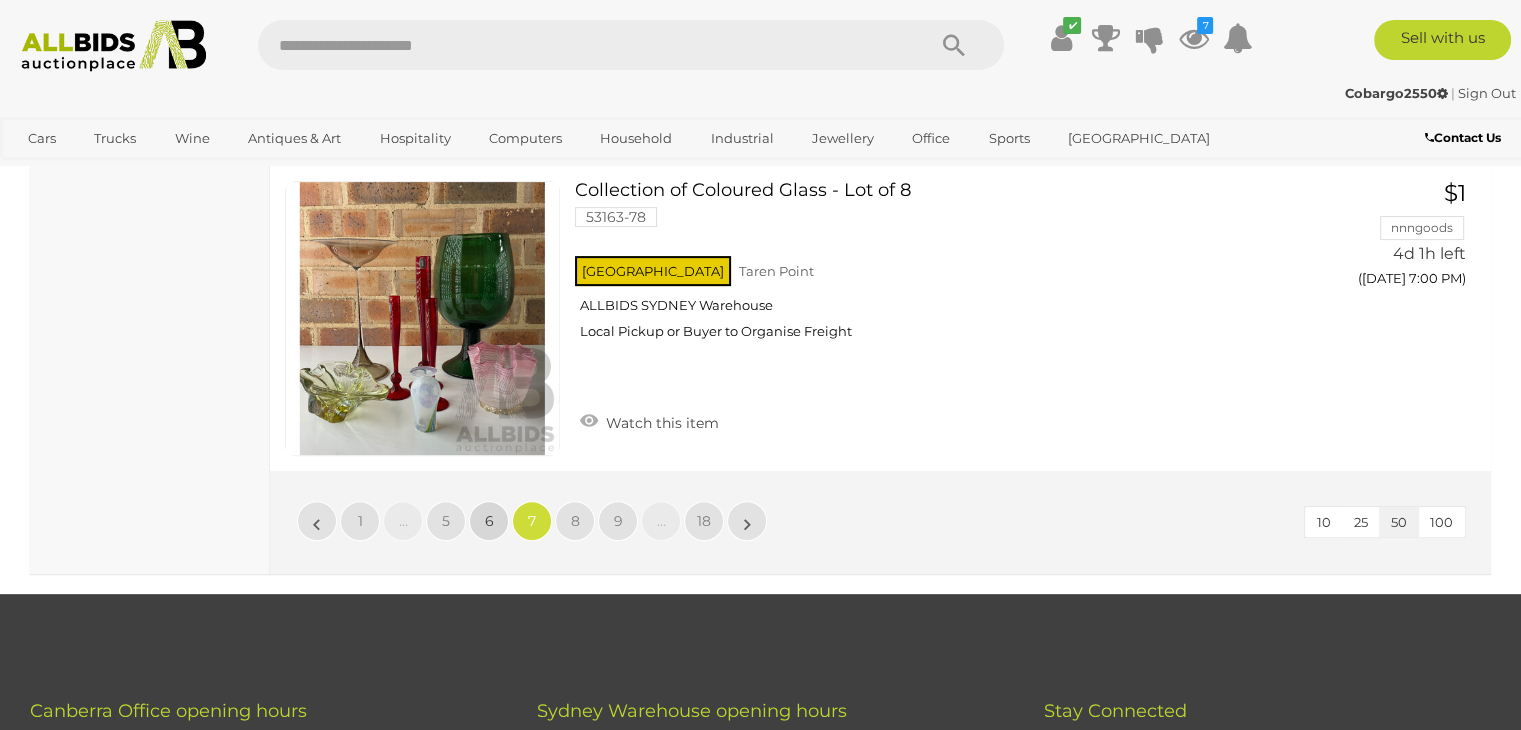click on "6" at bounding box center (489, 521) 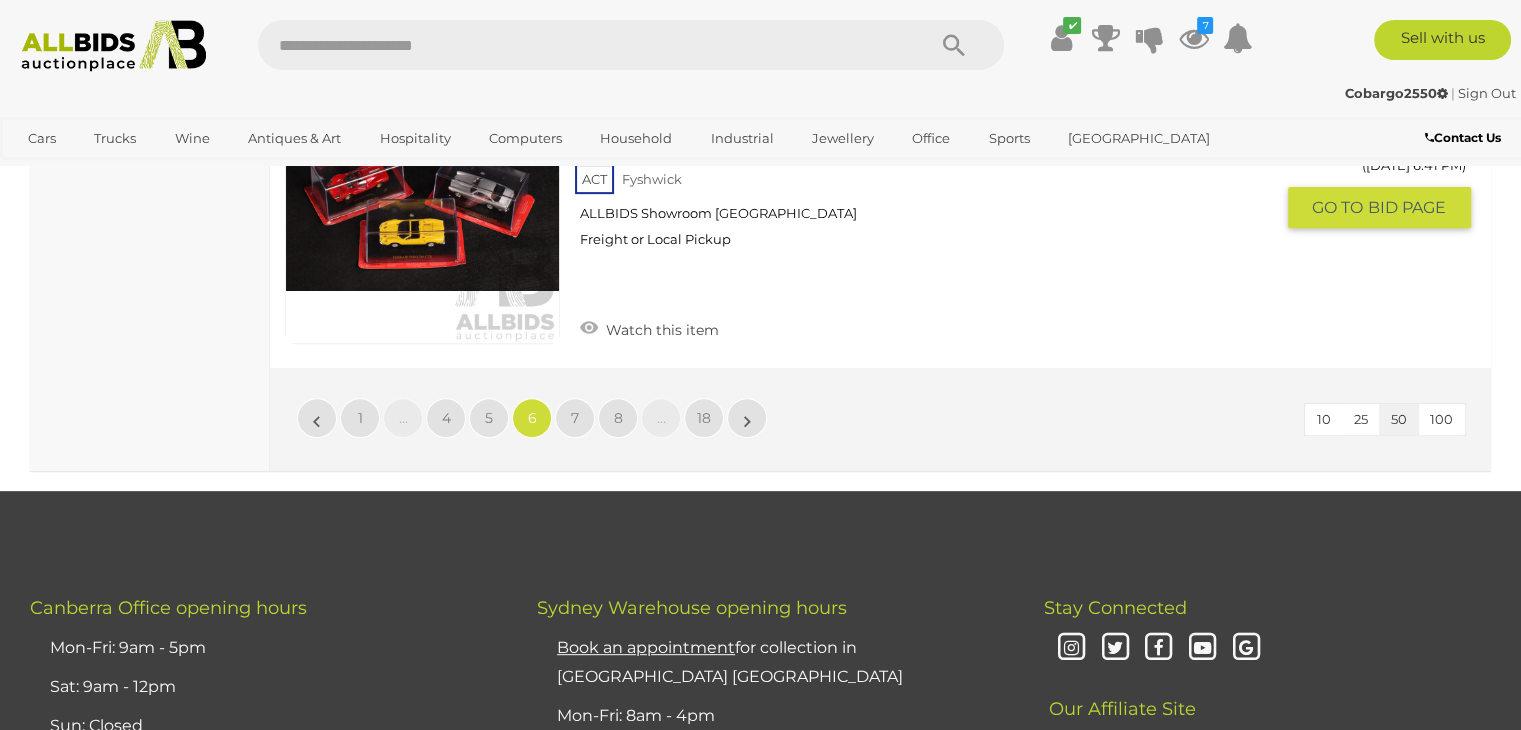 scroll, scrollTop: 15946, scrollLeft: 0, axis: vertical 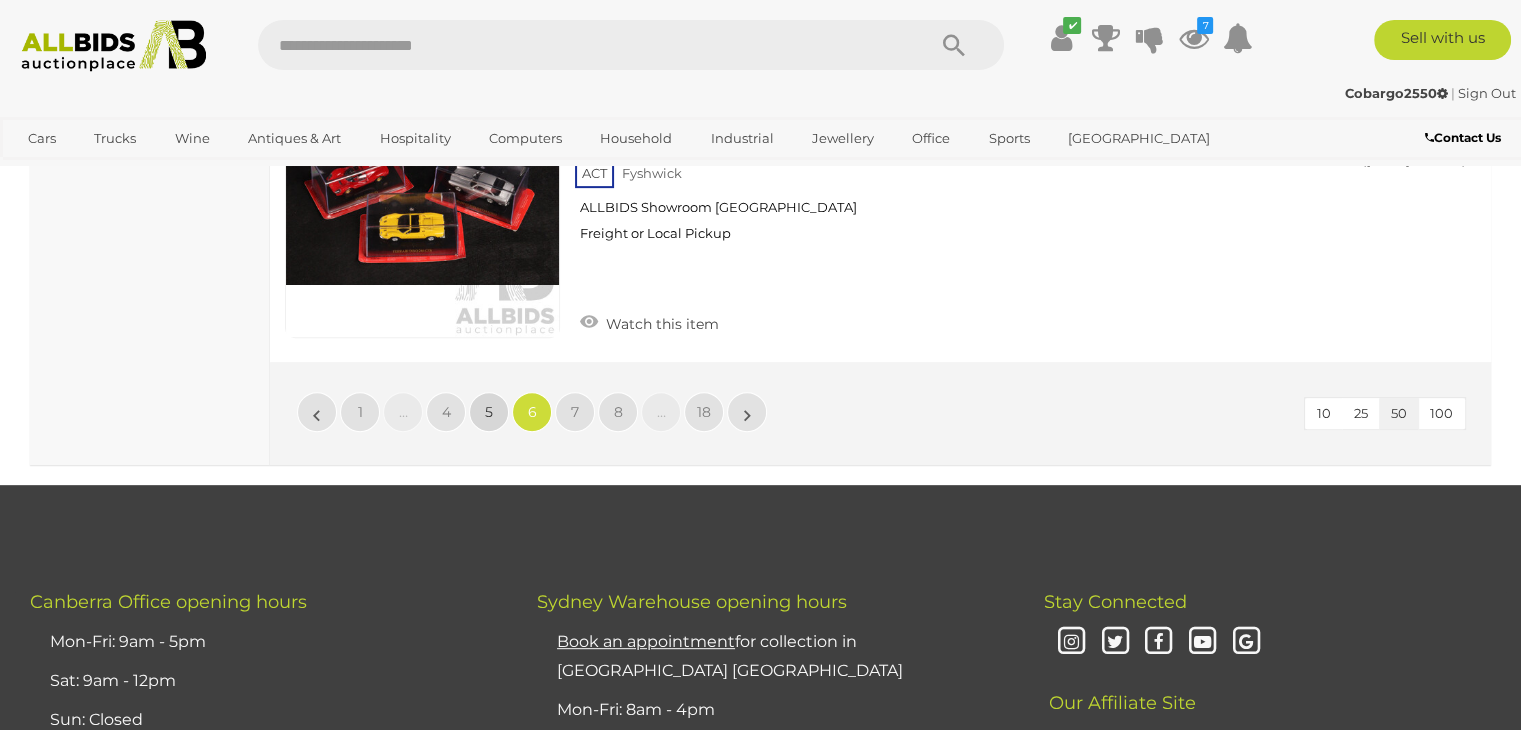 click on "5" at bounding box center [489, 412] 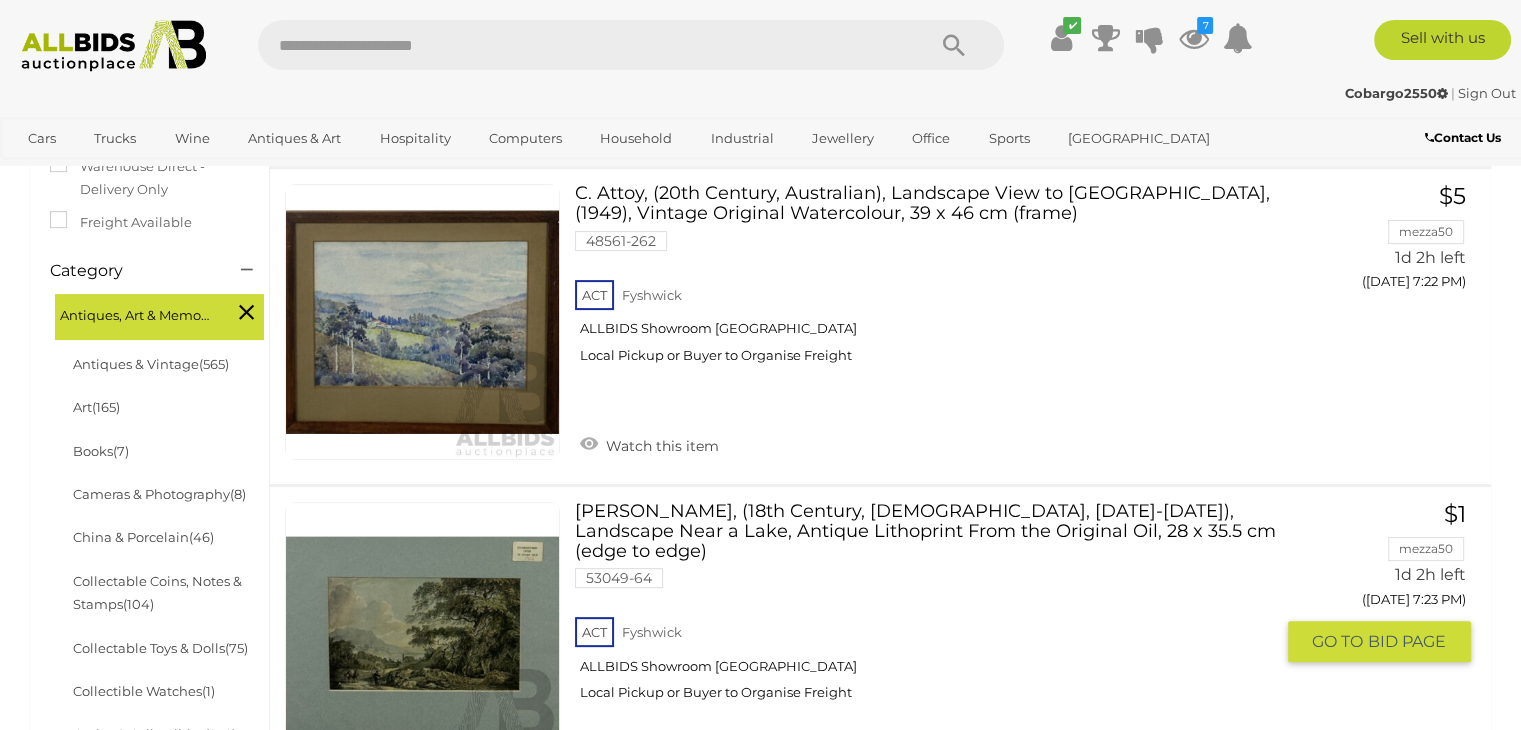 scroll, scrollTop: 446, scrollLeft: 0, axis: vertical 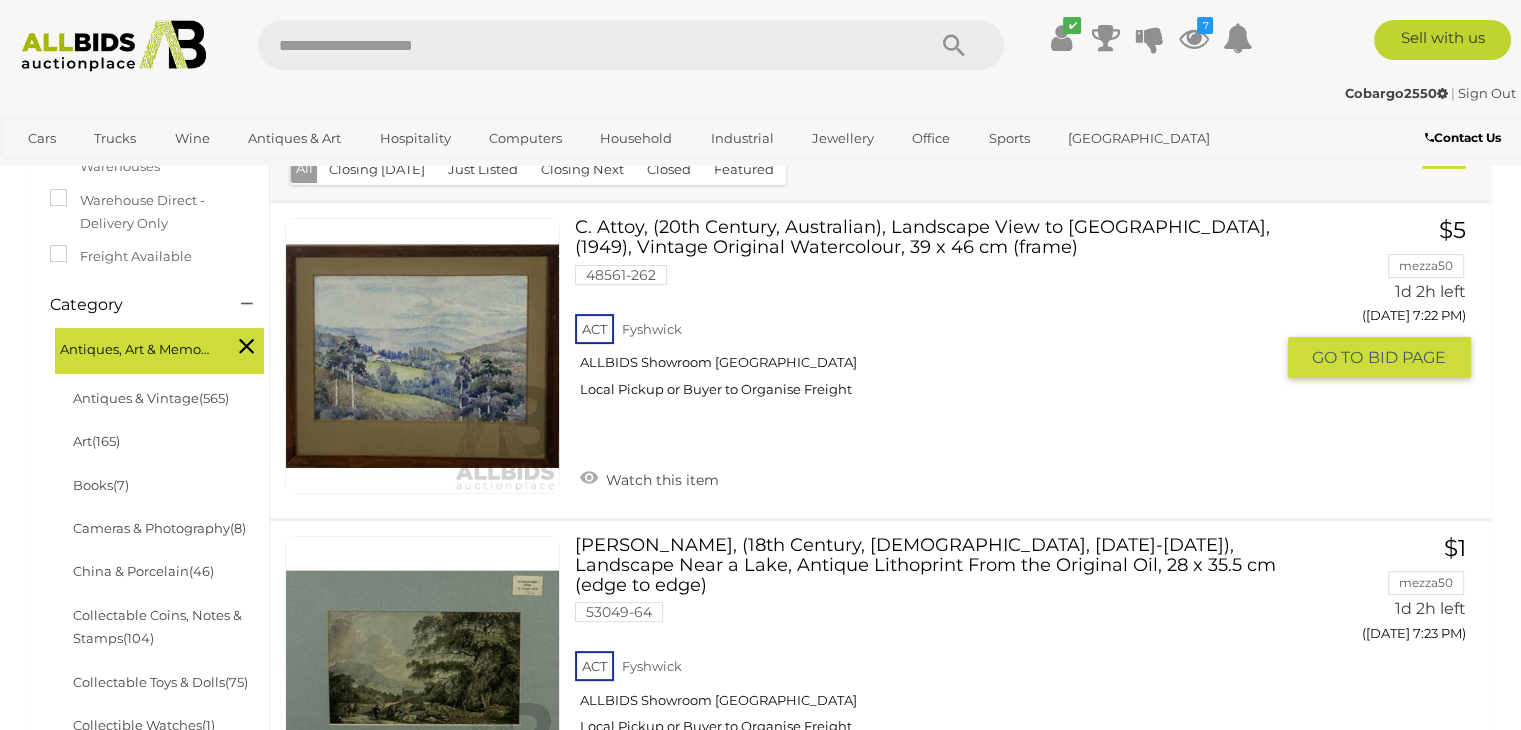 click at bounding box center (422, 355) 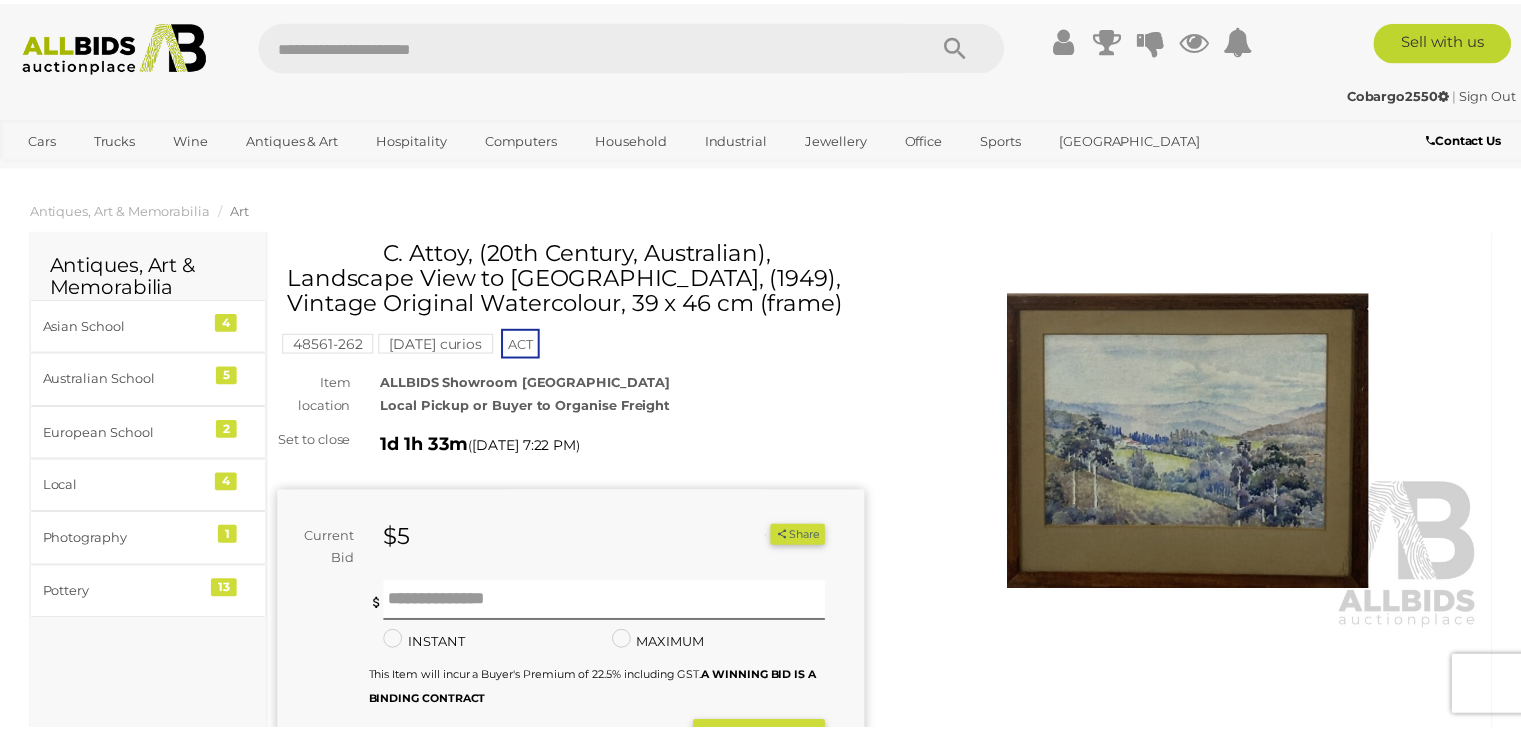 scroll, scrollTop: 0, scrollLeft: 0, axis: both 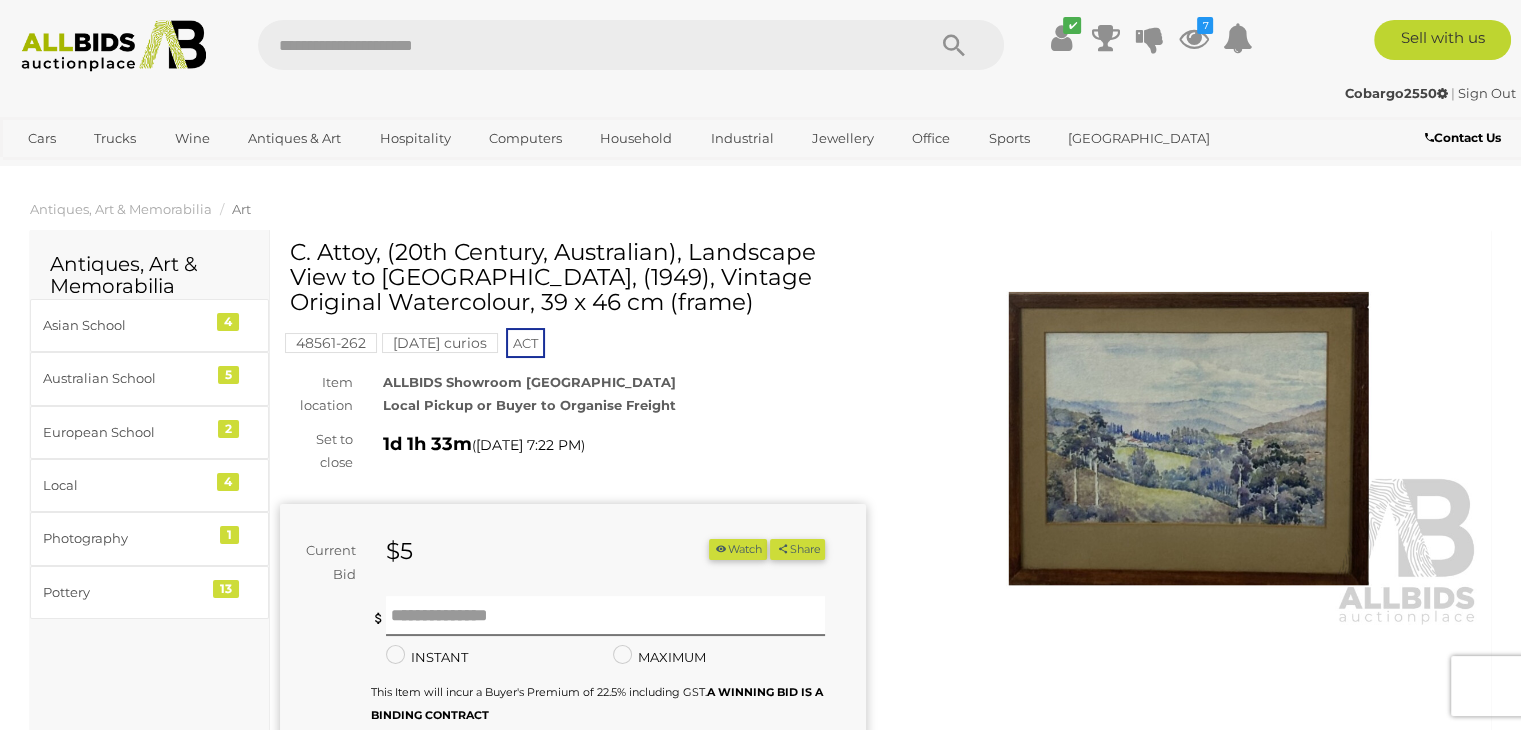 click at bounding box center (1189, 438) 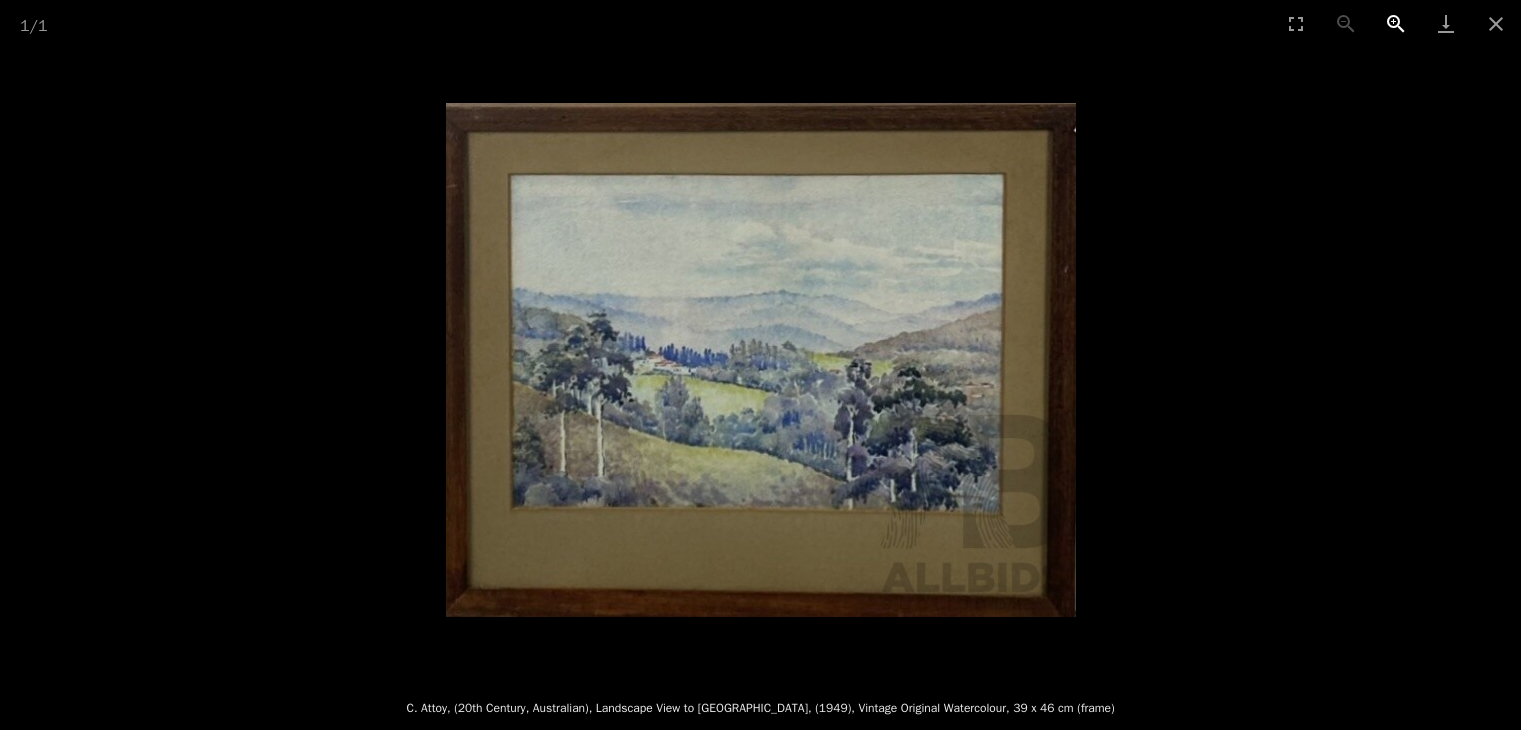 click at bounding box center [1396, 23] 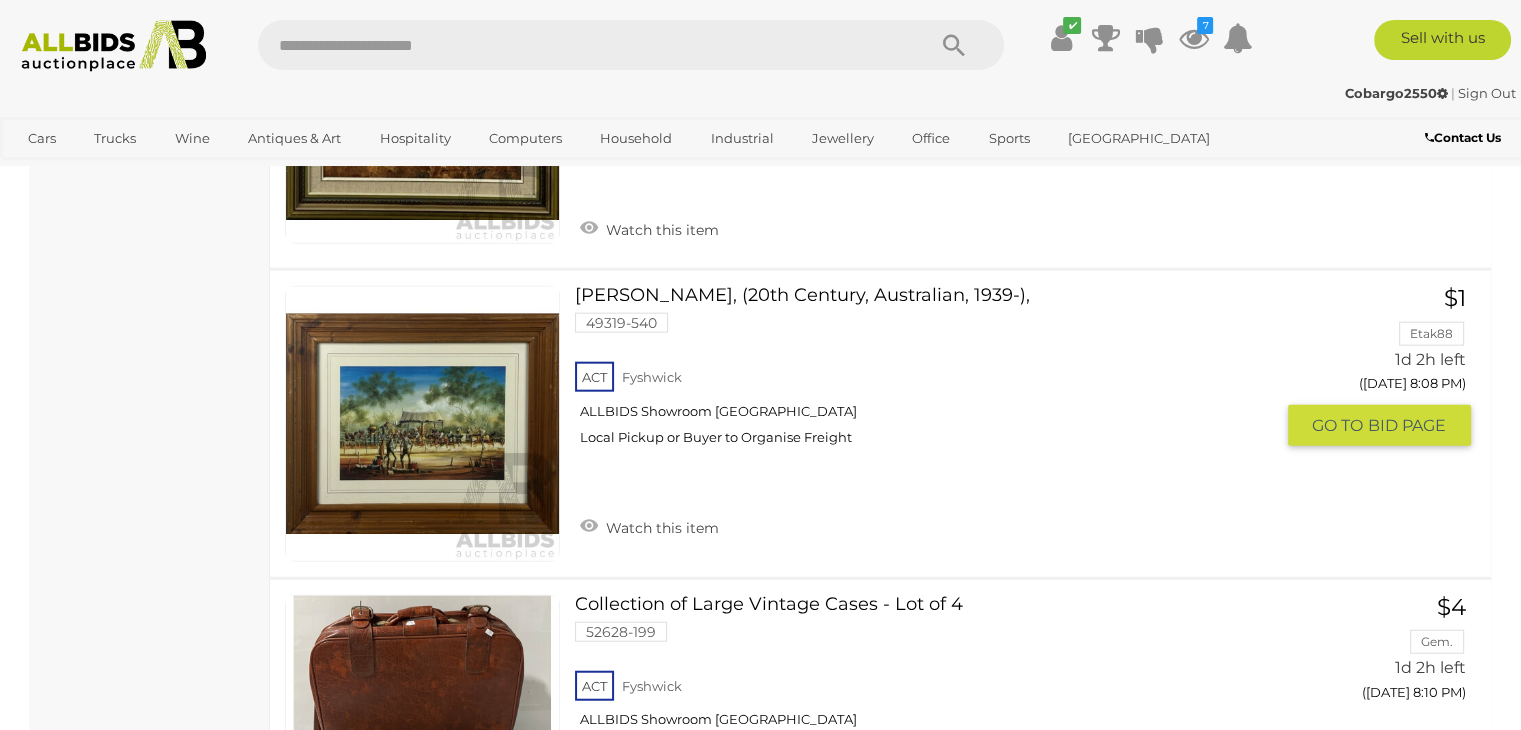 scroll, scrollTop: 12444, scrollLeft: 0, axis: vertical 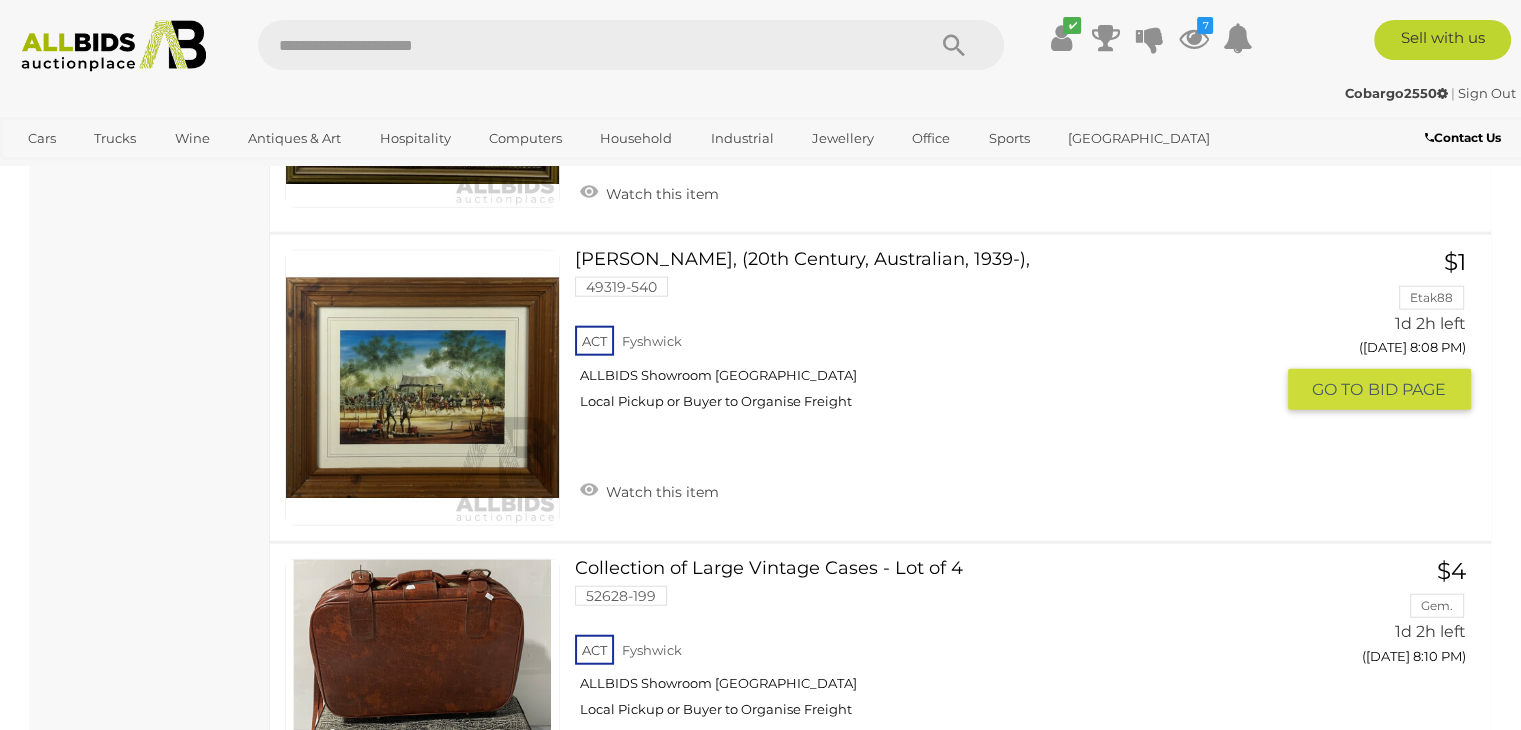 click at bounding box center [422, 387] 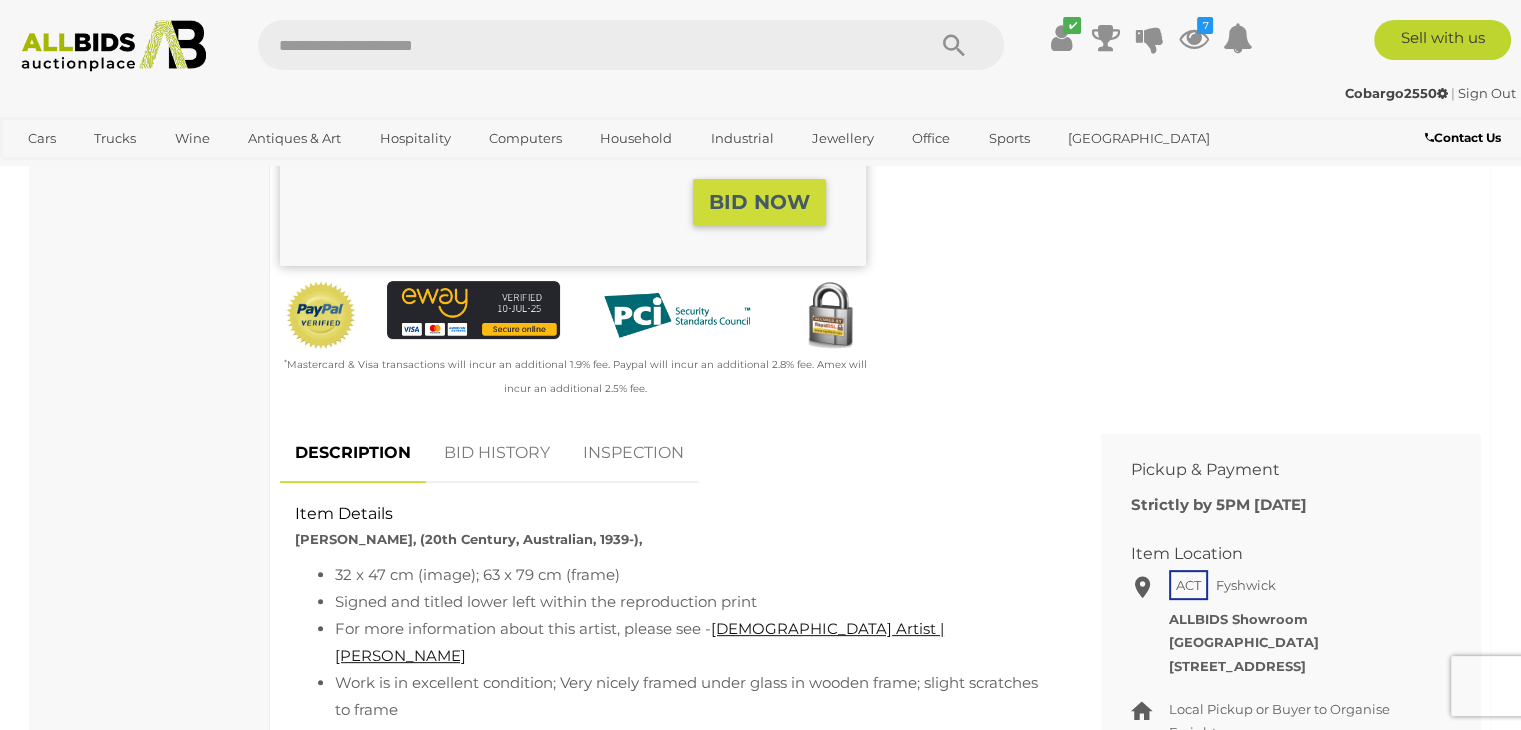 scroll, scrollTop: 500, scrollLeft: 0, axis: vertical 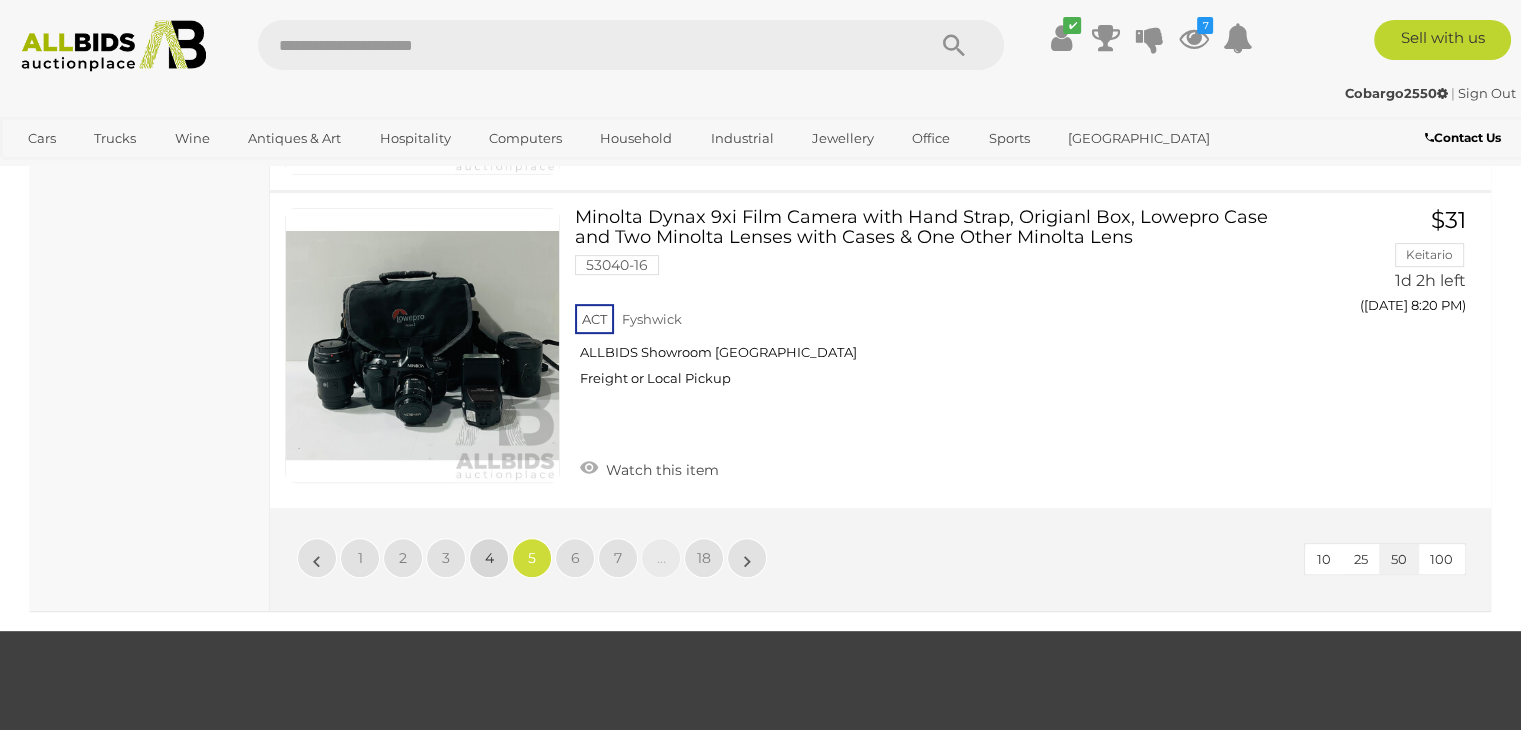click on "4" at bounding box center [489, 558] 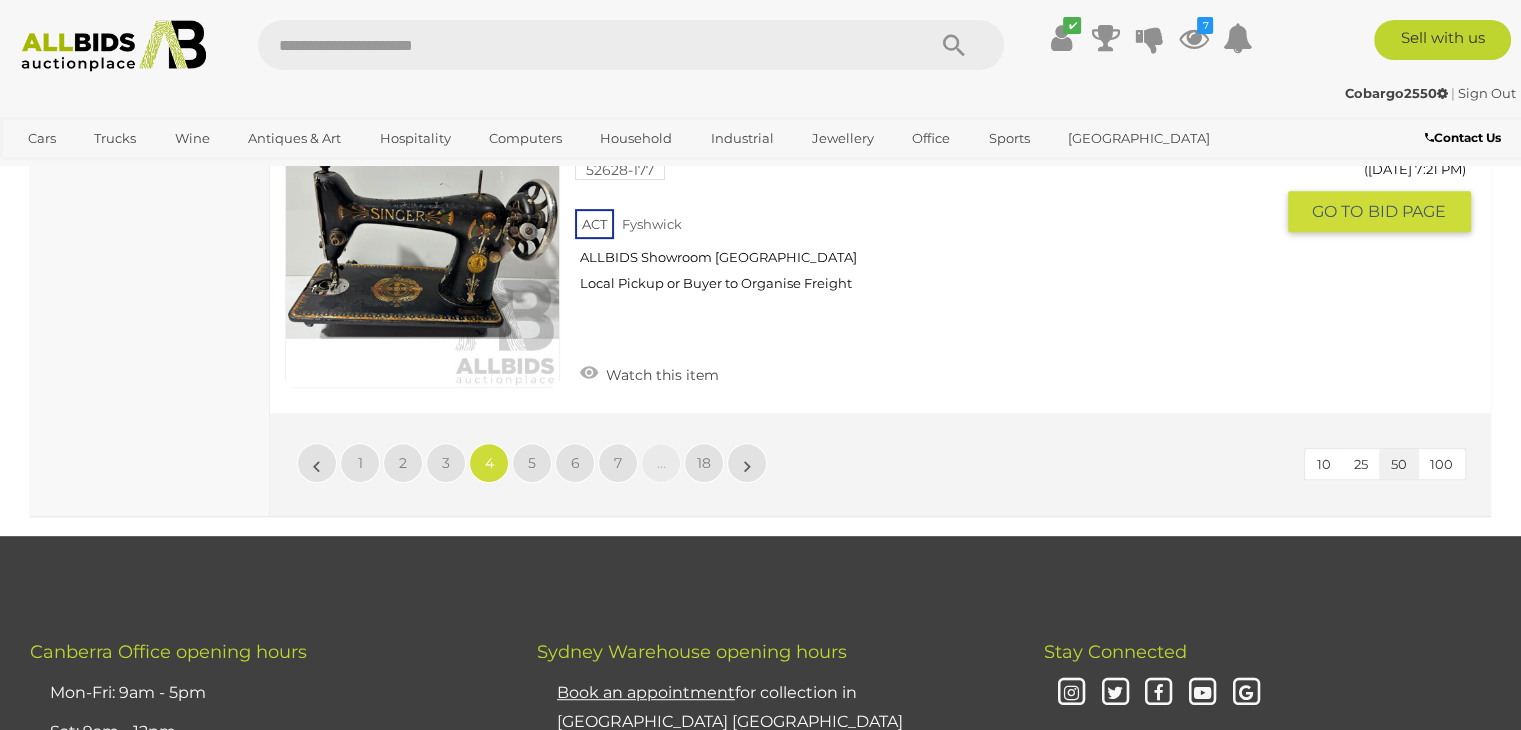 scroll, scrollTop: 16046, scrollLeft: 0, axis: vertical 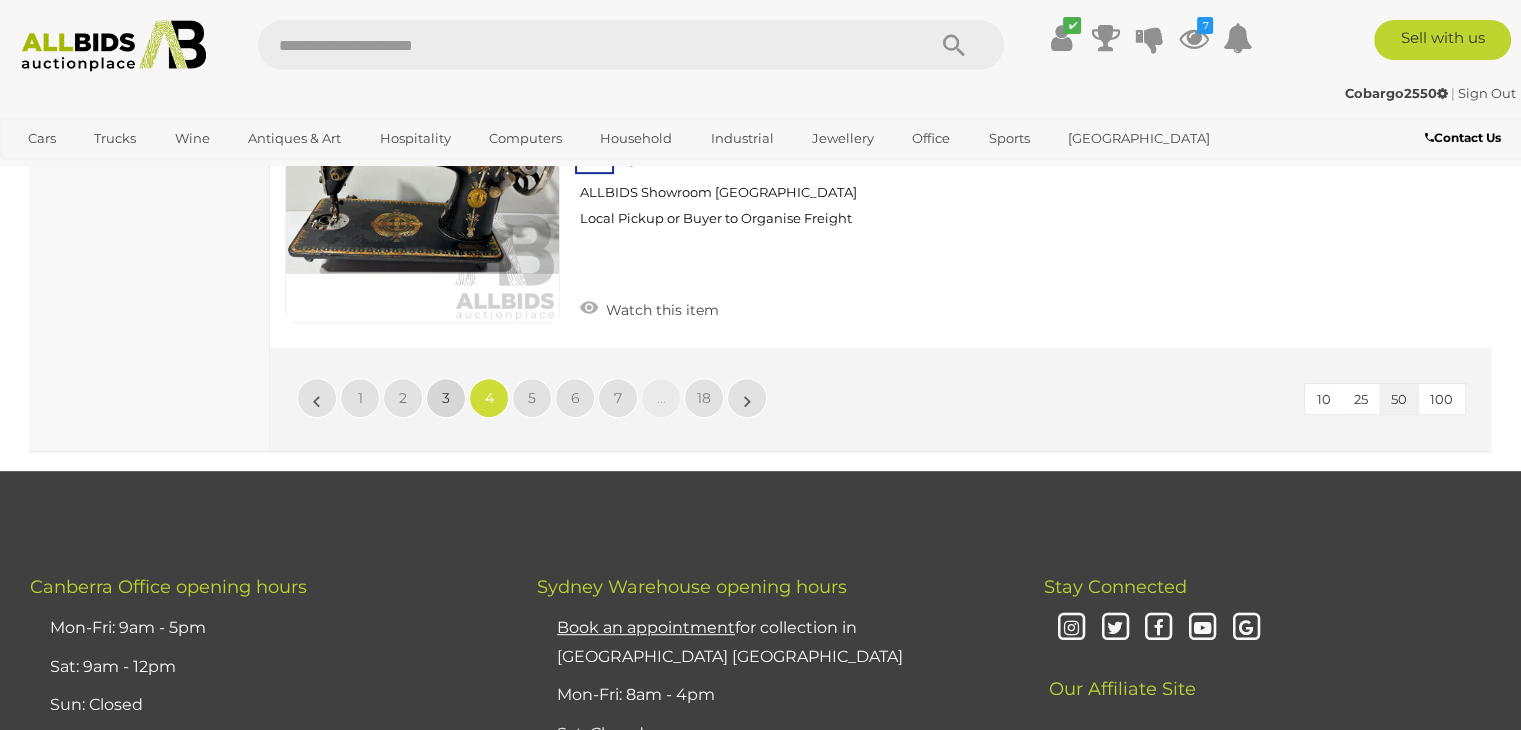click on "3" at bounding box center (446, 398) 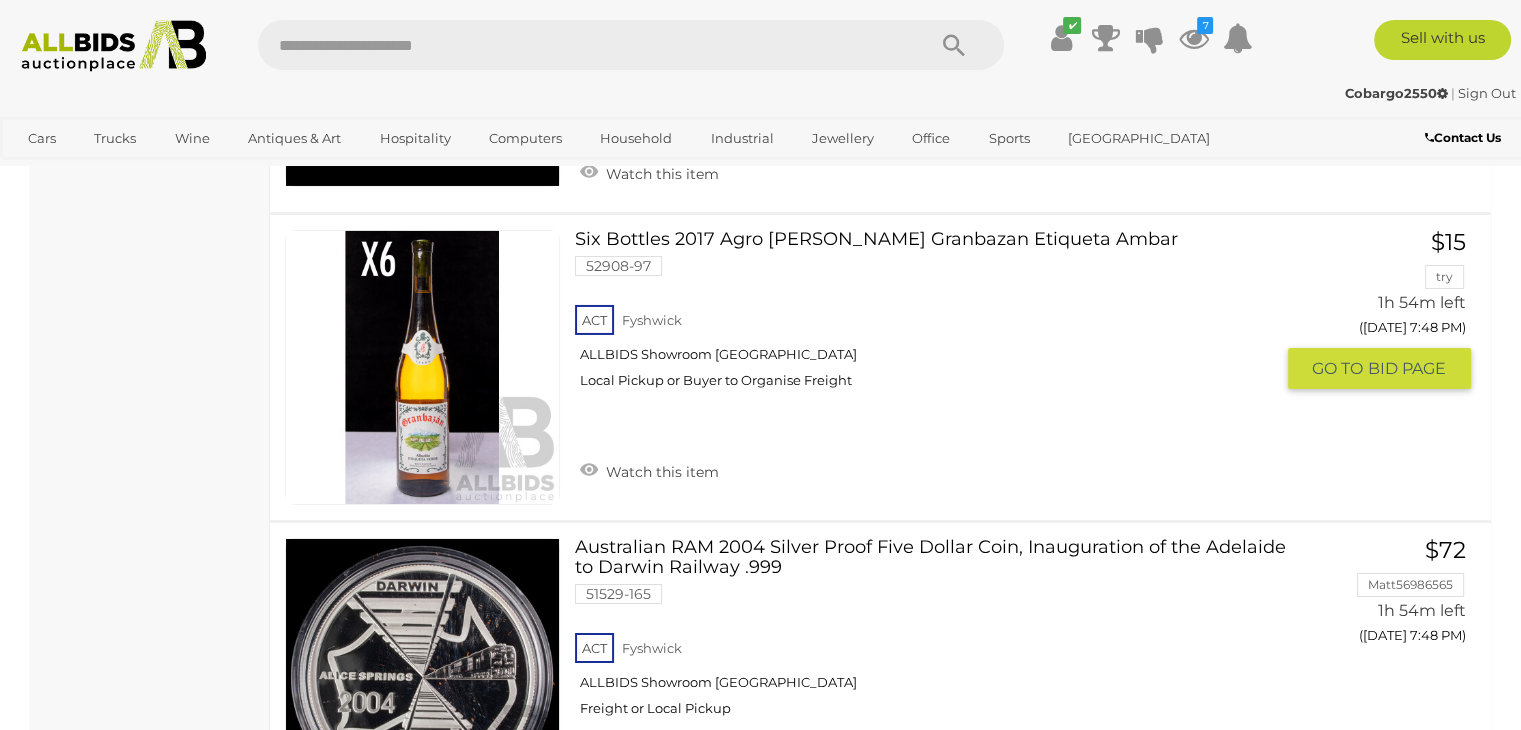 scroll, scrollTop: 6446, scrollLeft: 0, axis: vertical 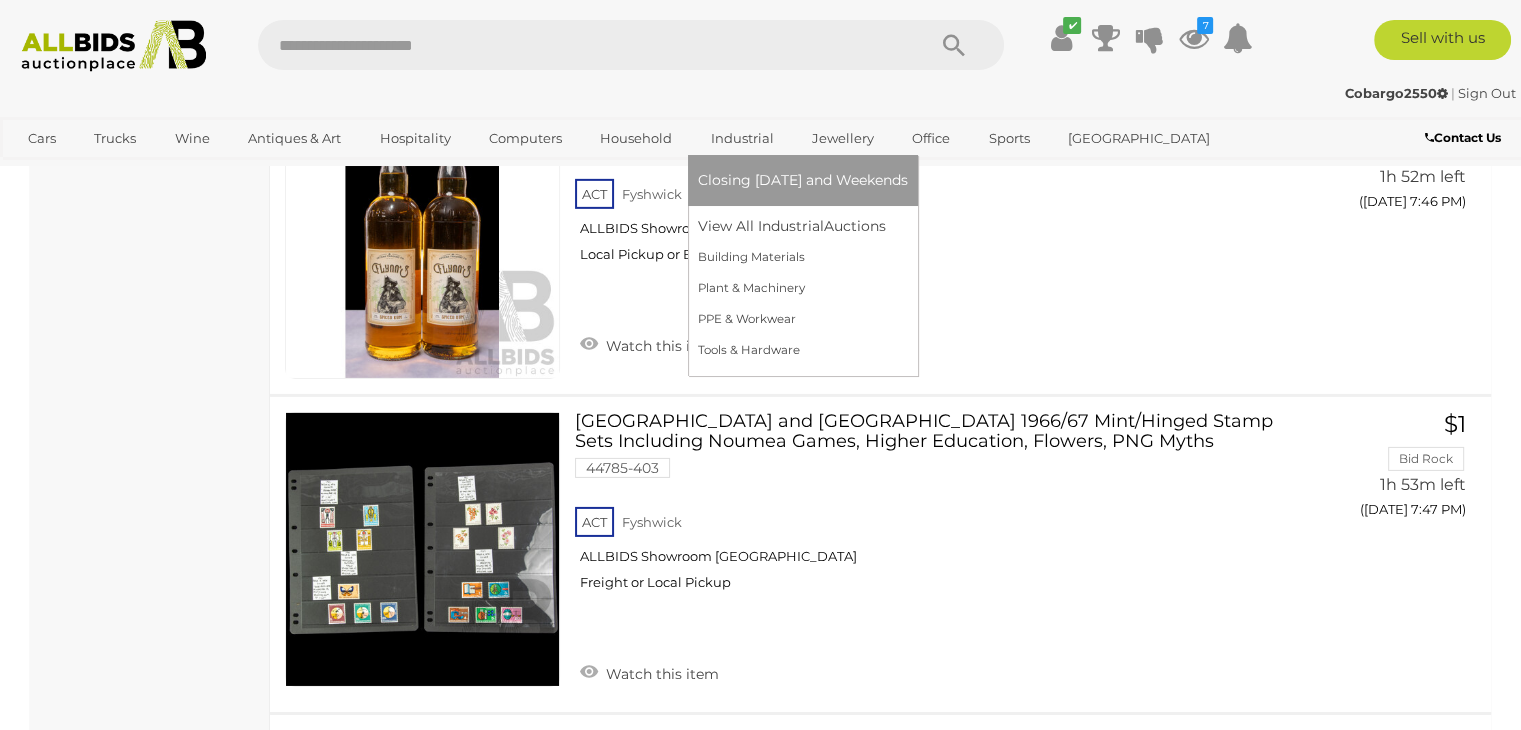 click on "Industrial" at bounding box center (742, 138) 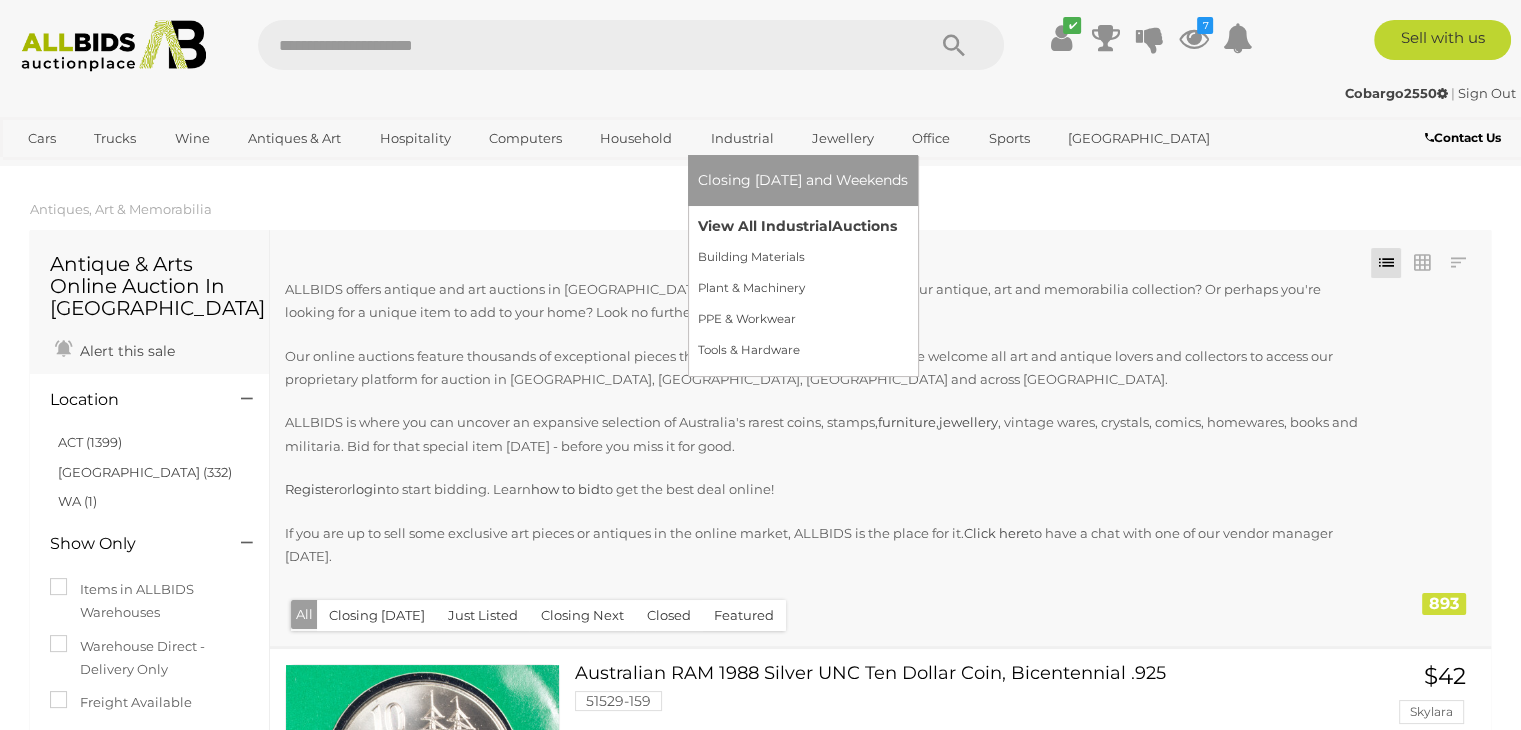 click on "View All Industrial  Auctions" at bounding box center (803, 226) 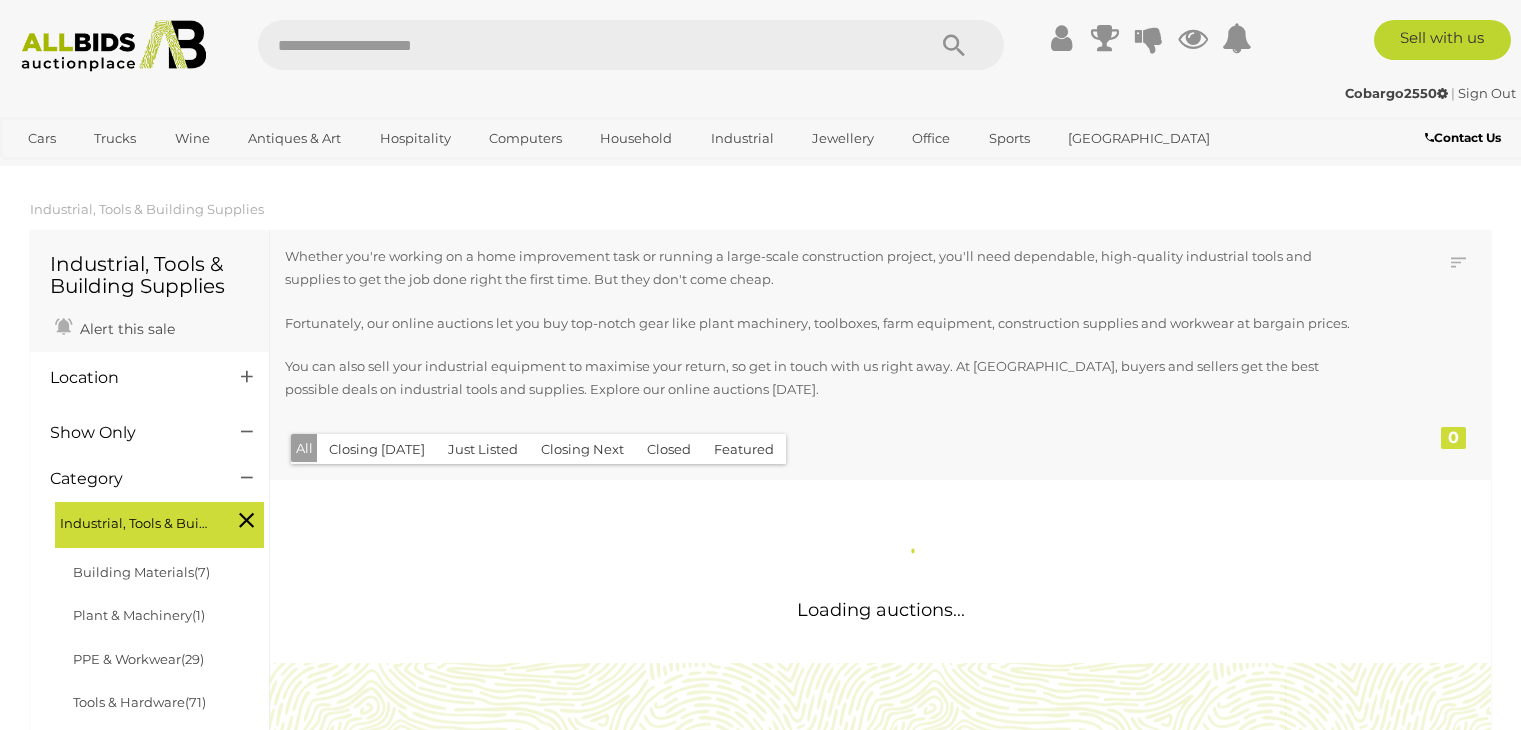 scroll, scrollTop: 0, scrollLeft: 0, axis: both 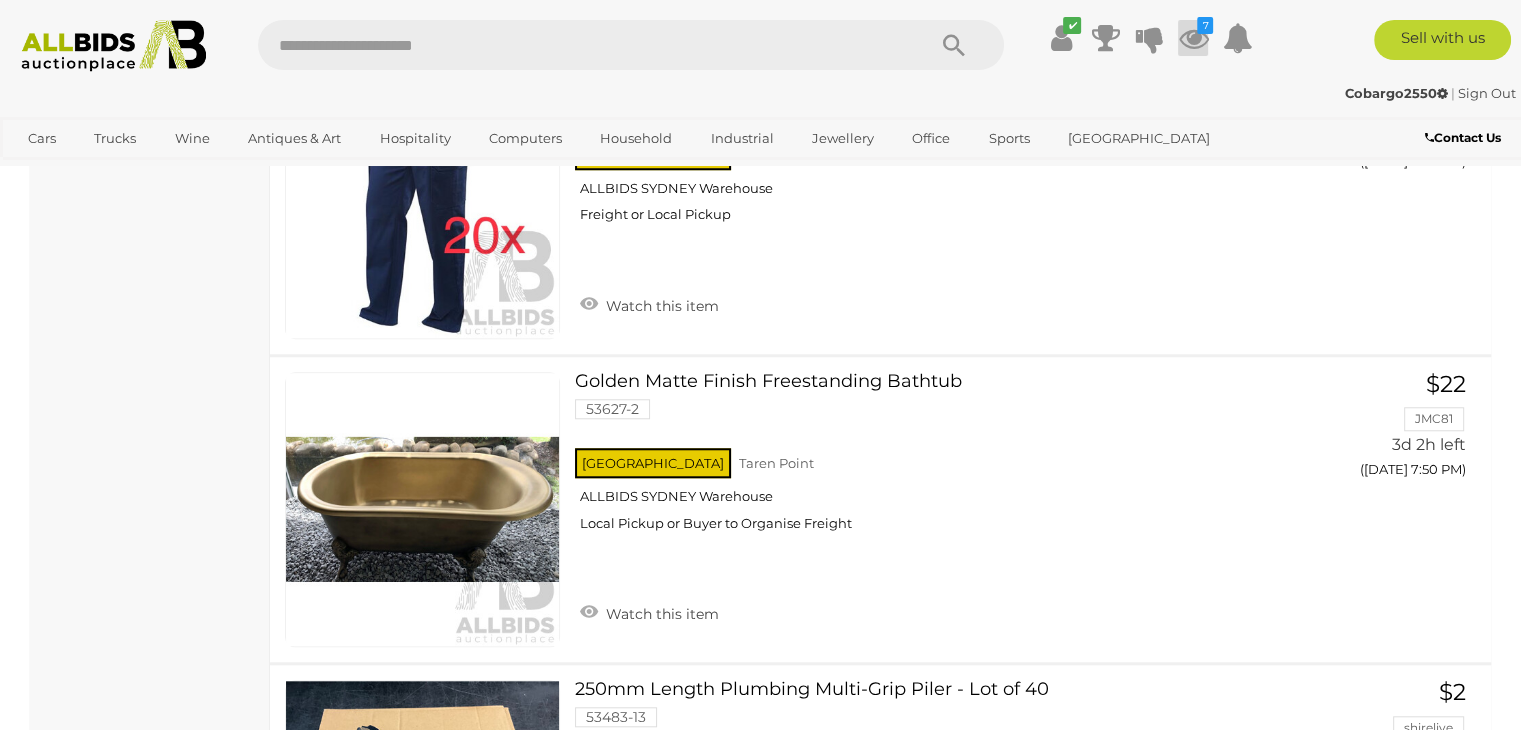 click at bounding box center [1193, 38] 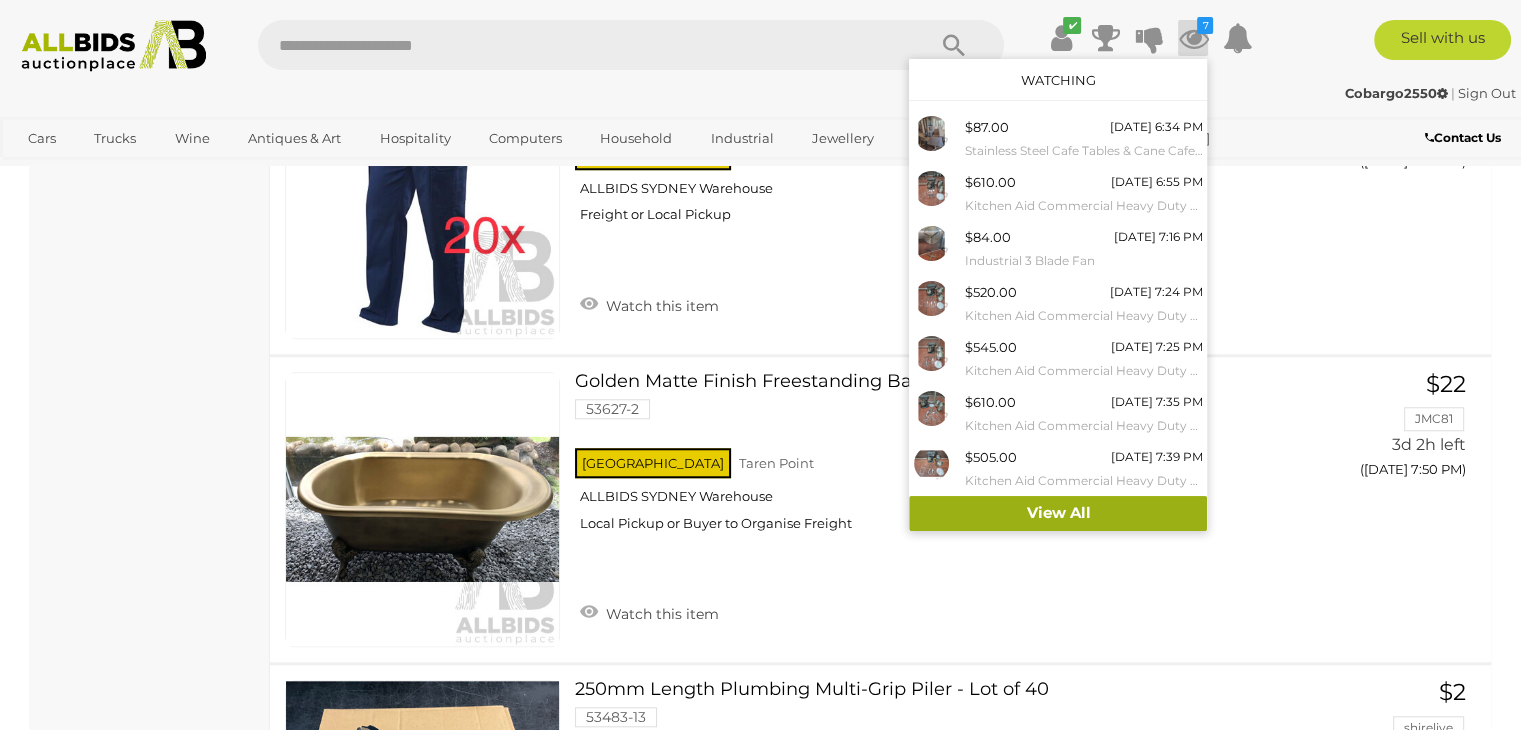 click on "View All" at bounding box center [1058, 513] 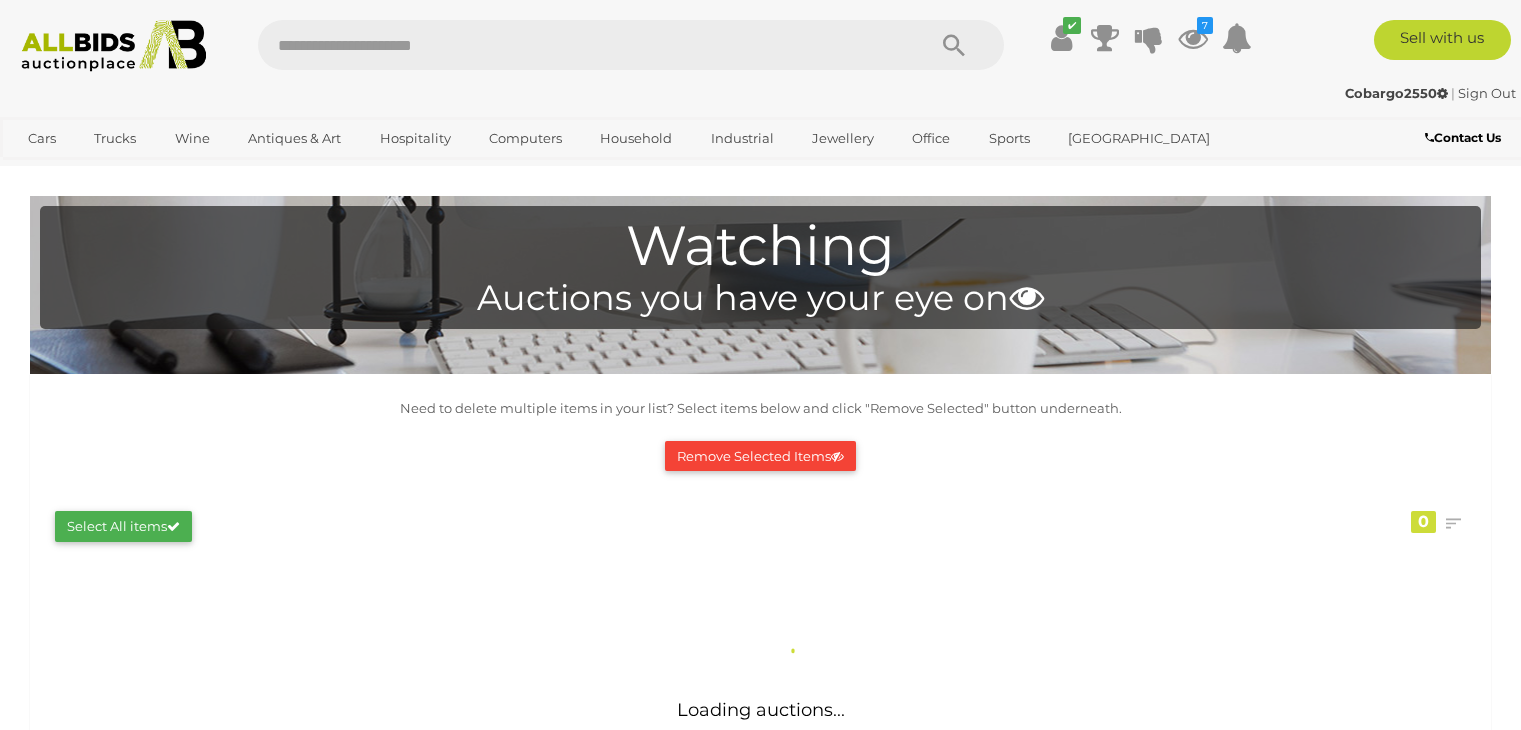 scroll, scrollTop: 0, scrollLeft: 0, axis: both 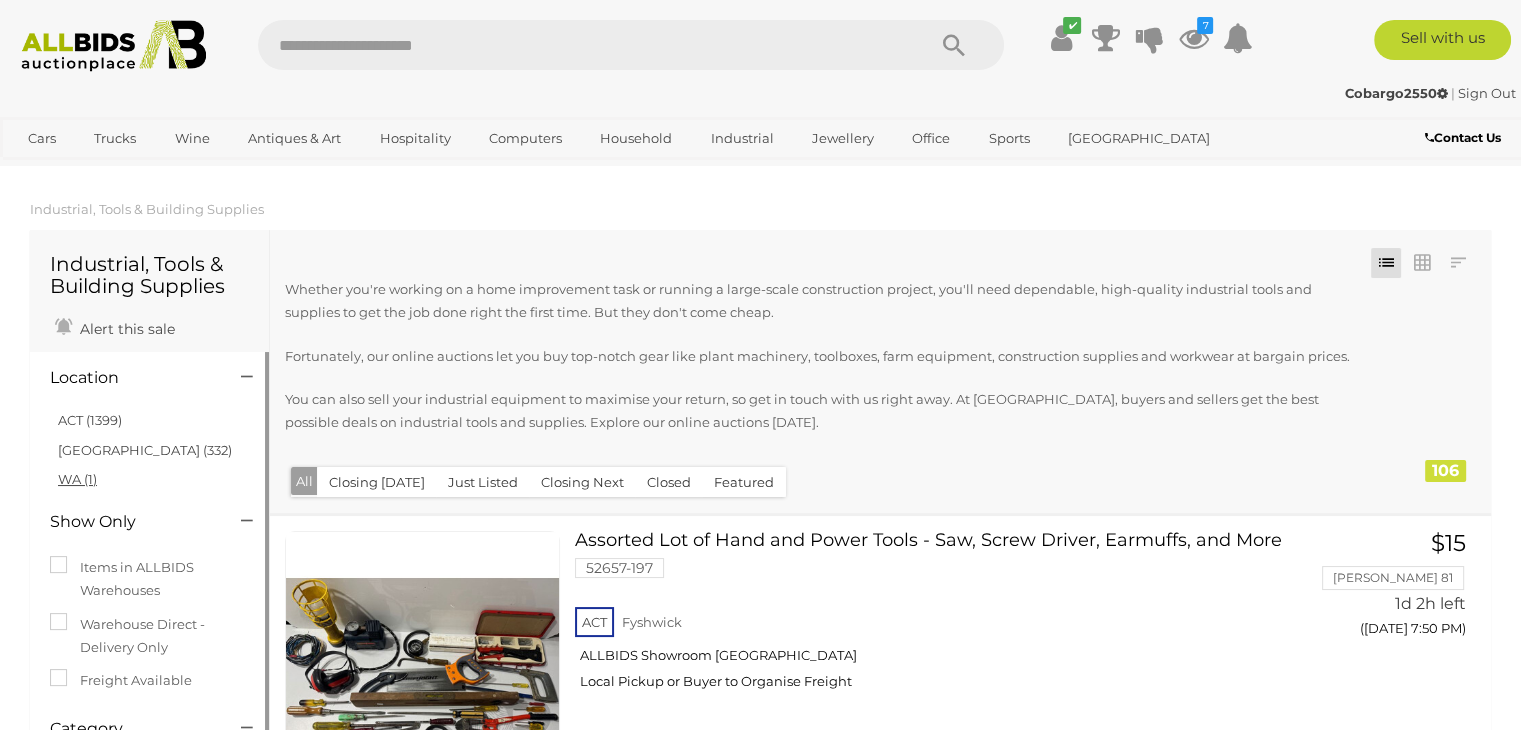 click on "WA (1)" at bounding box center (77, 479) 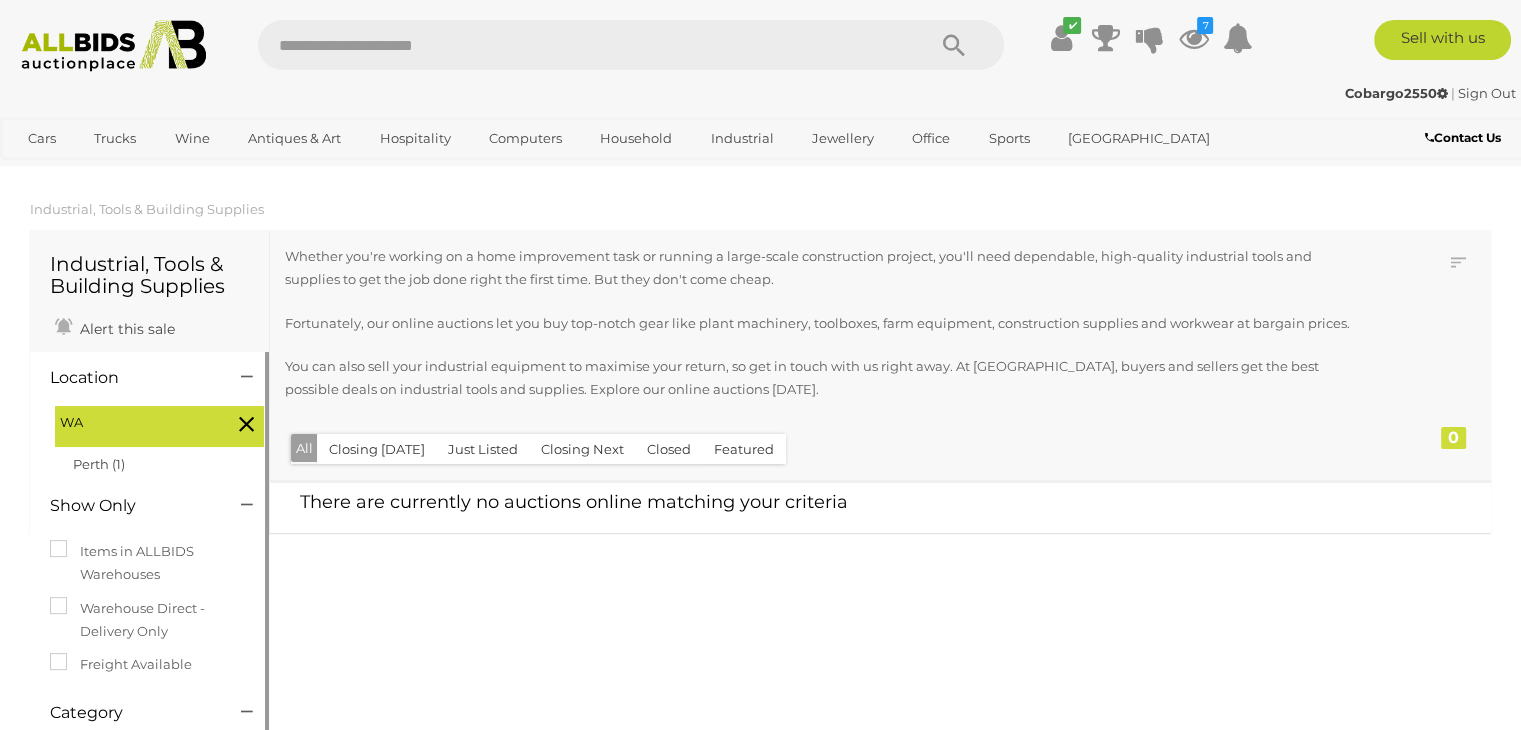 click at bounding box center [246, 424] 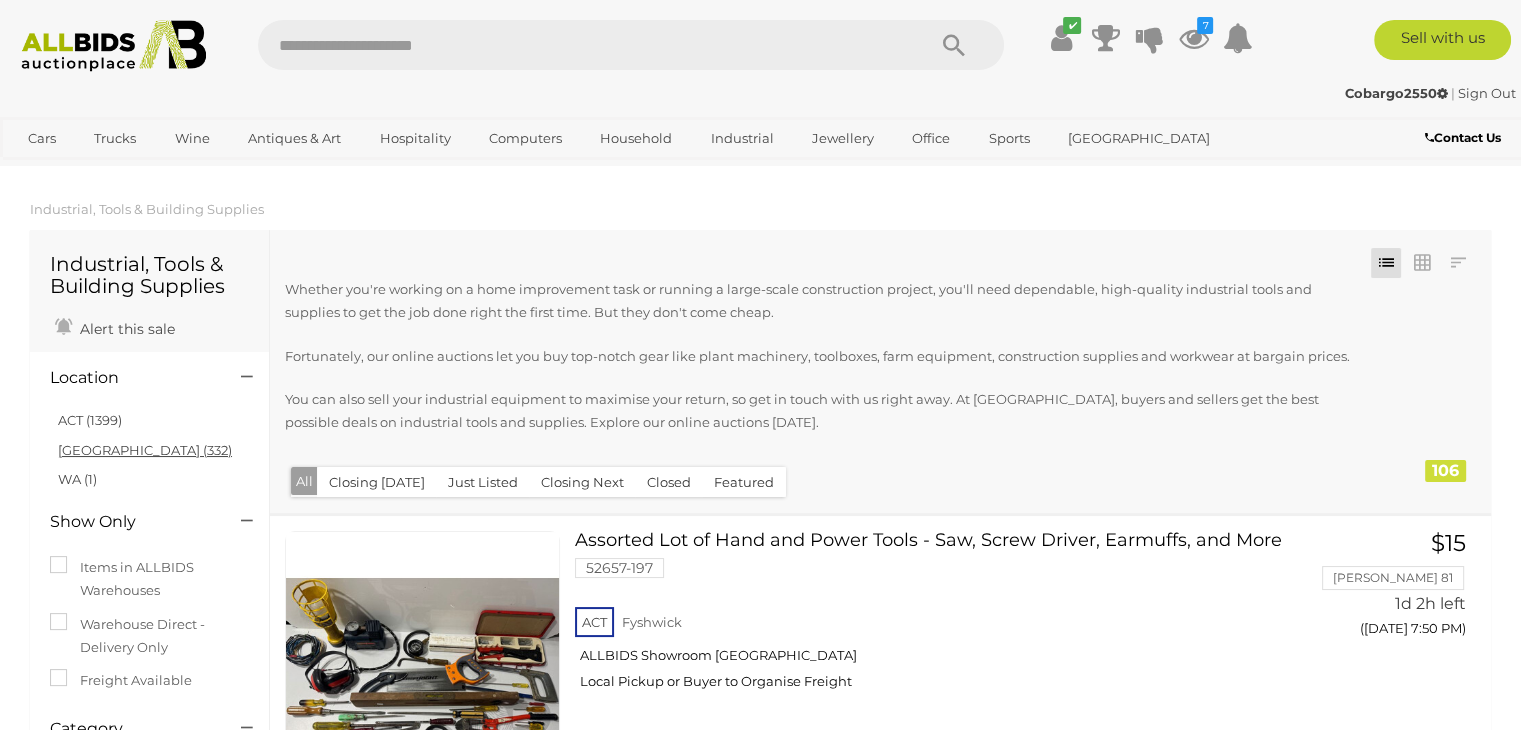 click on "NSW (332)" at bounding box center (145, 450) 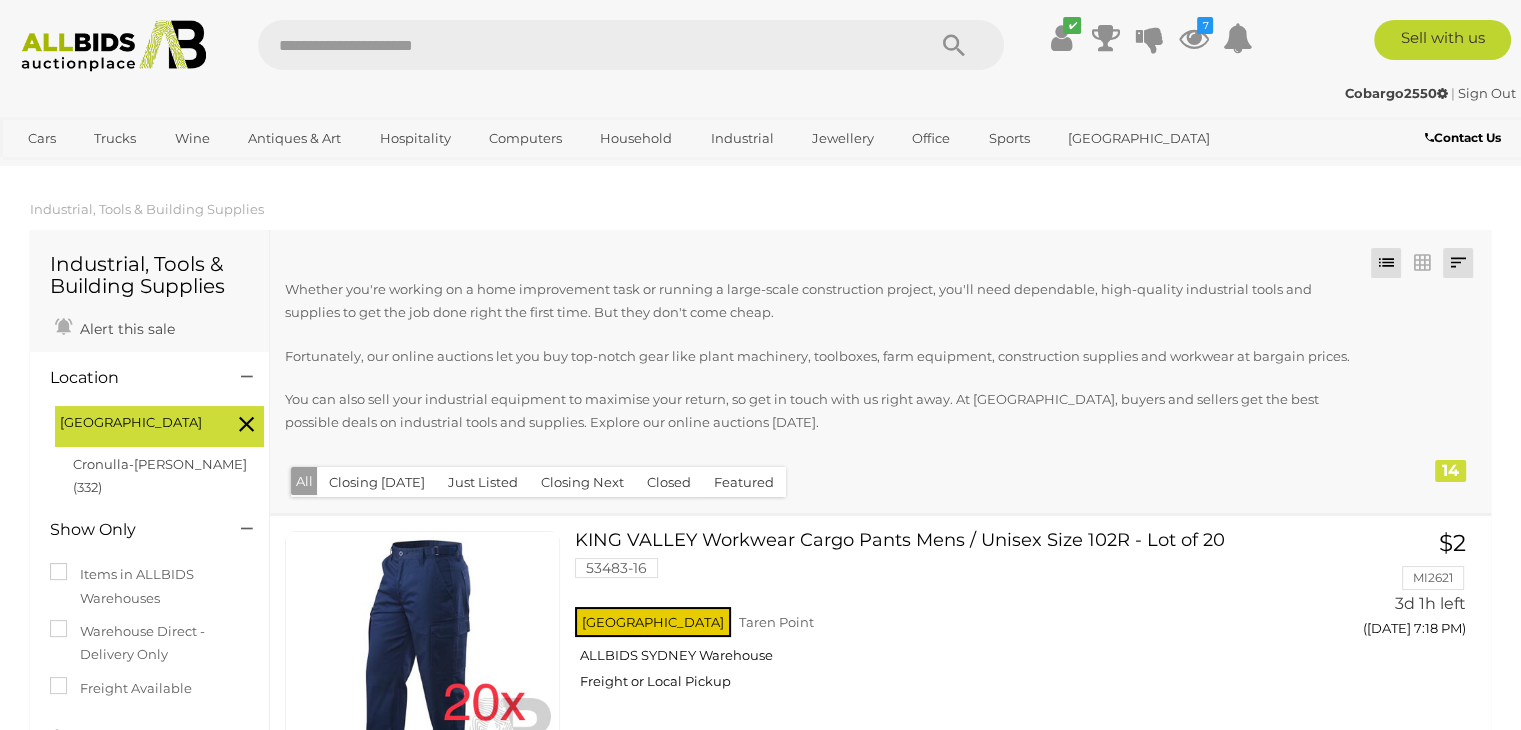 click at bounding box center [1458, 263] 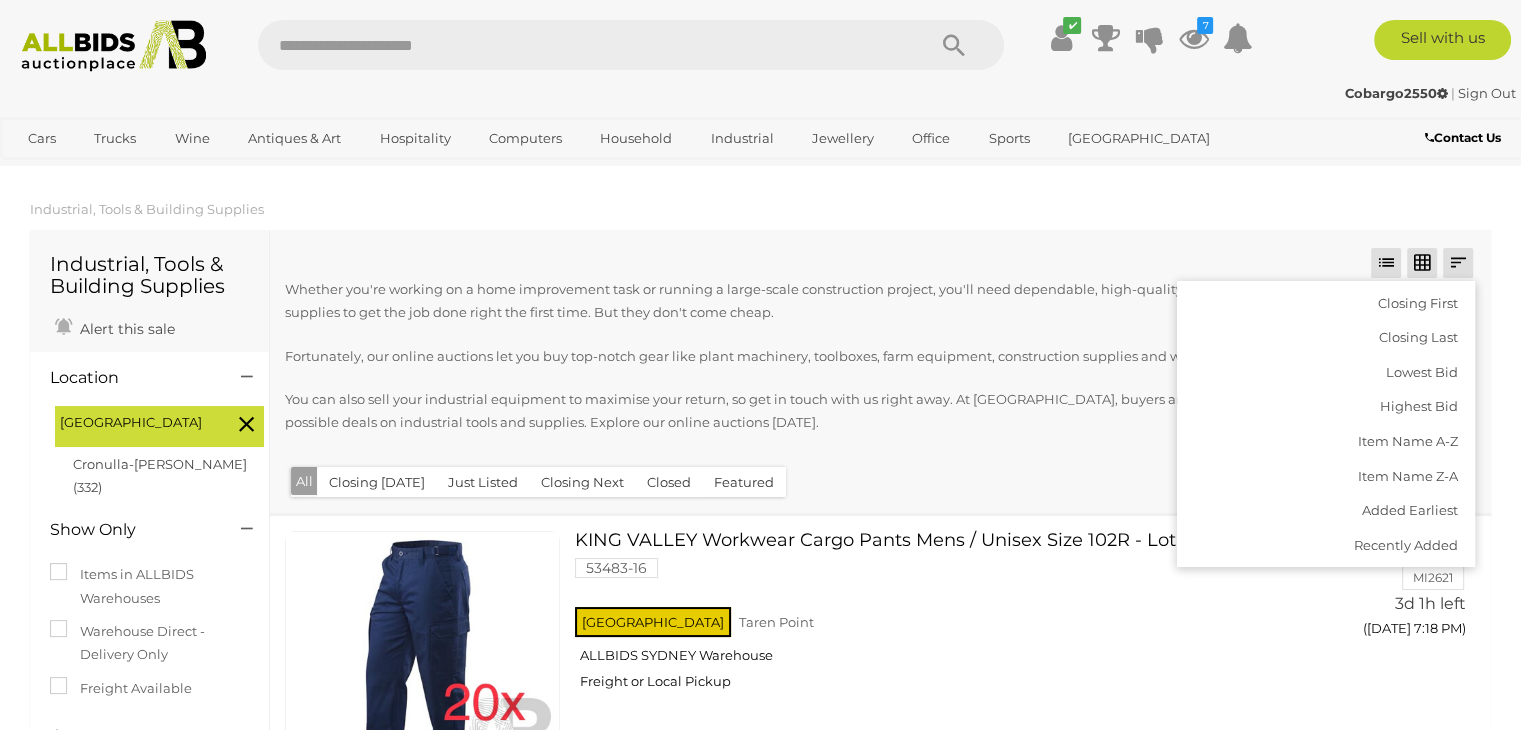 click at bounding box center [1422, 263] 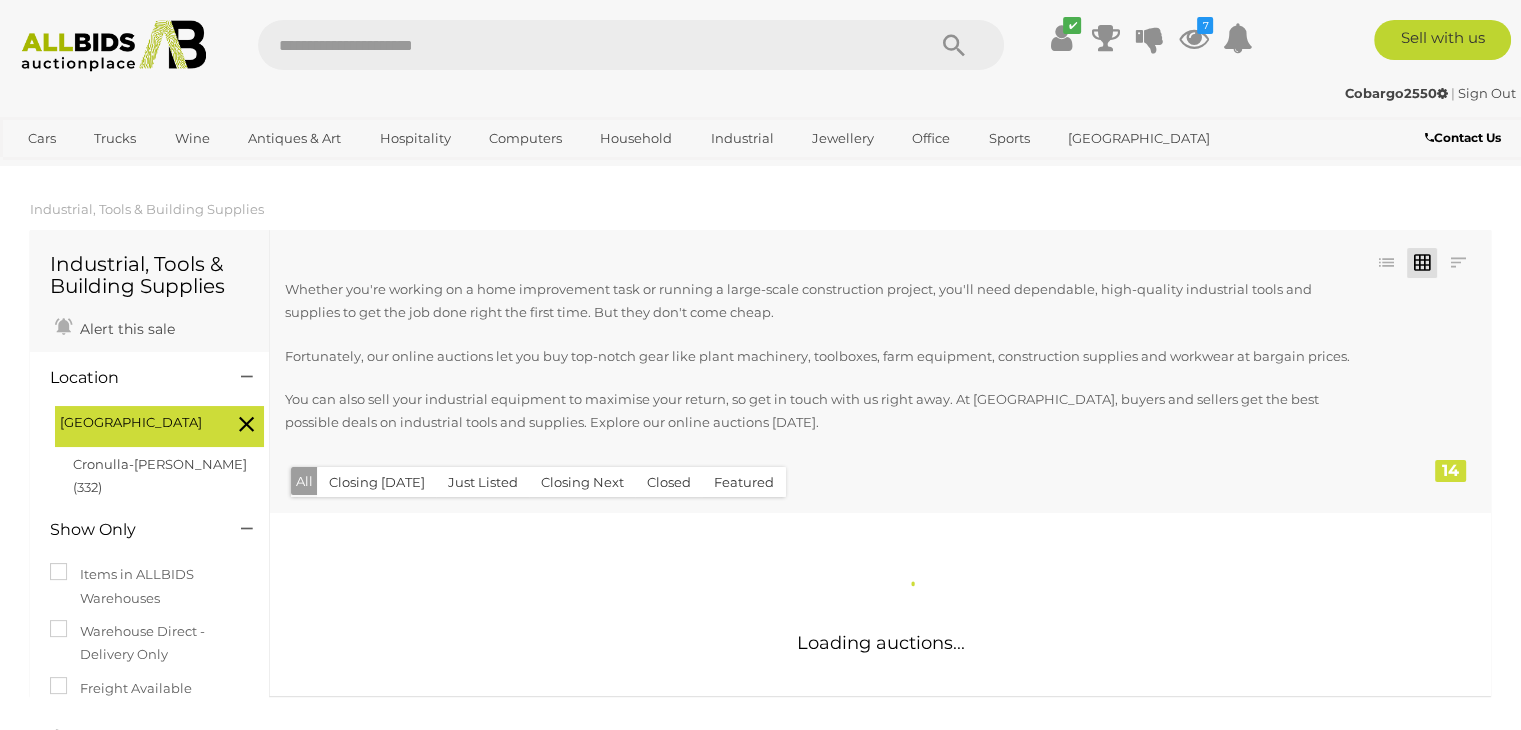 scroll, scrollTop: 312, scrollLeft: 0, axis: vertical 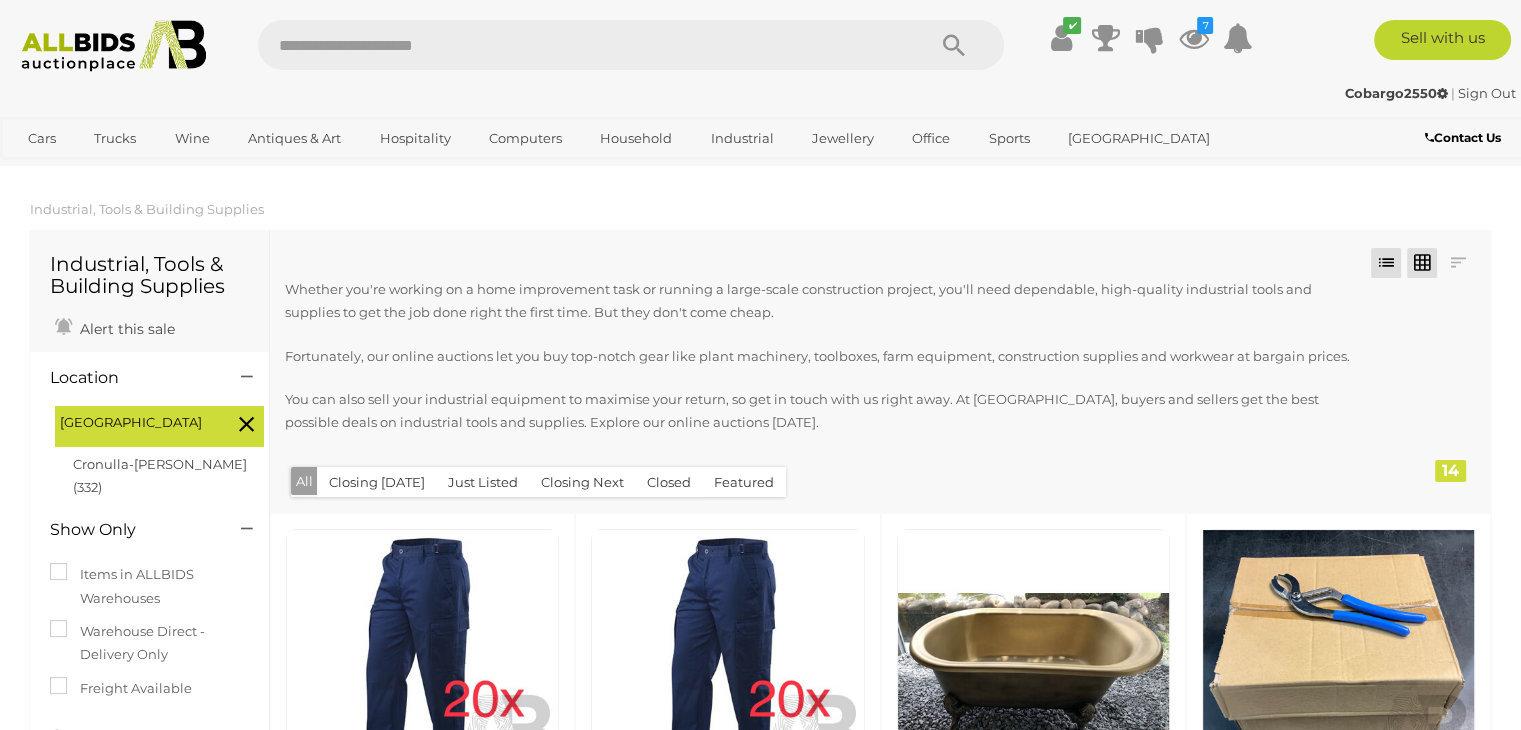 click at bounding box center (1386, 263) 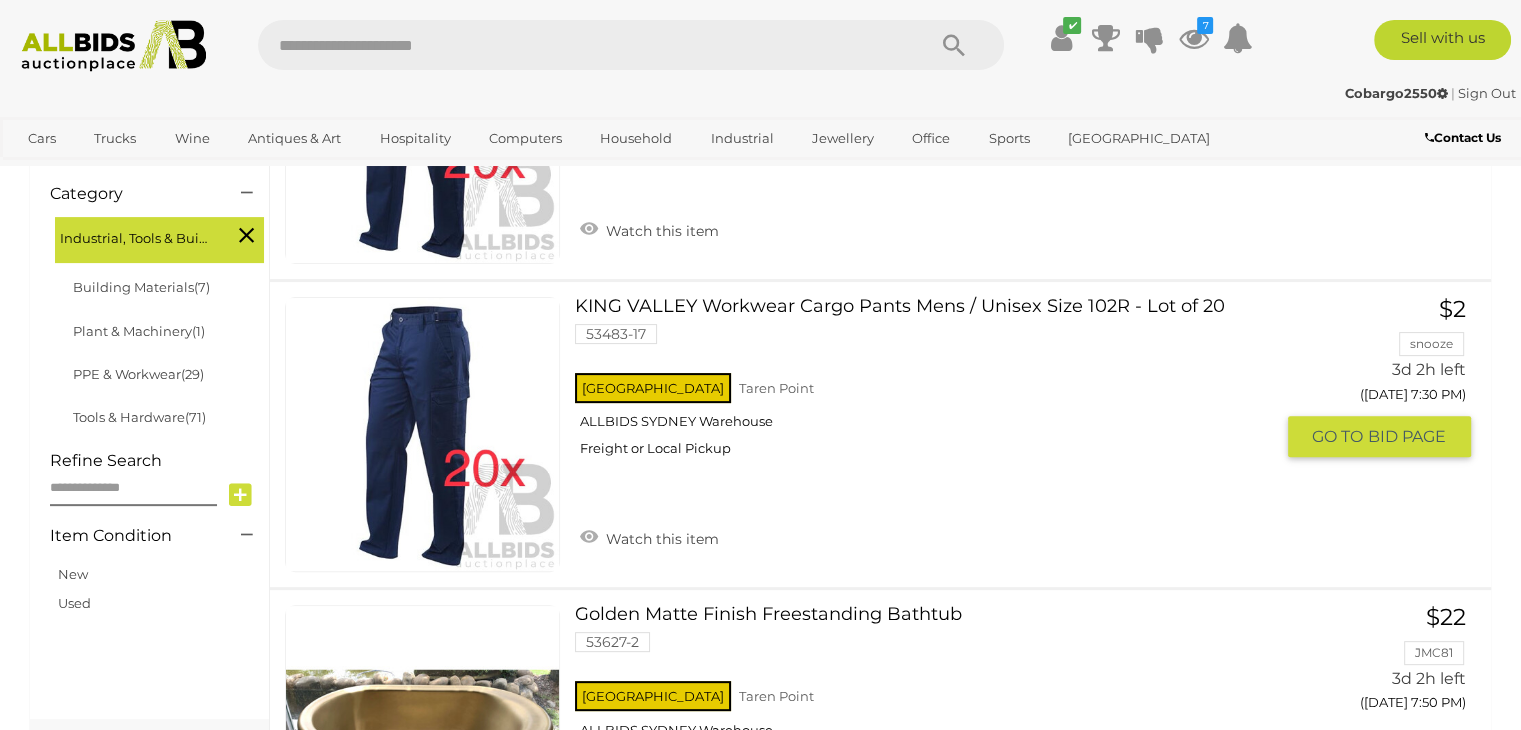 scroll, scrollTop: 212, scrollLeft: 0, axis: vertical 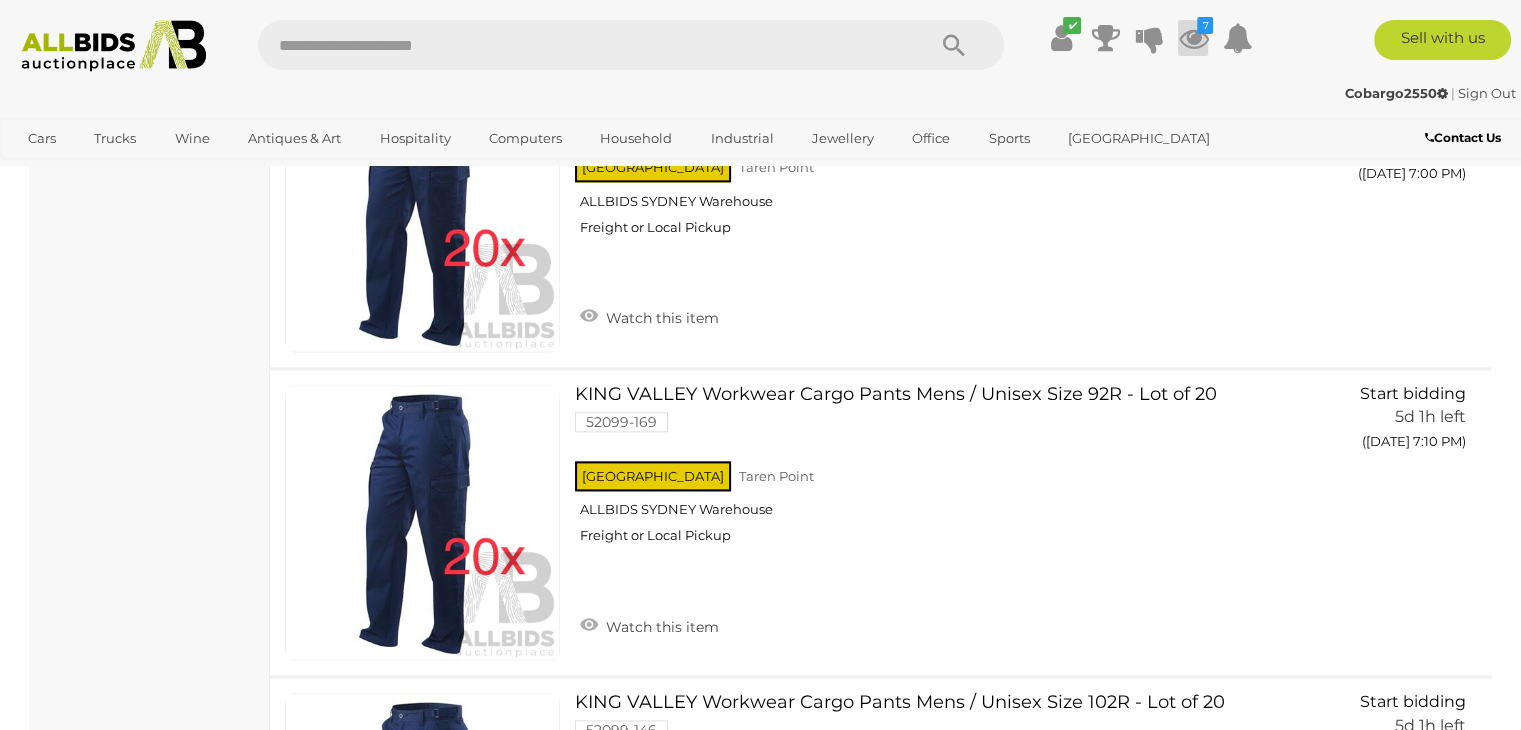 click on "7" at bounding box center (1205, 25) 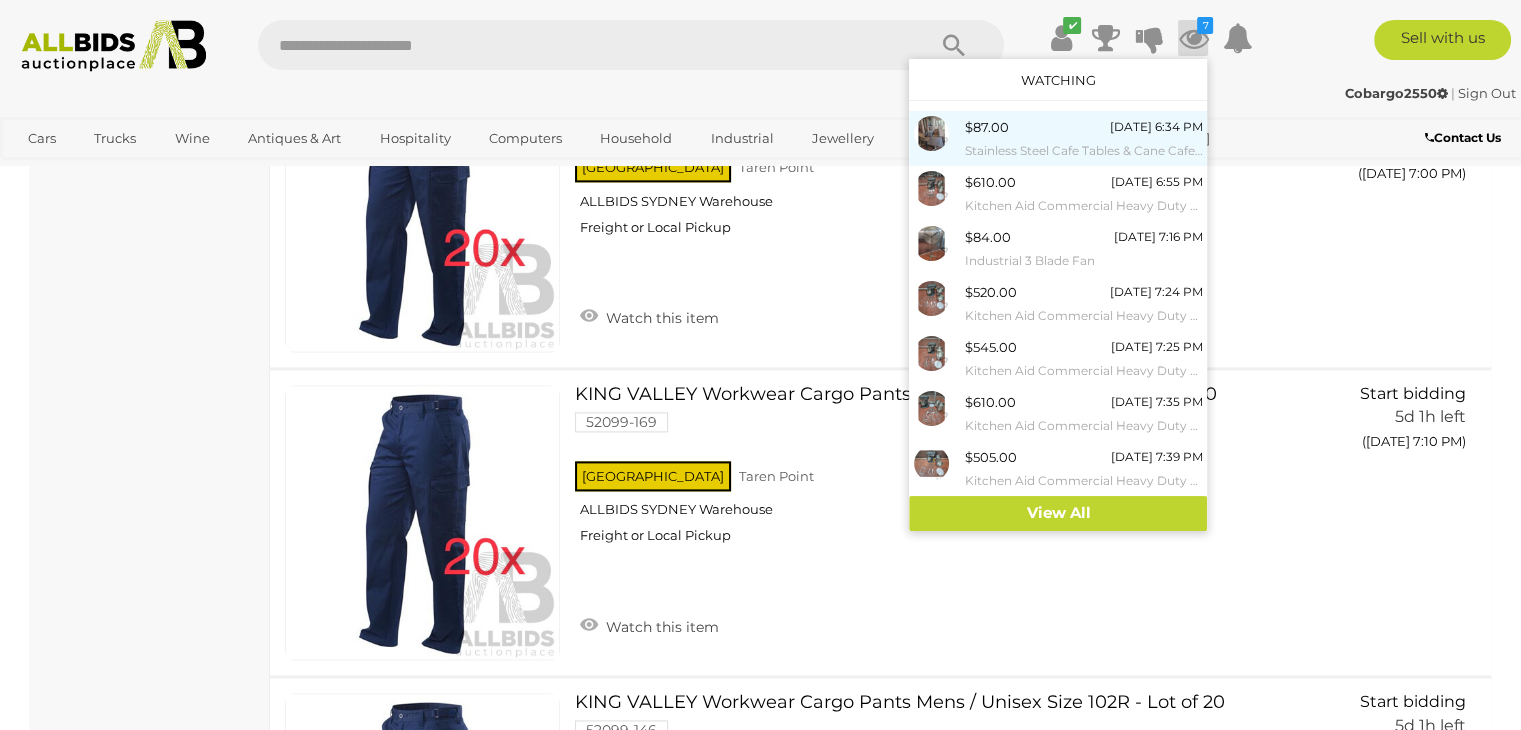 click on "$87.00" at bounding box center [986, 127] 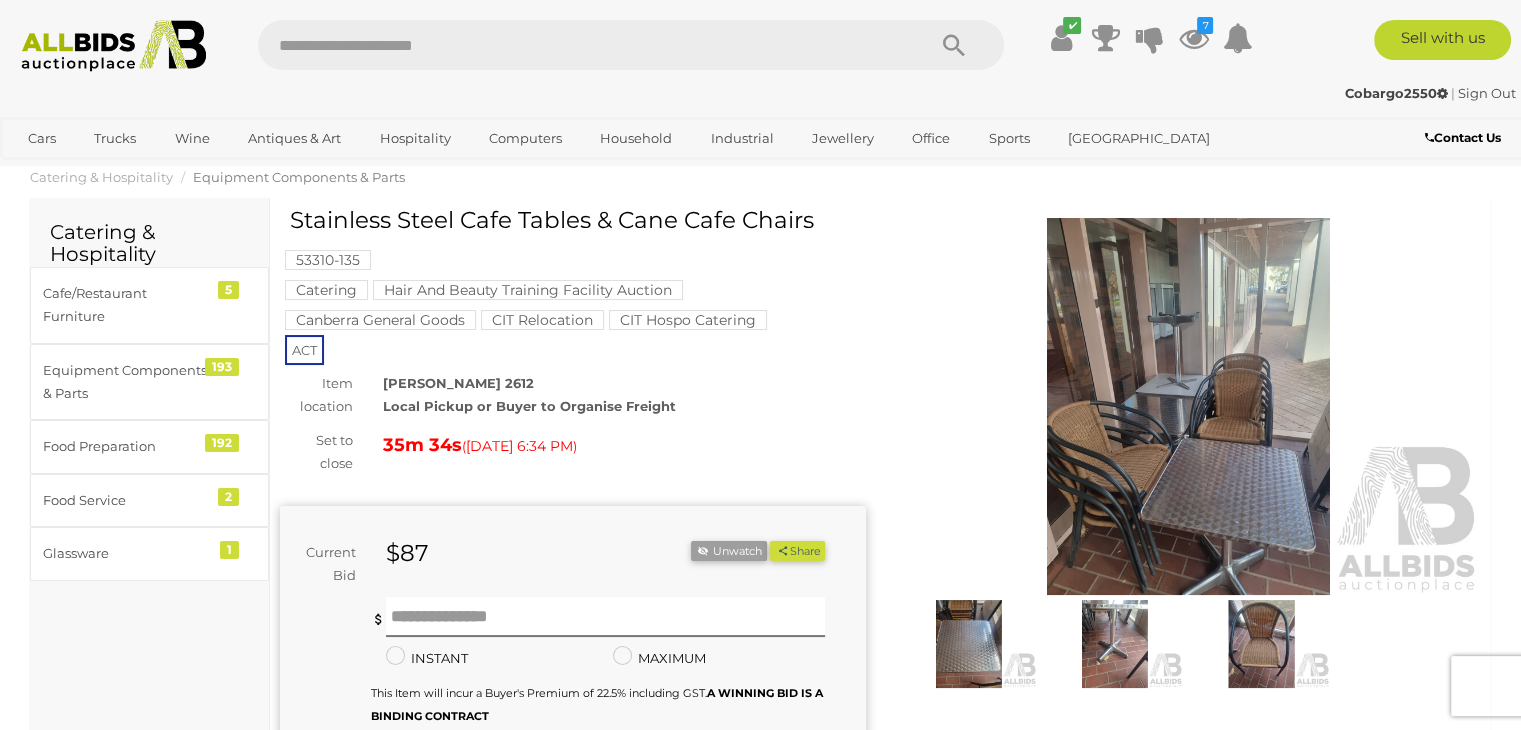 scroll, scrollTop: 0, scrollLeft: 0, axis: both 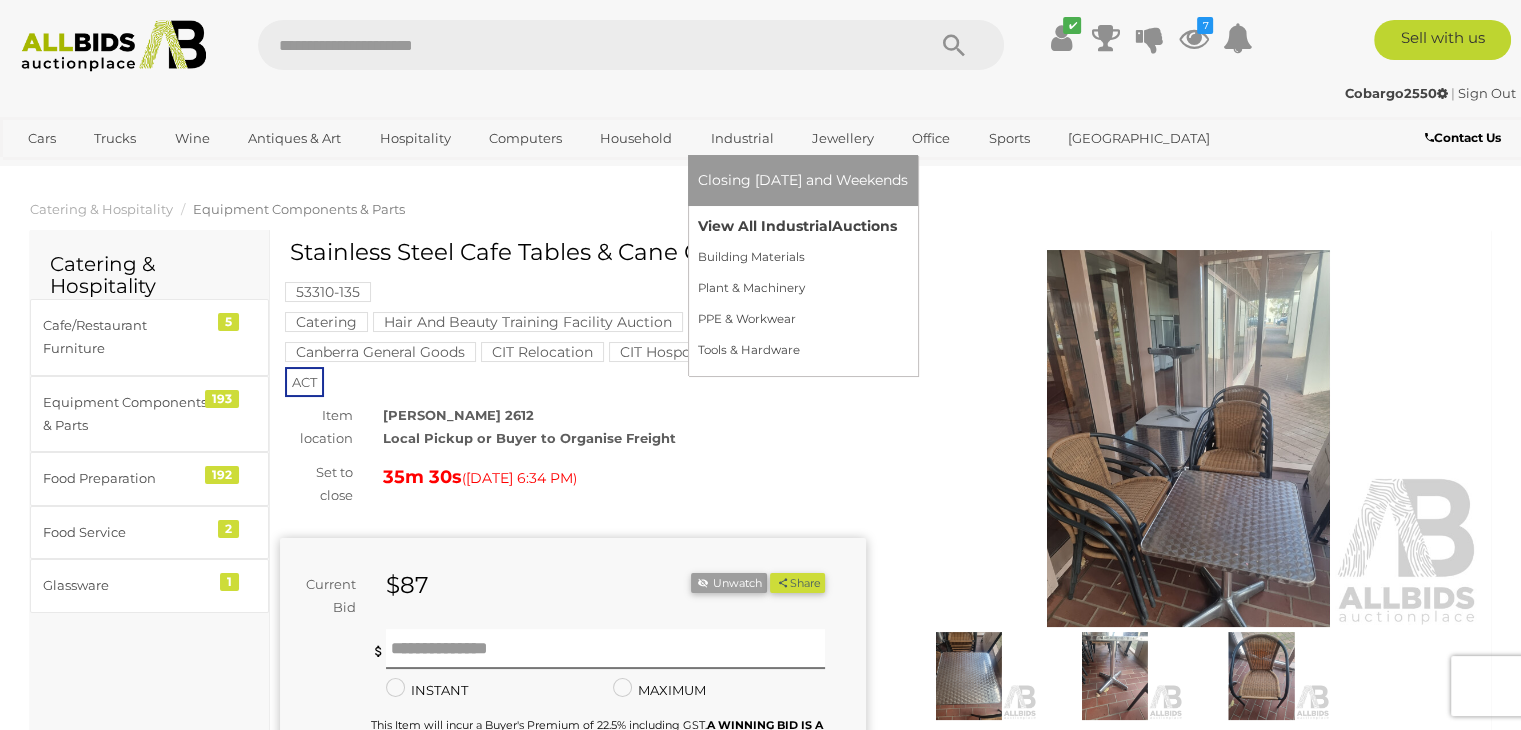click on "View All Industrial  Auctions" at bounding box center (803, 226) 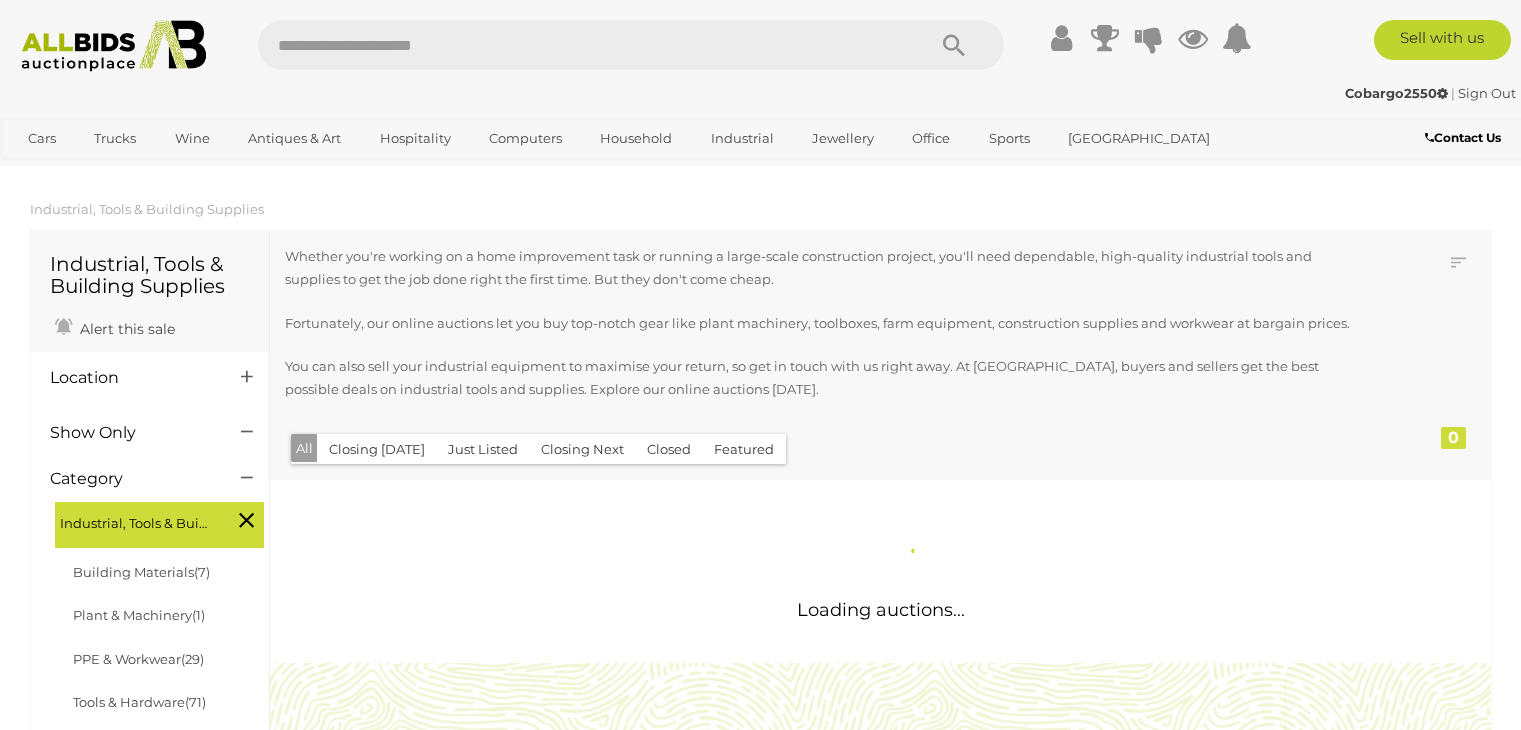 scroll, scrollTop: 0, scrollLeft: 0, axis: both 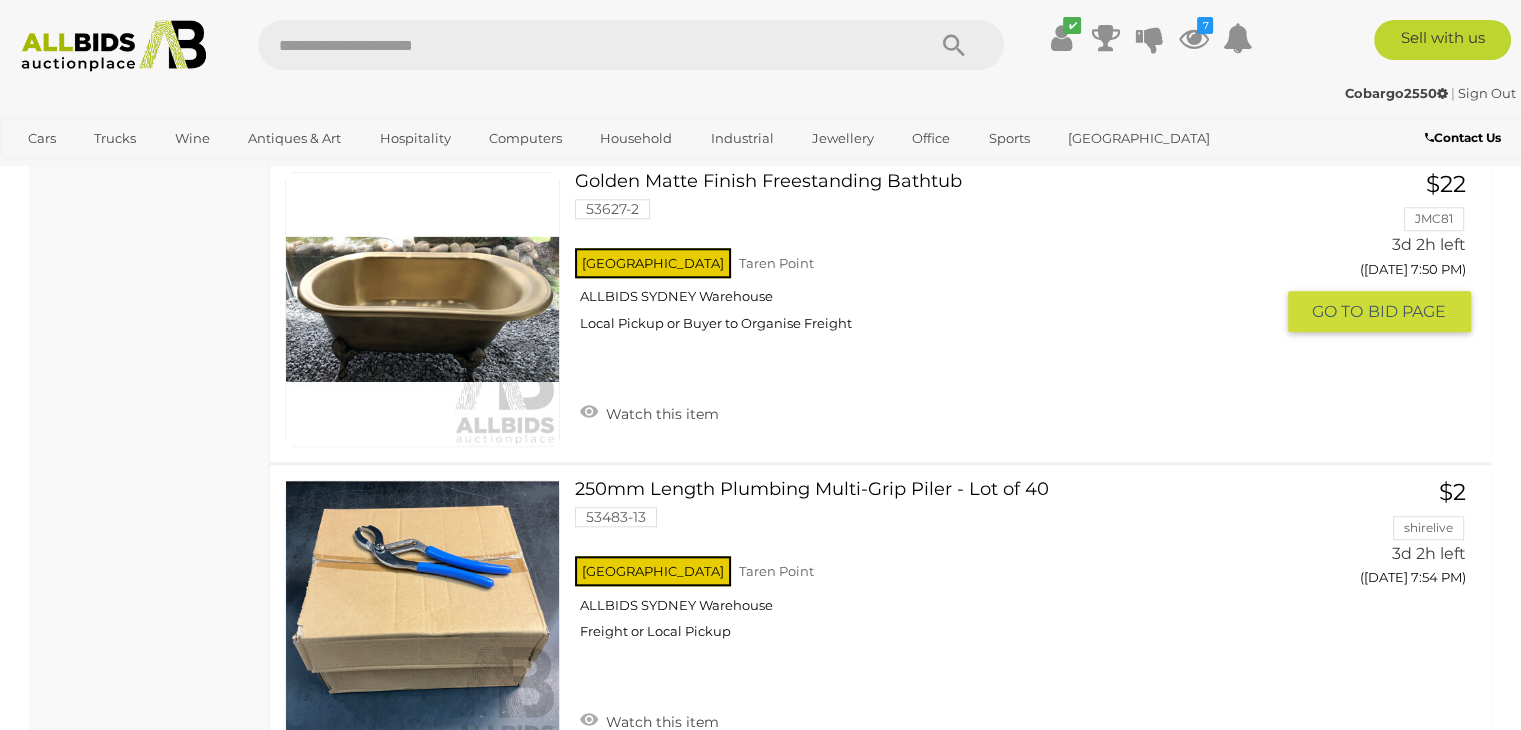 click at bounding box center (422, 309) 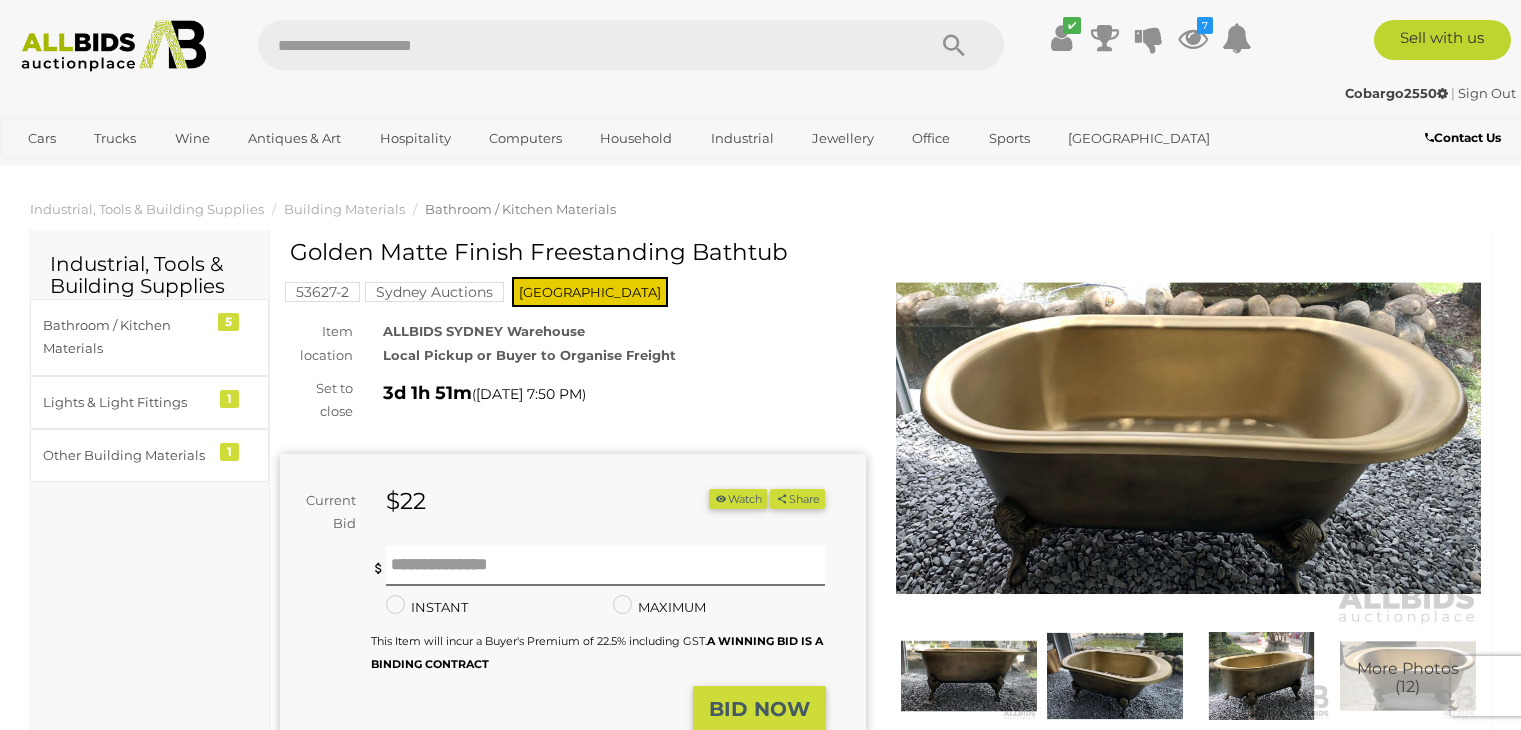 scroll, scrollTop: 0, scrollLeft: 0, axis: both 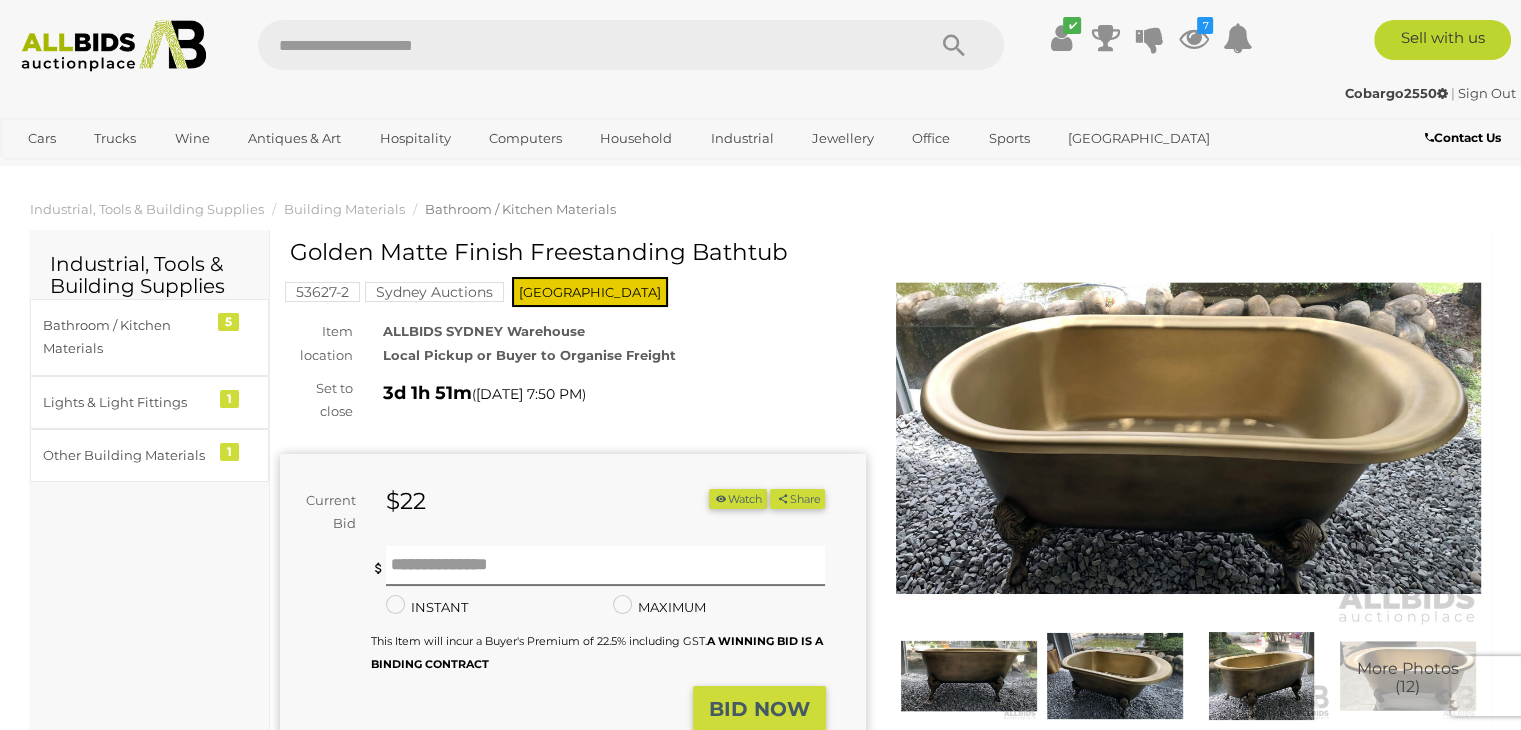 click at bounding box center [1189, 438] 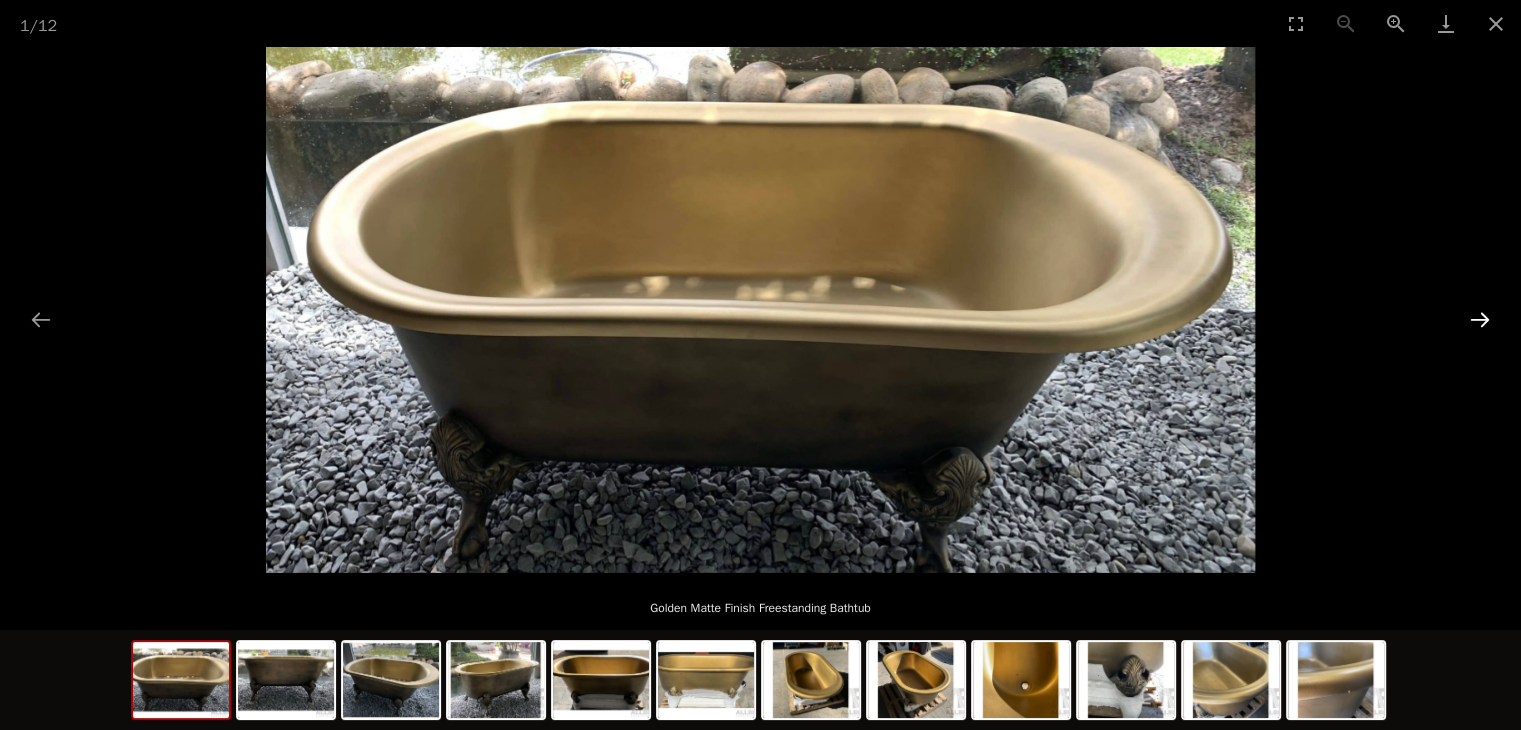 click at bounding box center (1480, 319) 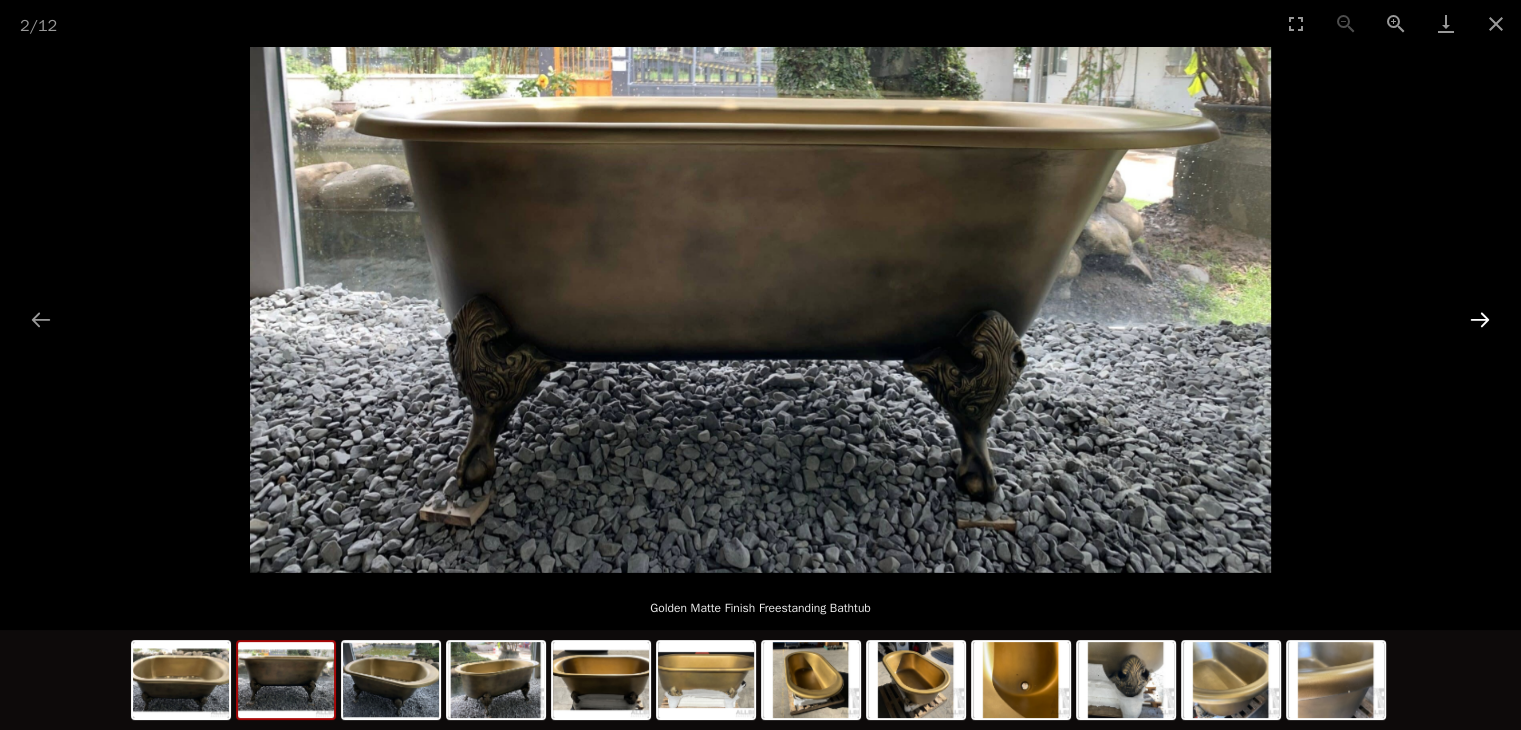 click at bounding box center [1480, 319] 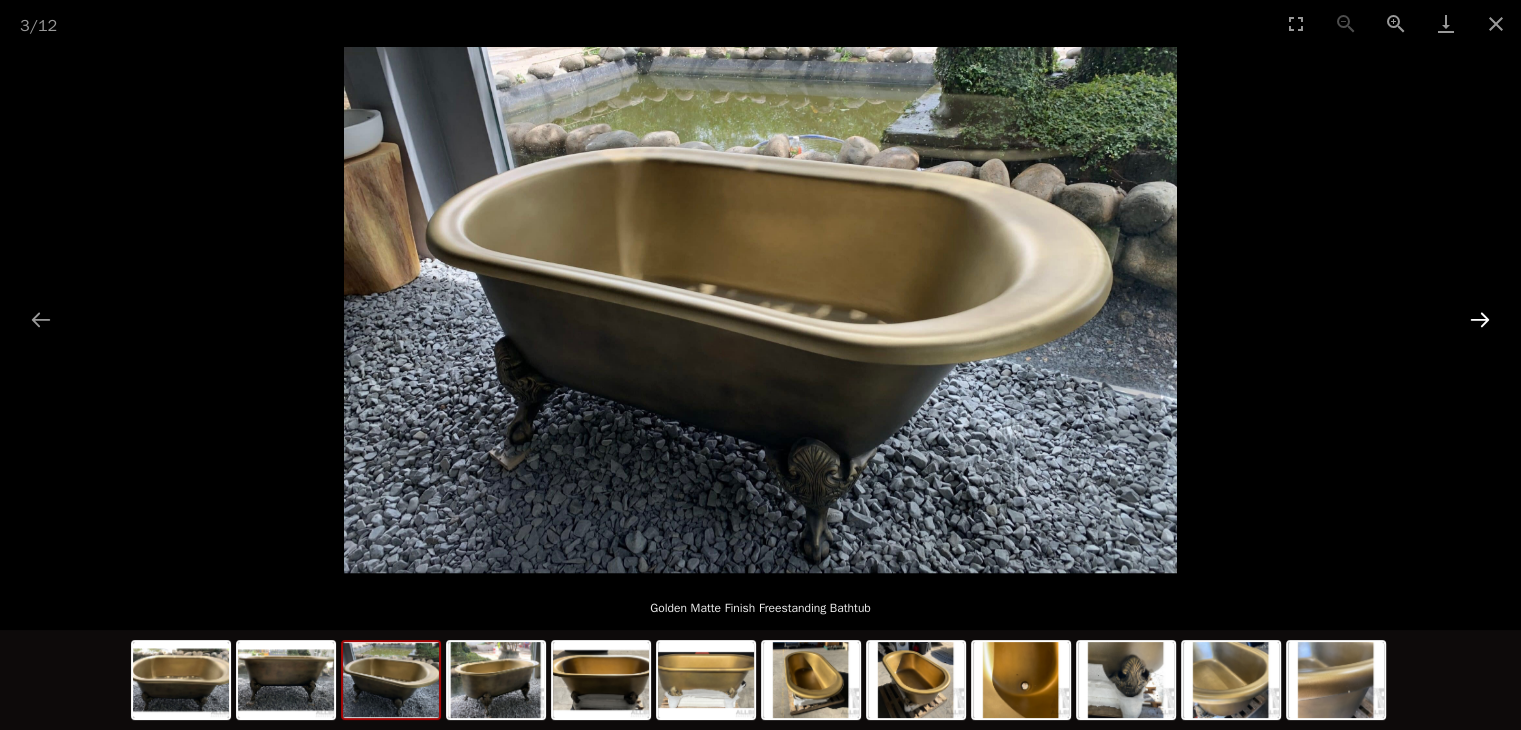 click at bounding box center [1480, 319] 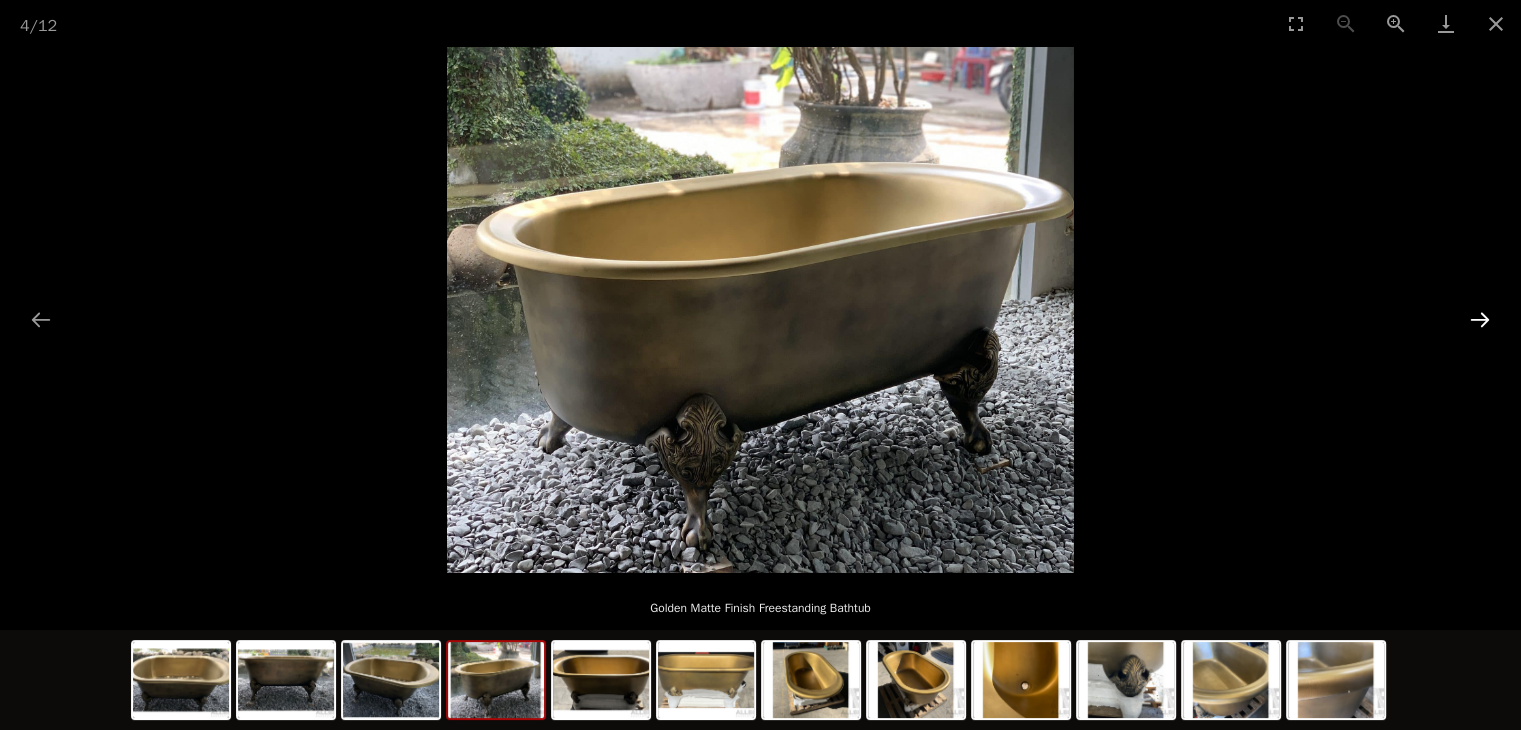 click at bounding box center [1480, 319] 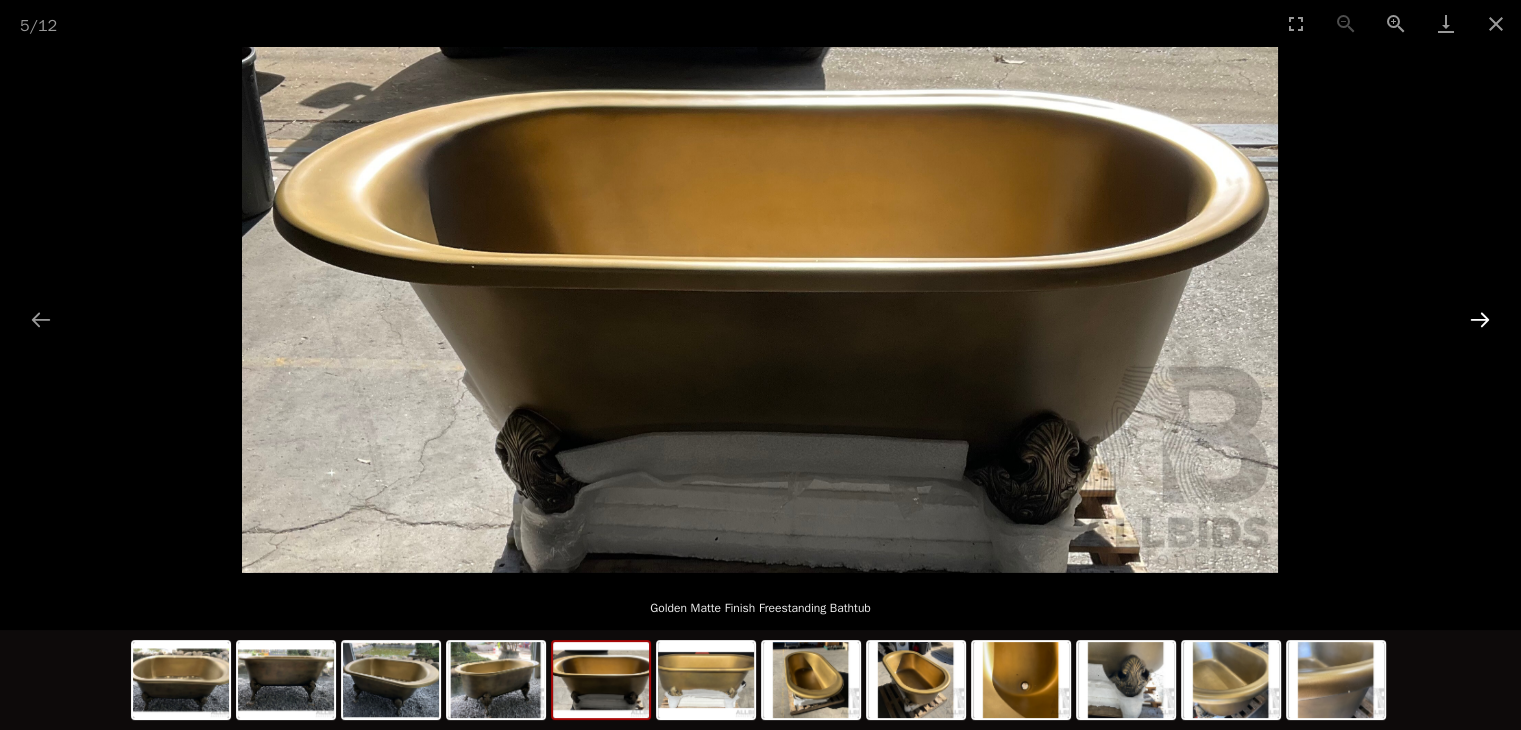click at bounding box center (1480, 319) 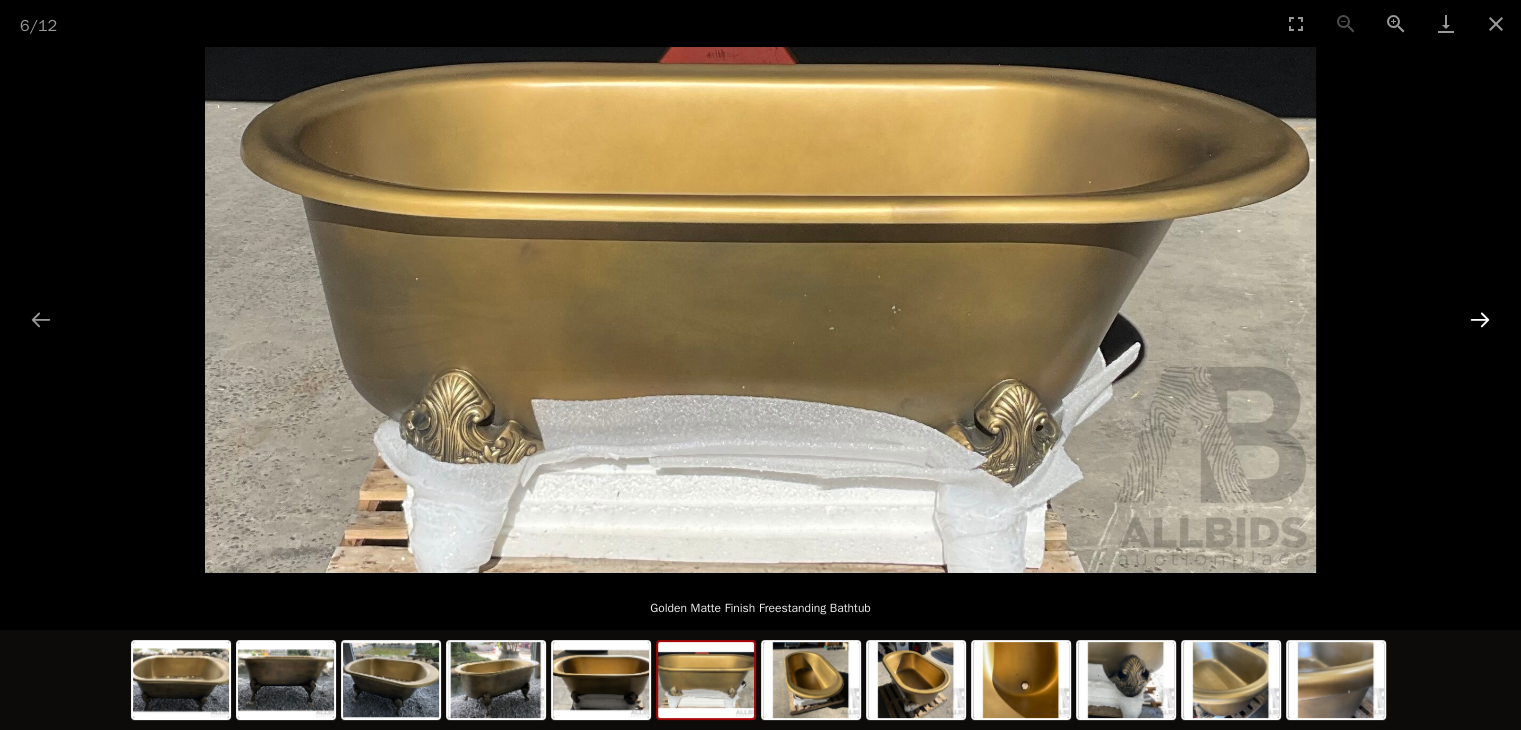 click at bounding box center [1480, 319] 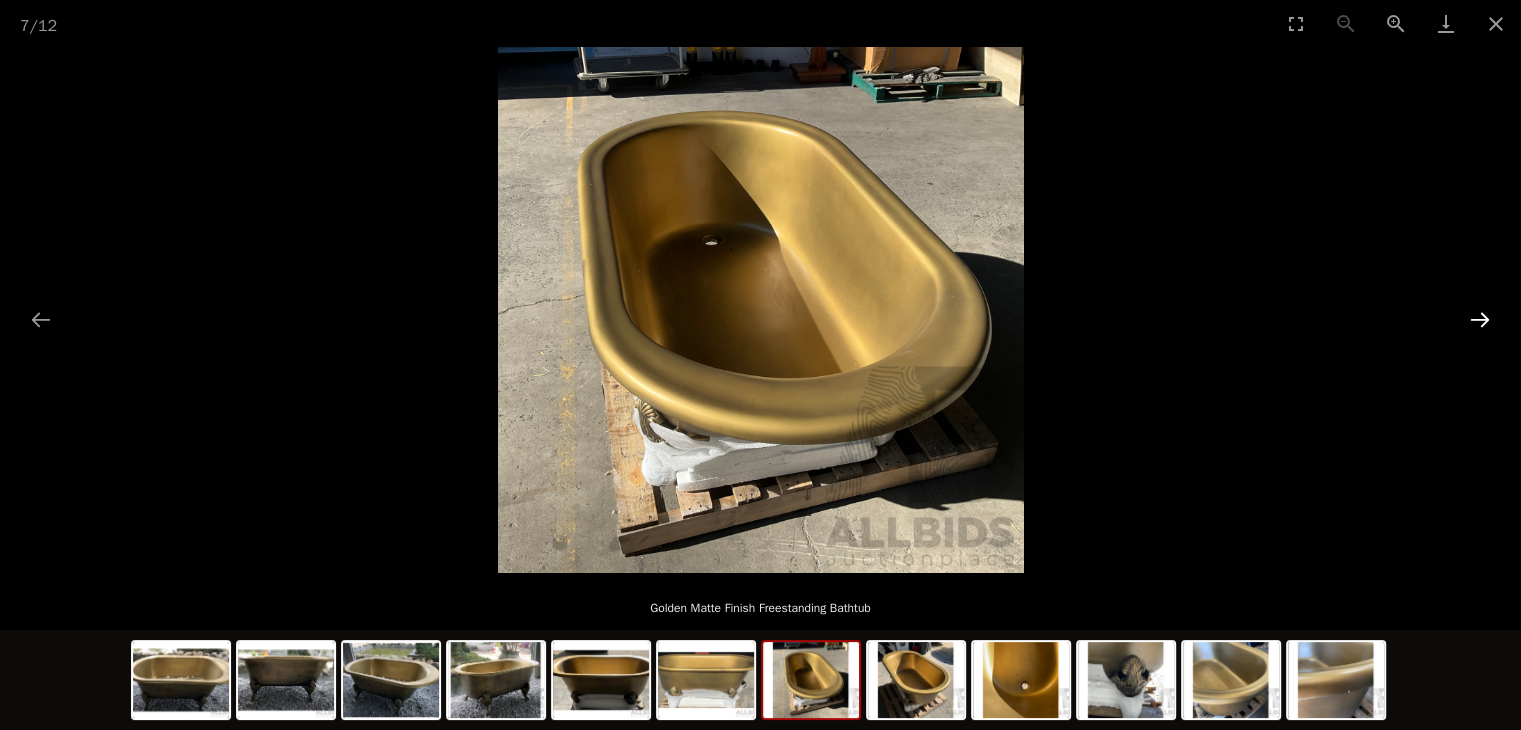 click at bounding box center (1480, 319) 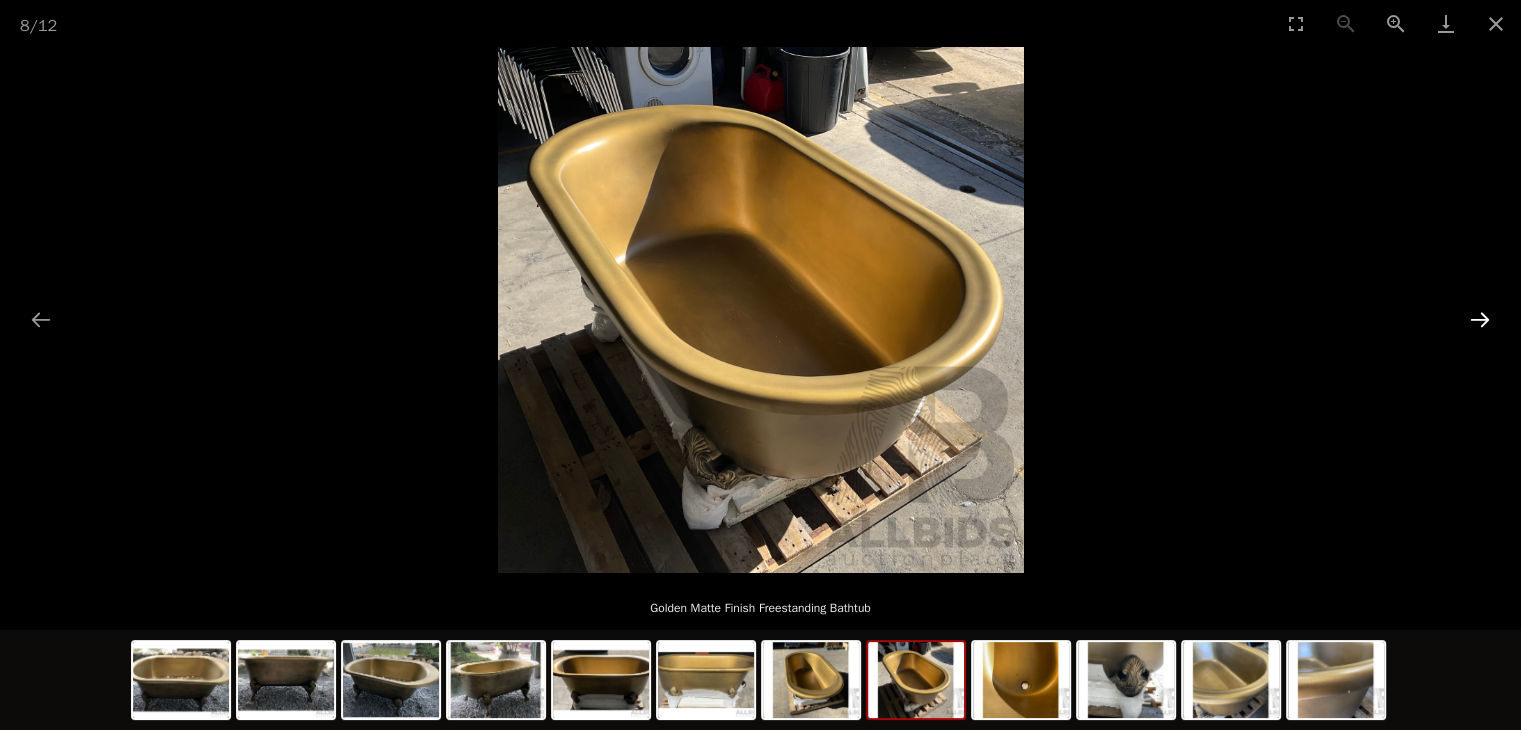 click at bounding box center [1480, 319] 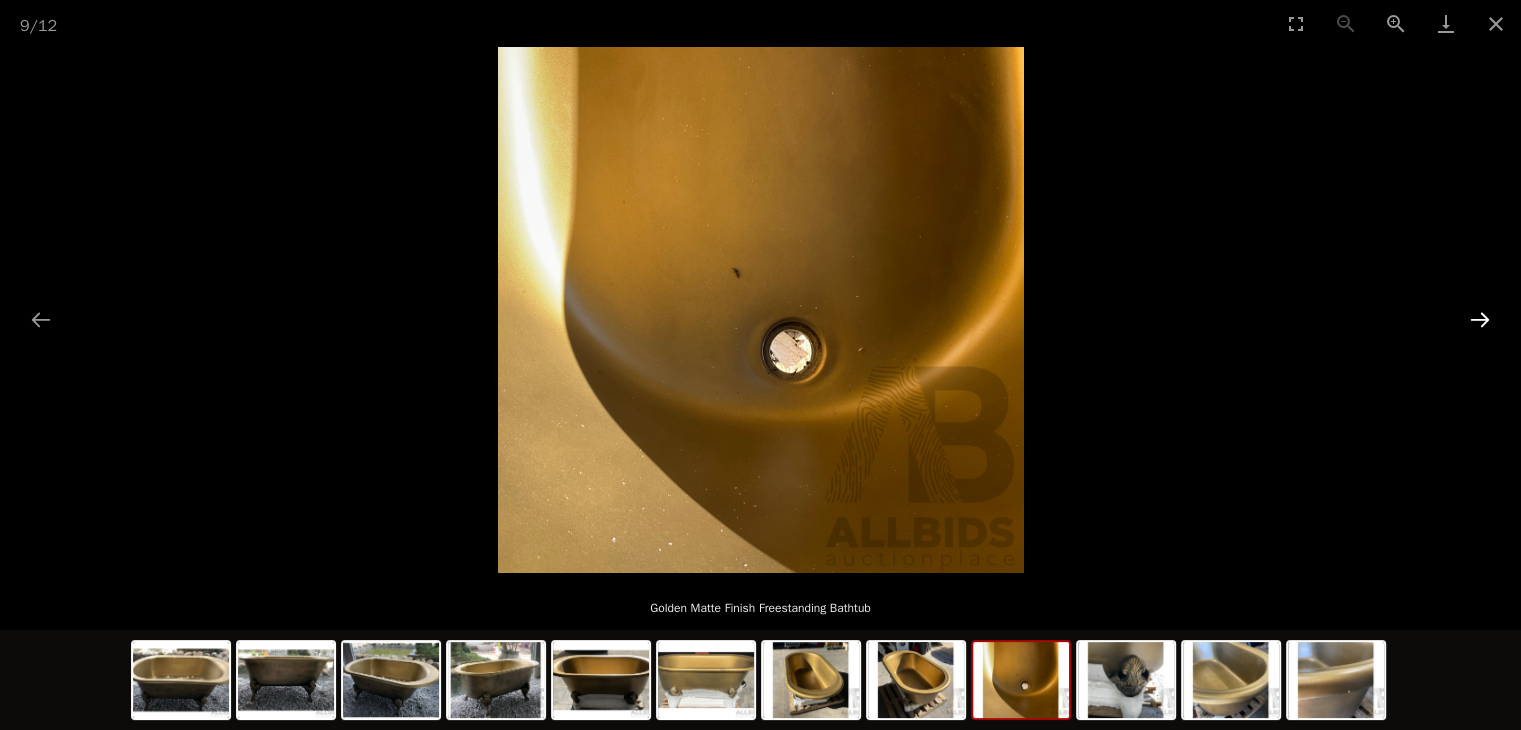 click at bounding box center [1480, 319] 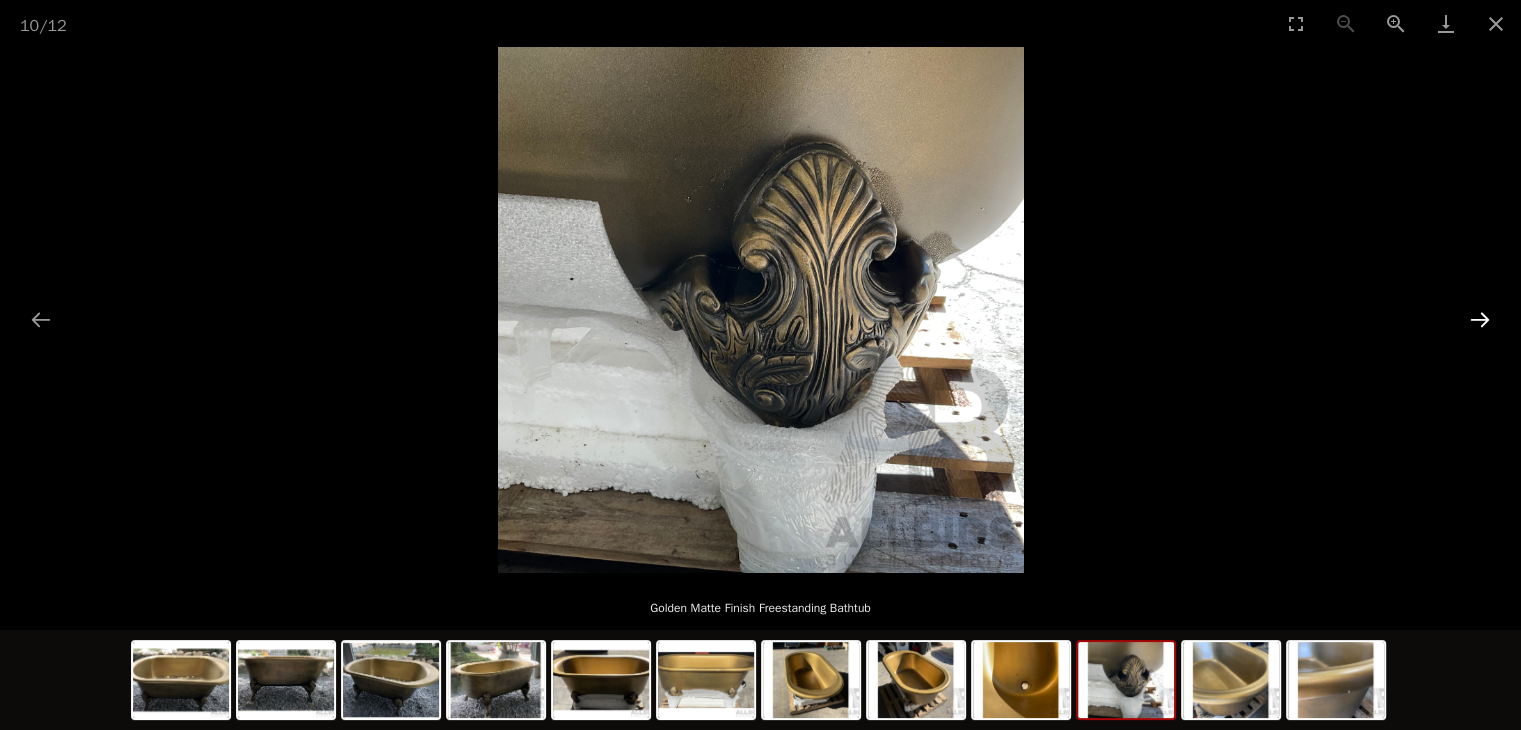 click at bounding box center (1480, 319) 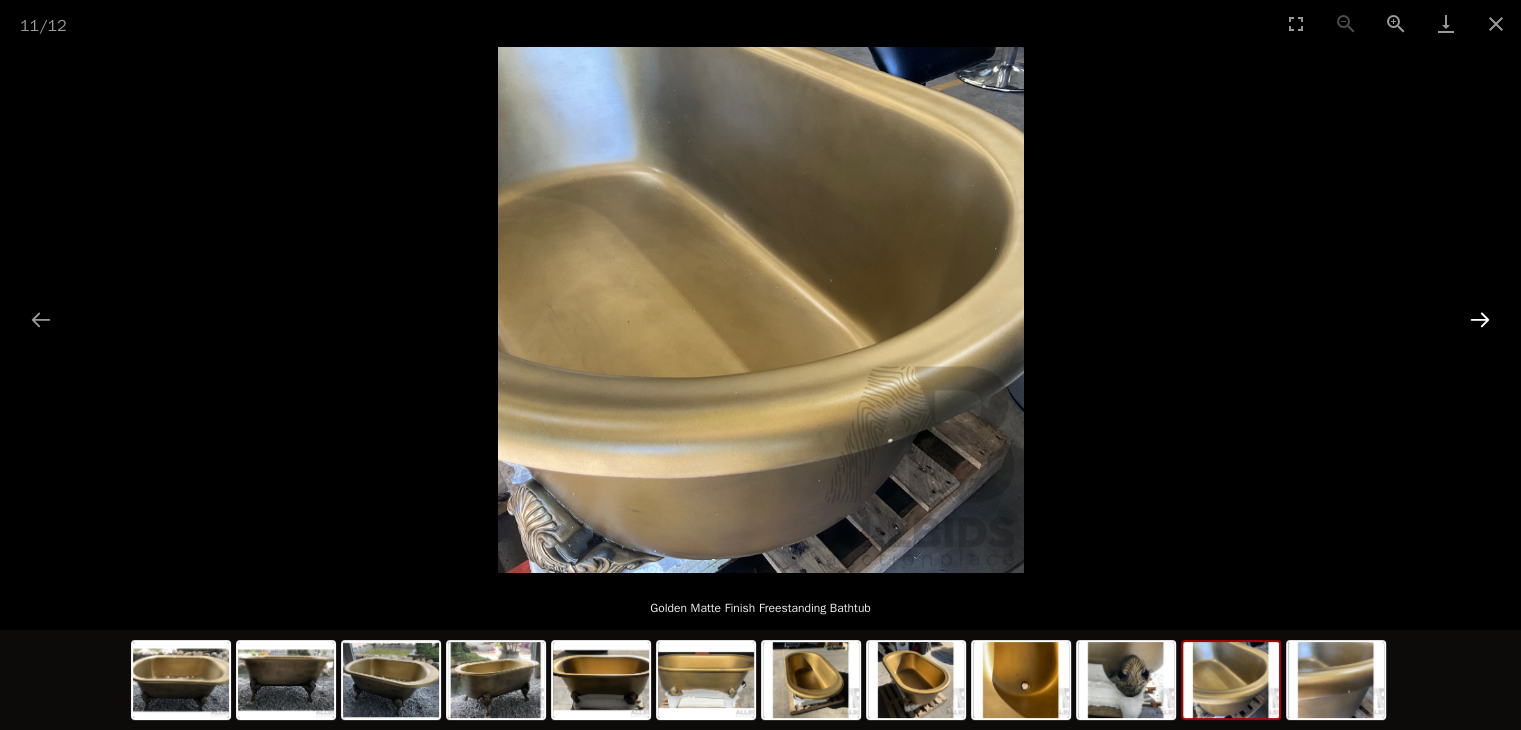 click at bounding box center (1480, 319) 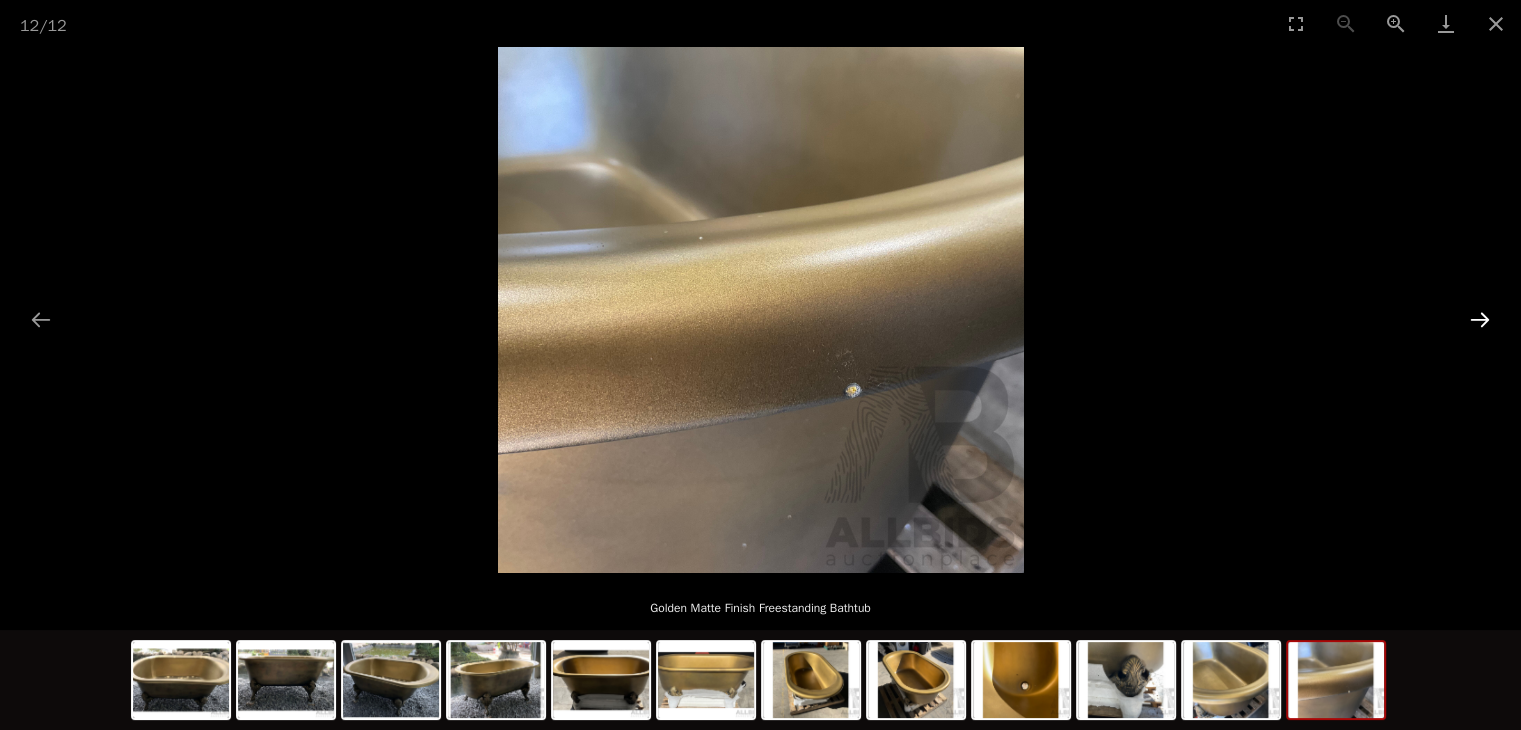 click at bounding box center [1480, 319] 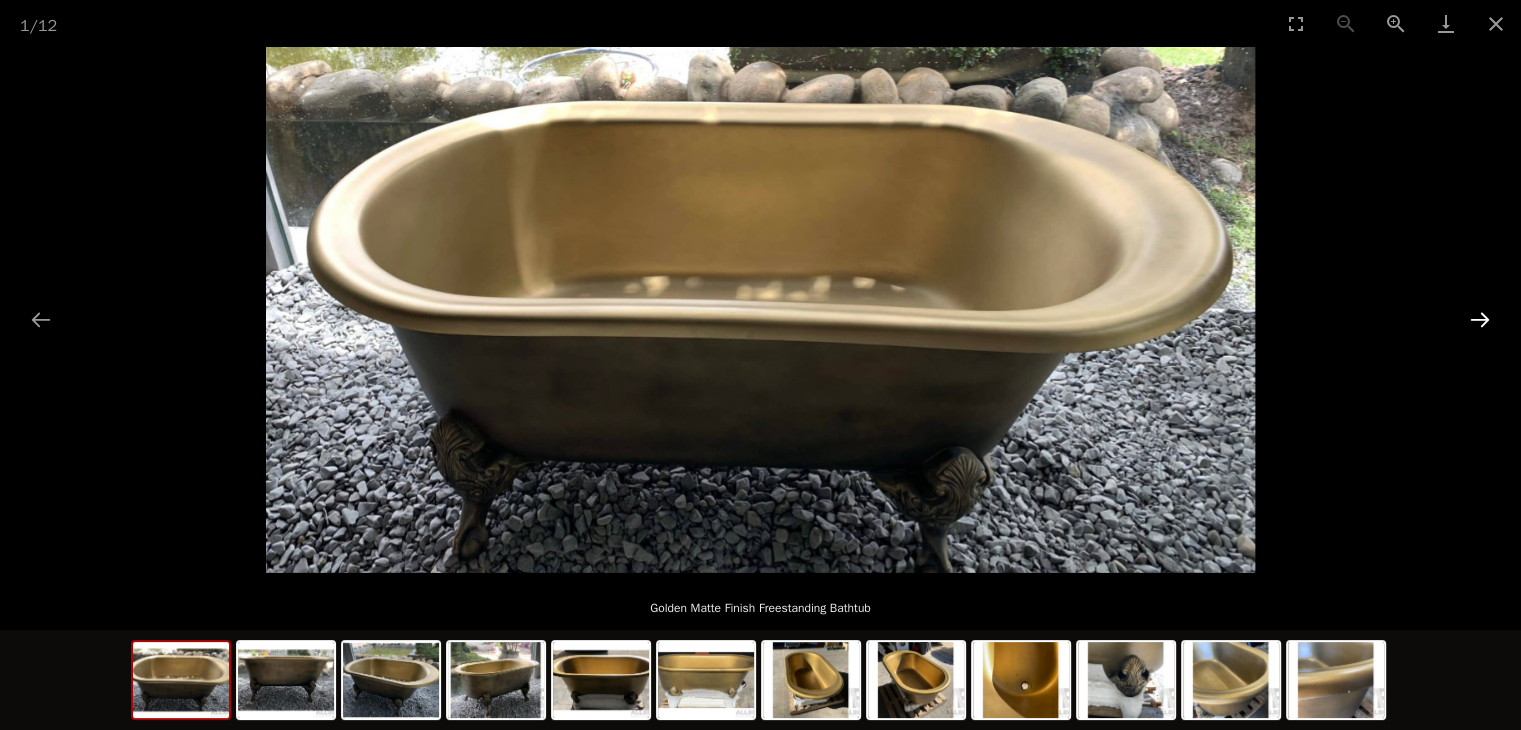click at bounding box center [1480, 319] 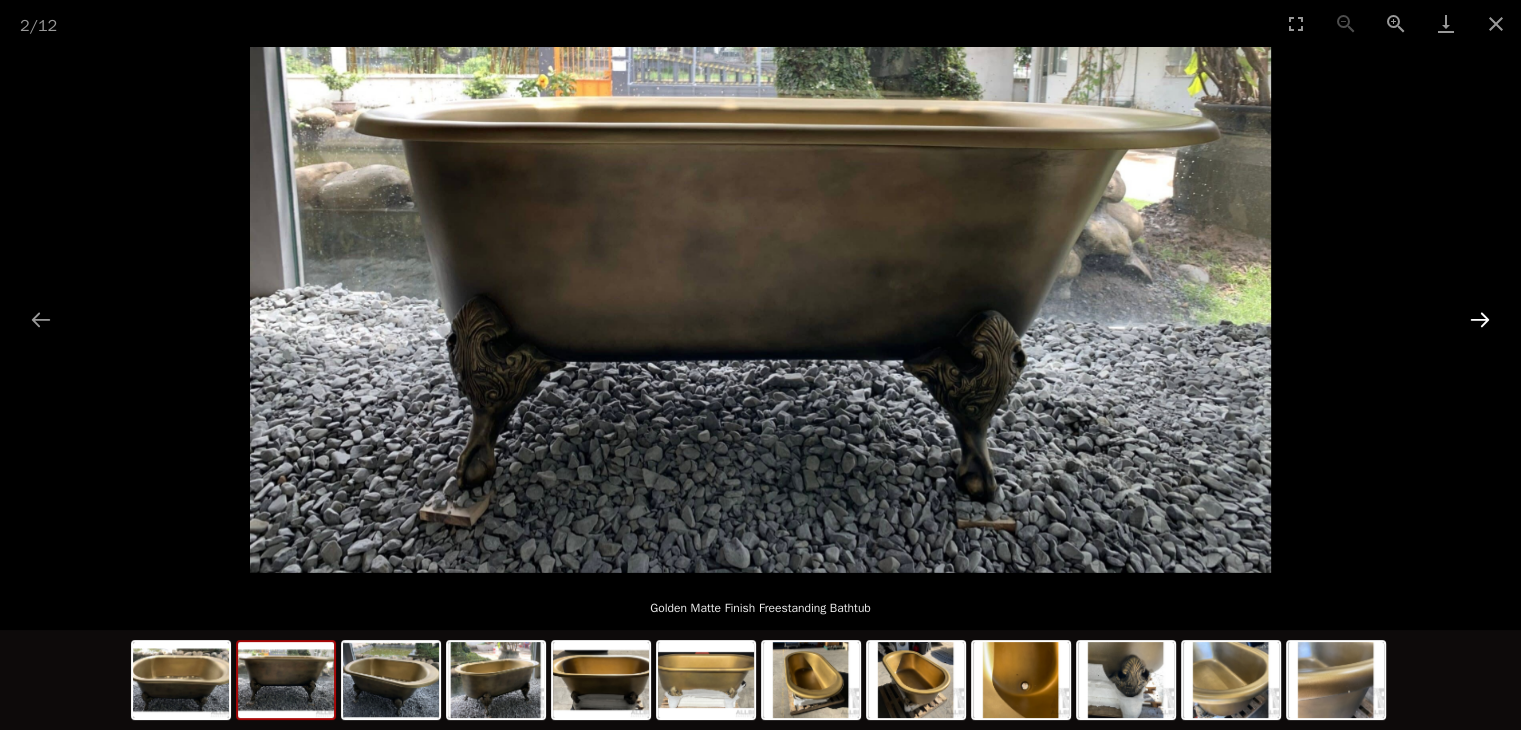 click at bounding box center (1480, 319) 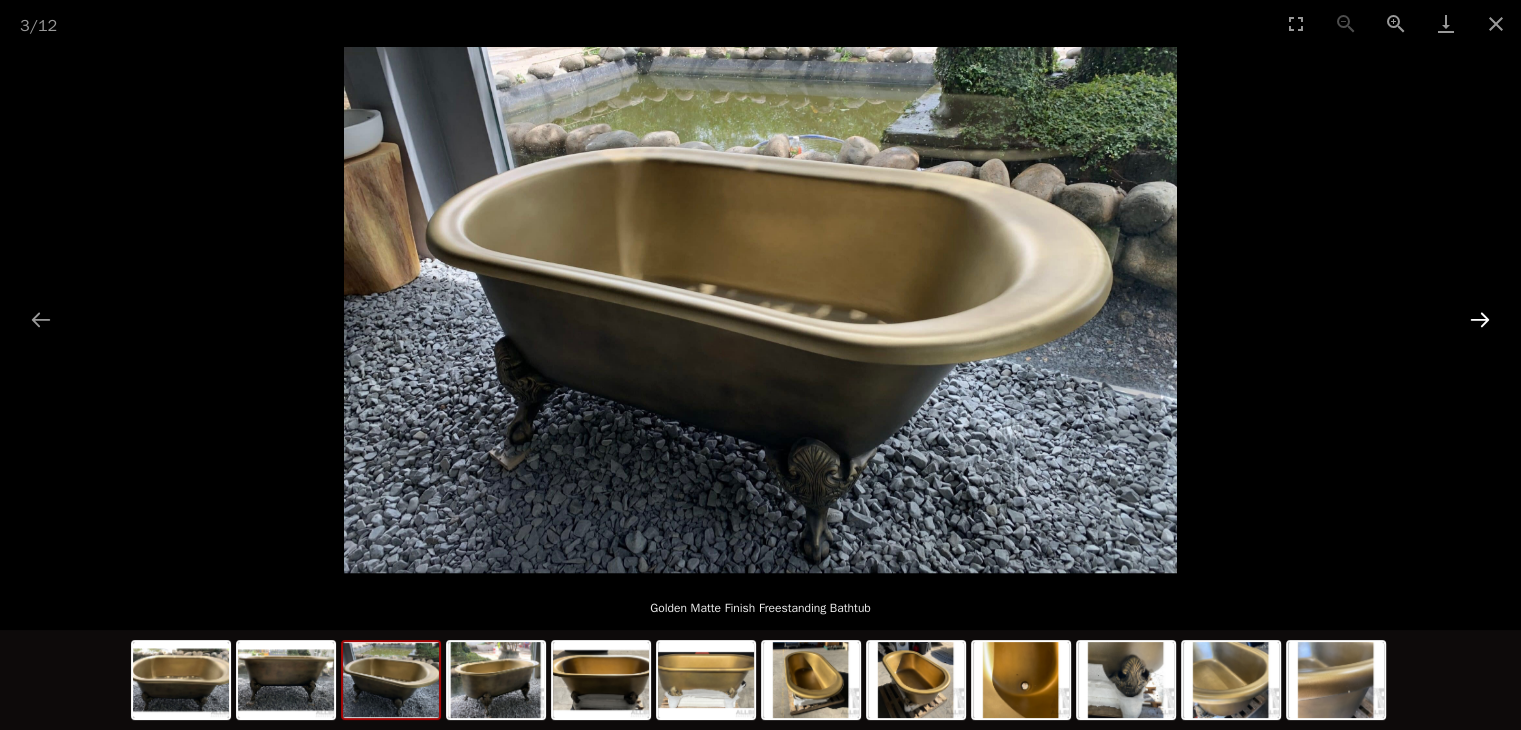 click at bounding box center [1480, 319] 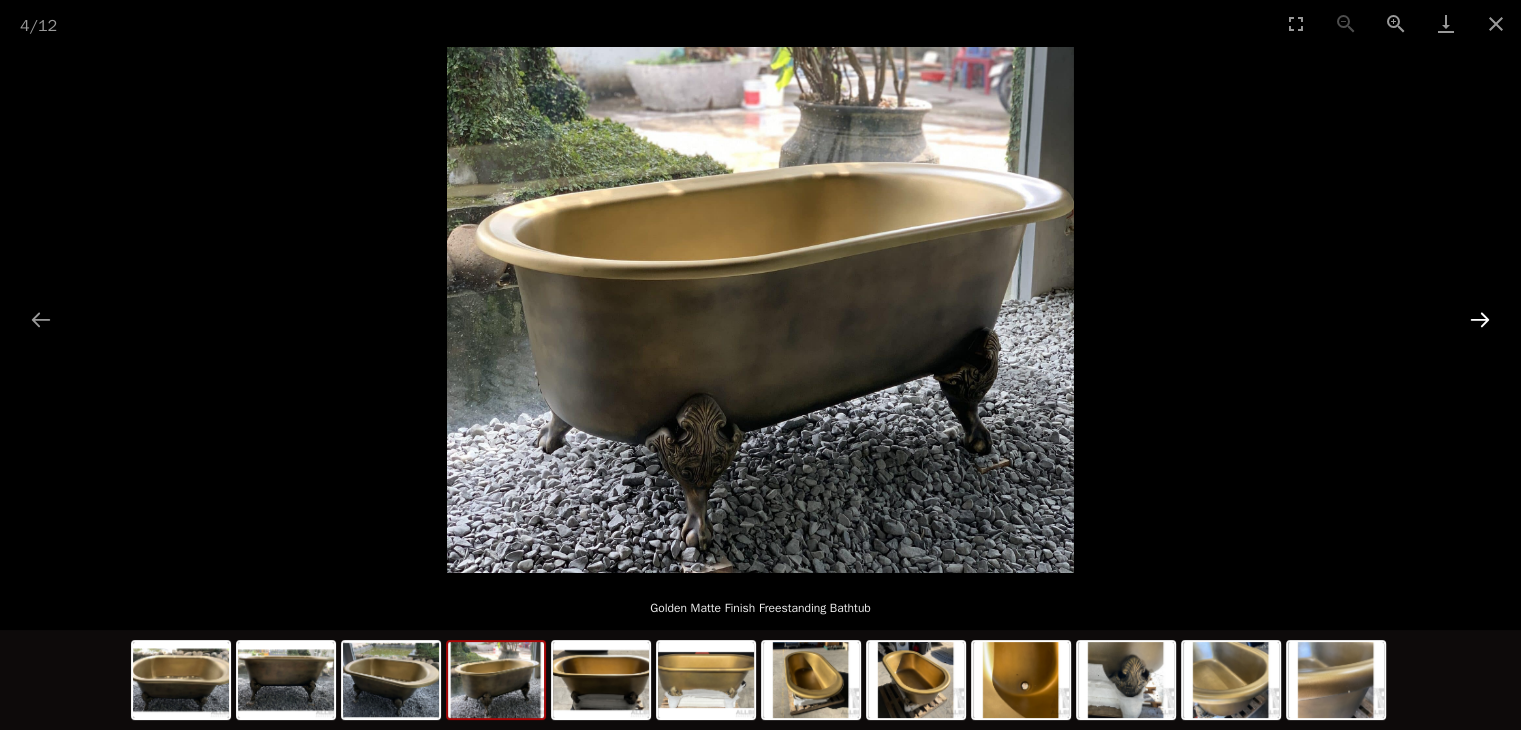 click at bounding box center (1480, 319) 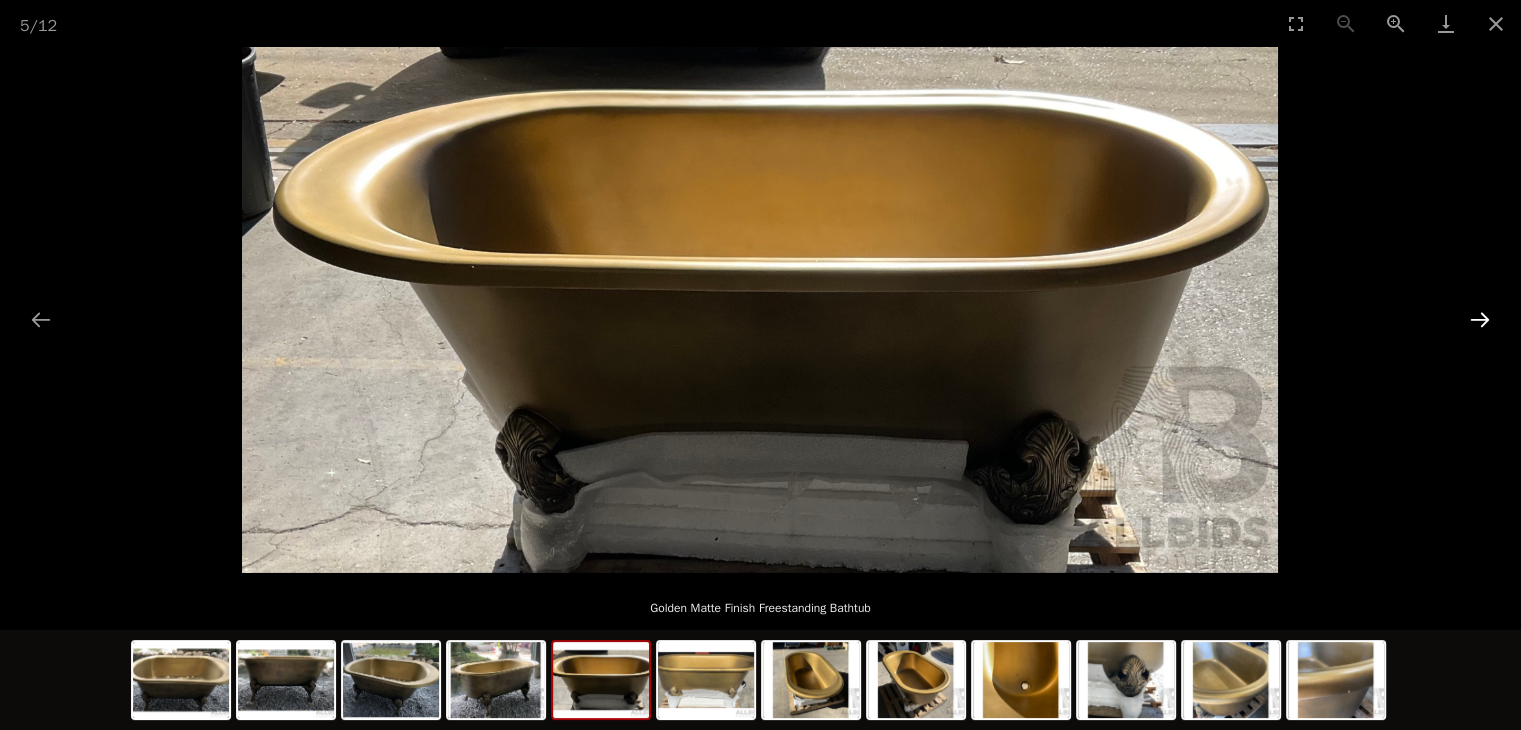 click at bounding box center (1480, 319) 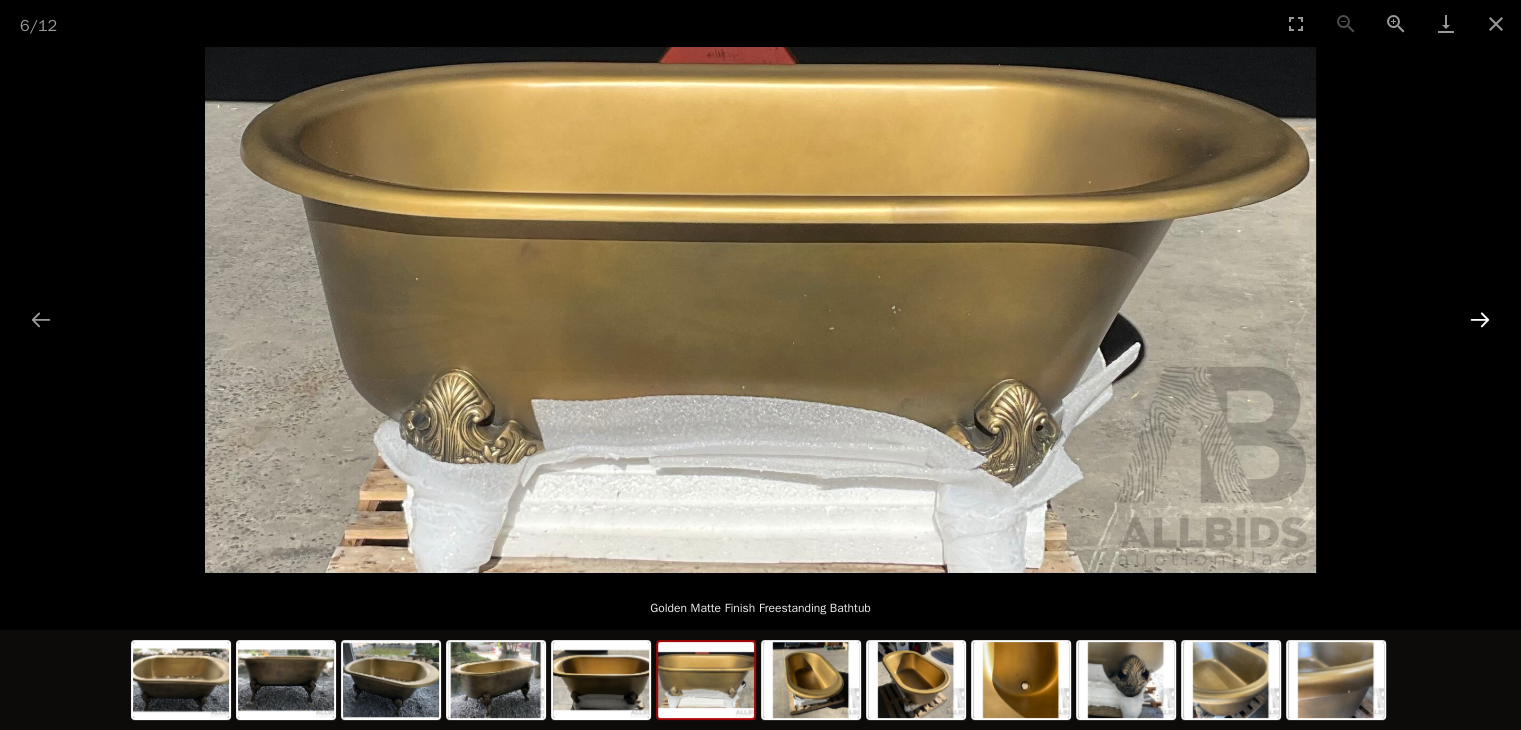 click at bounding box center [1480, 319] 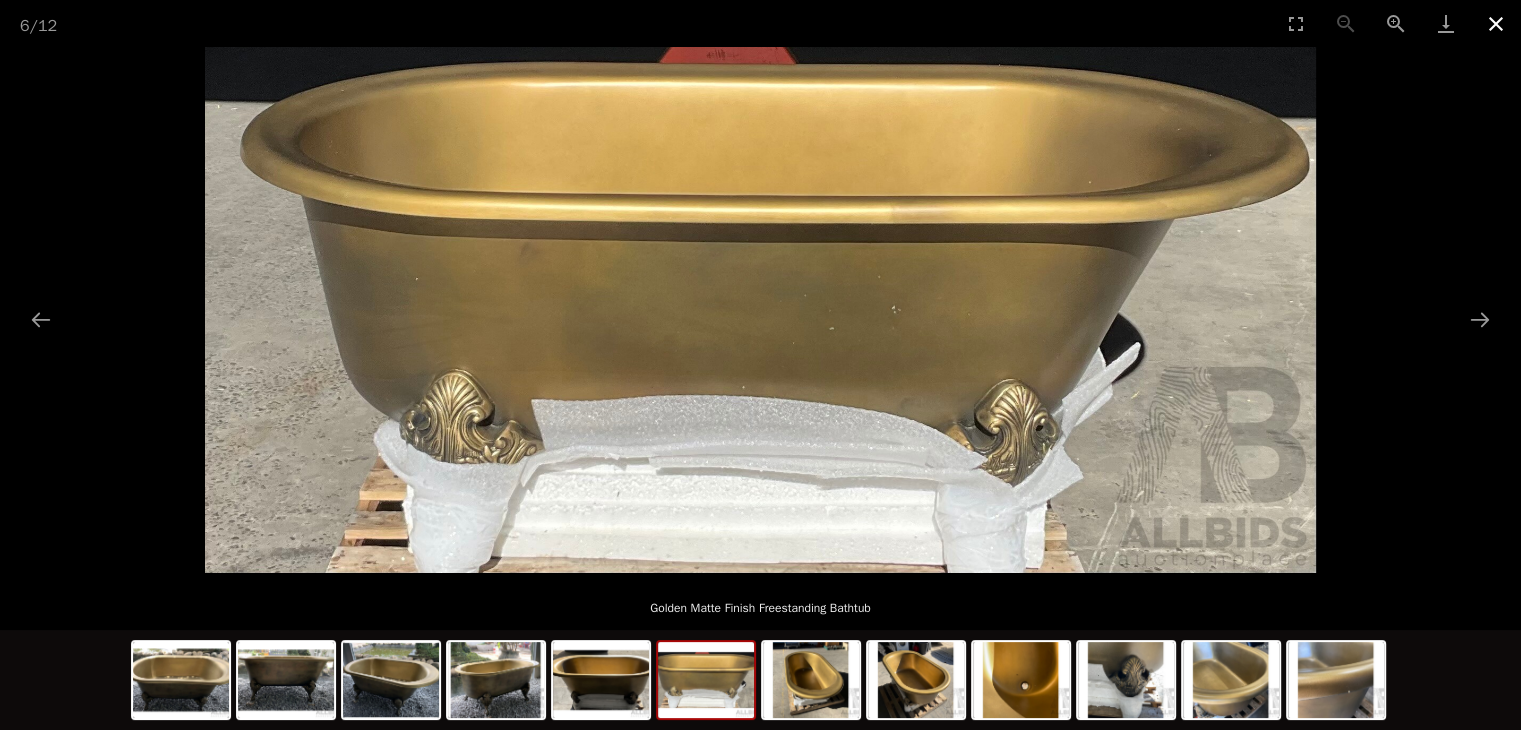 click at bounding box center (1496, 23) 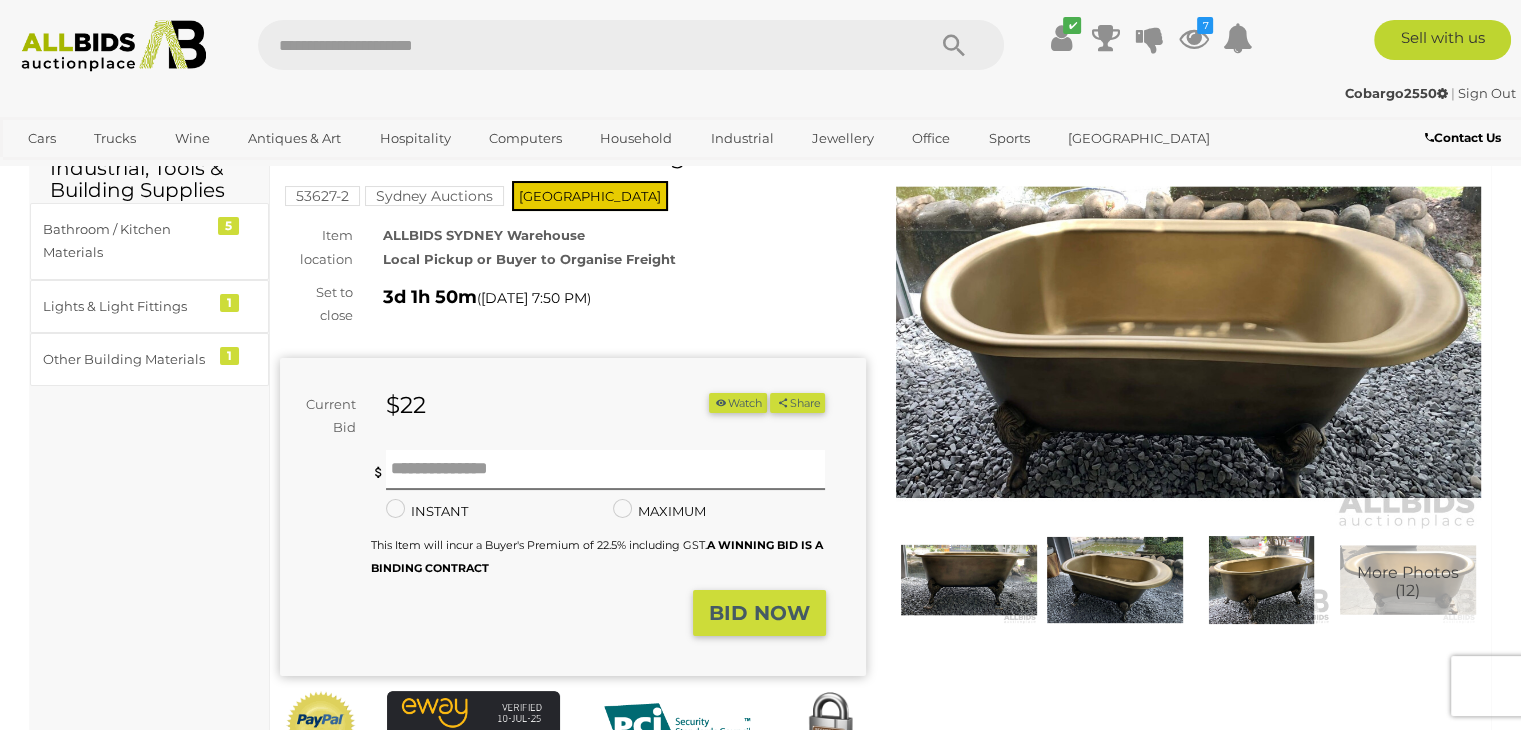 scroll, scrollTop: 0, scrollLeft: 0, axis: both 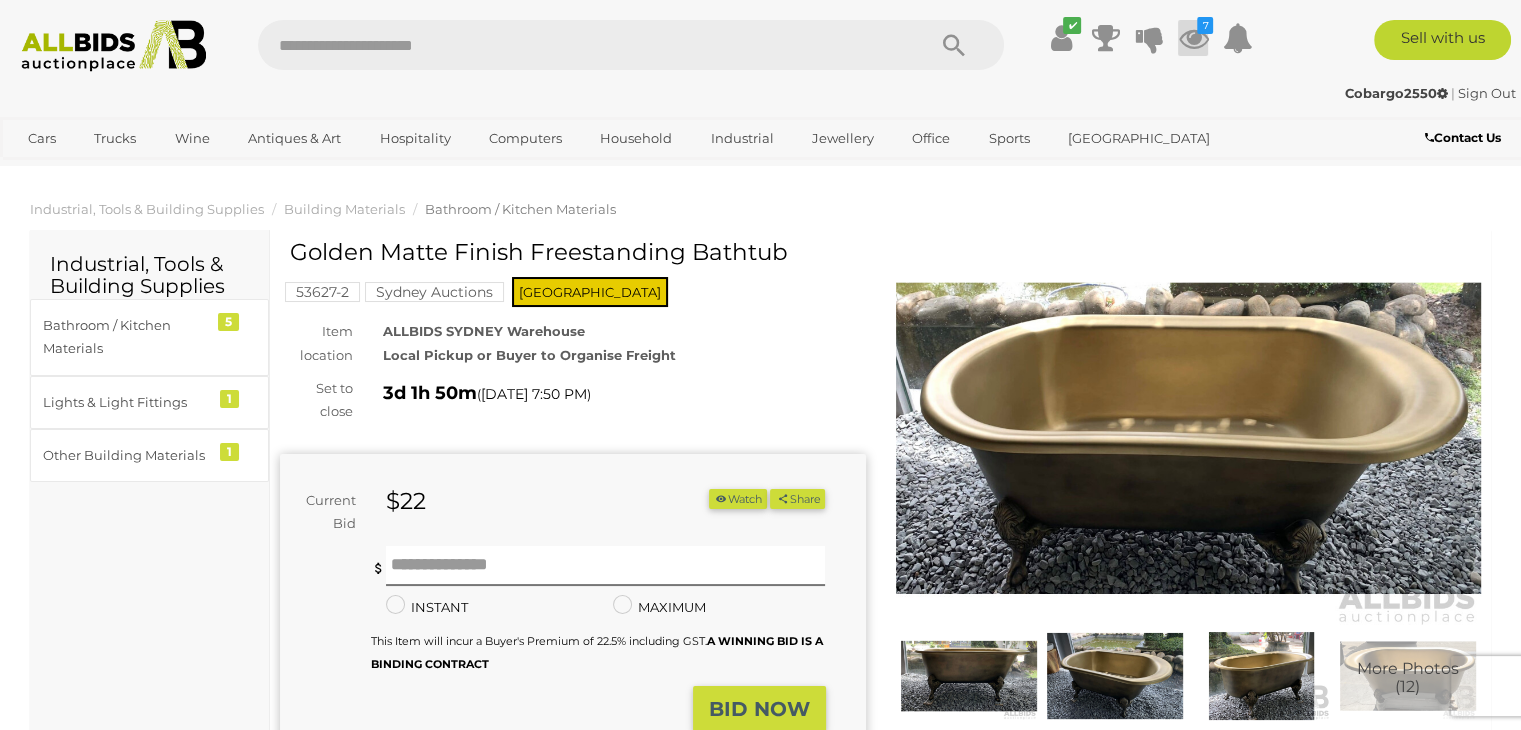 click at bounding box center [1193, 38] 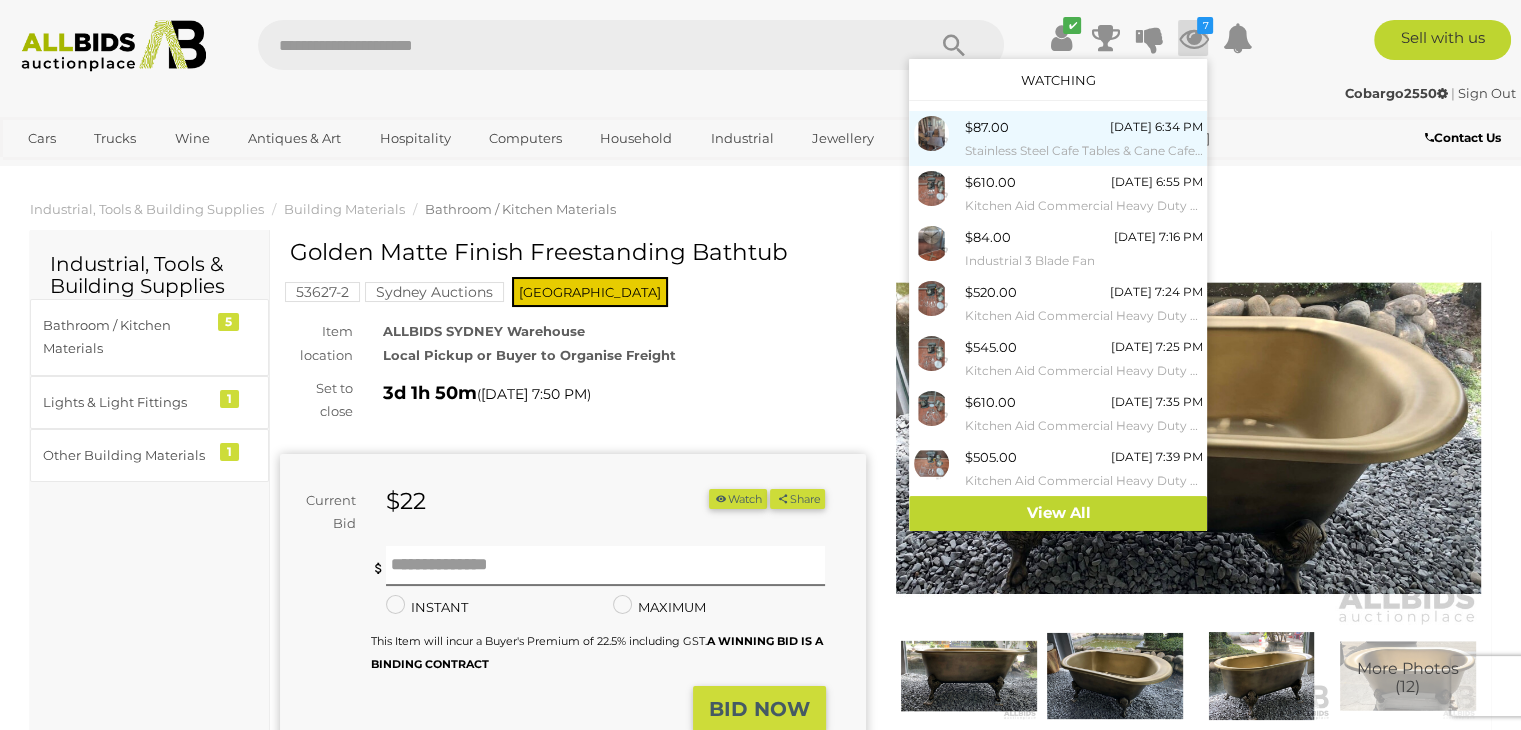 click on "Stainless Steel Cafe Tables & Cane Cafe Chairs" at bounding box center (1083, 151) 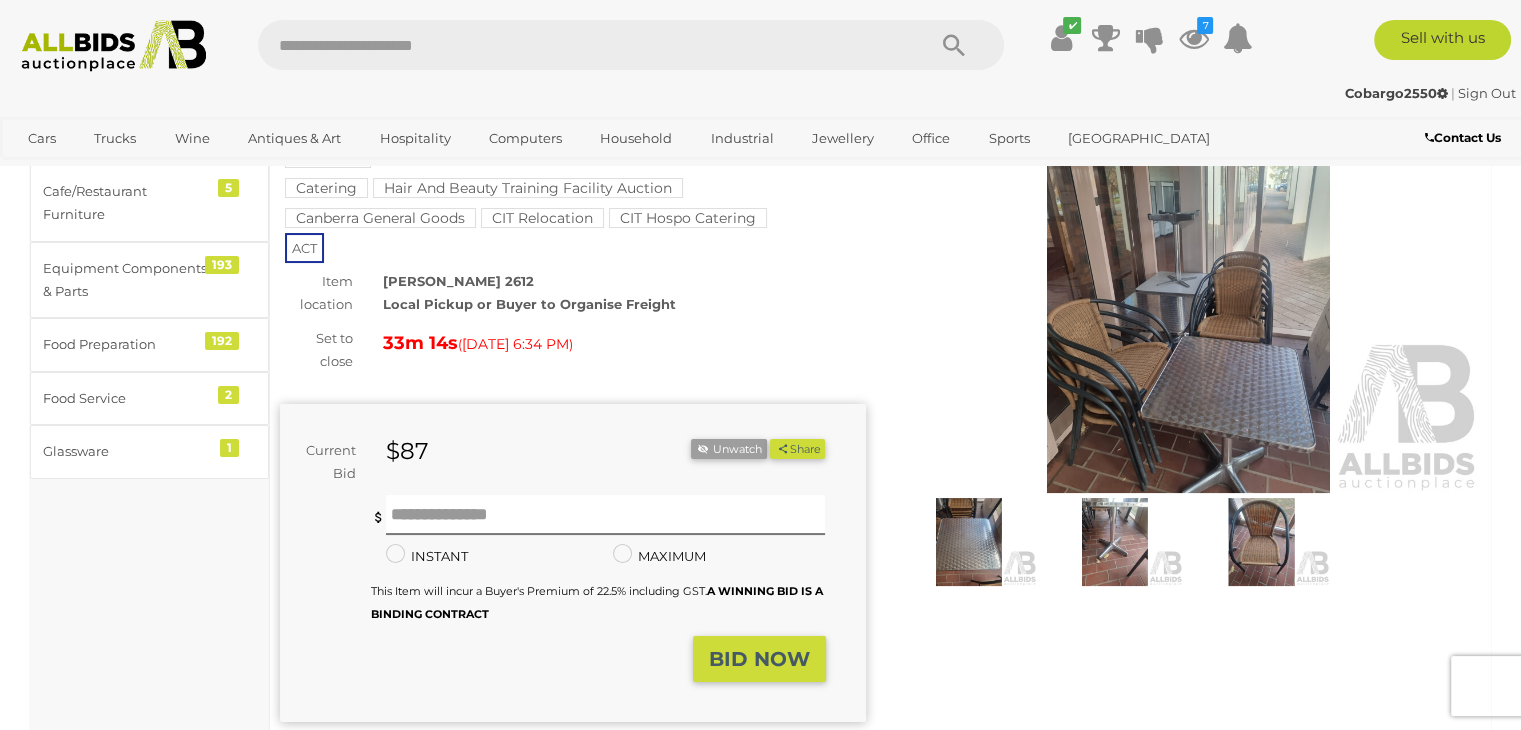 scroll, scrollTop: 100, scrollLeft: 0, axis: vertical 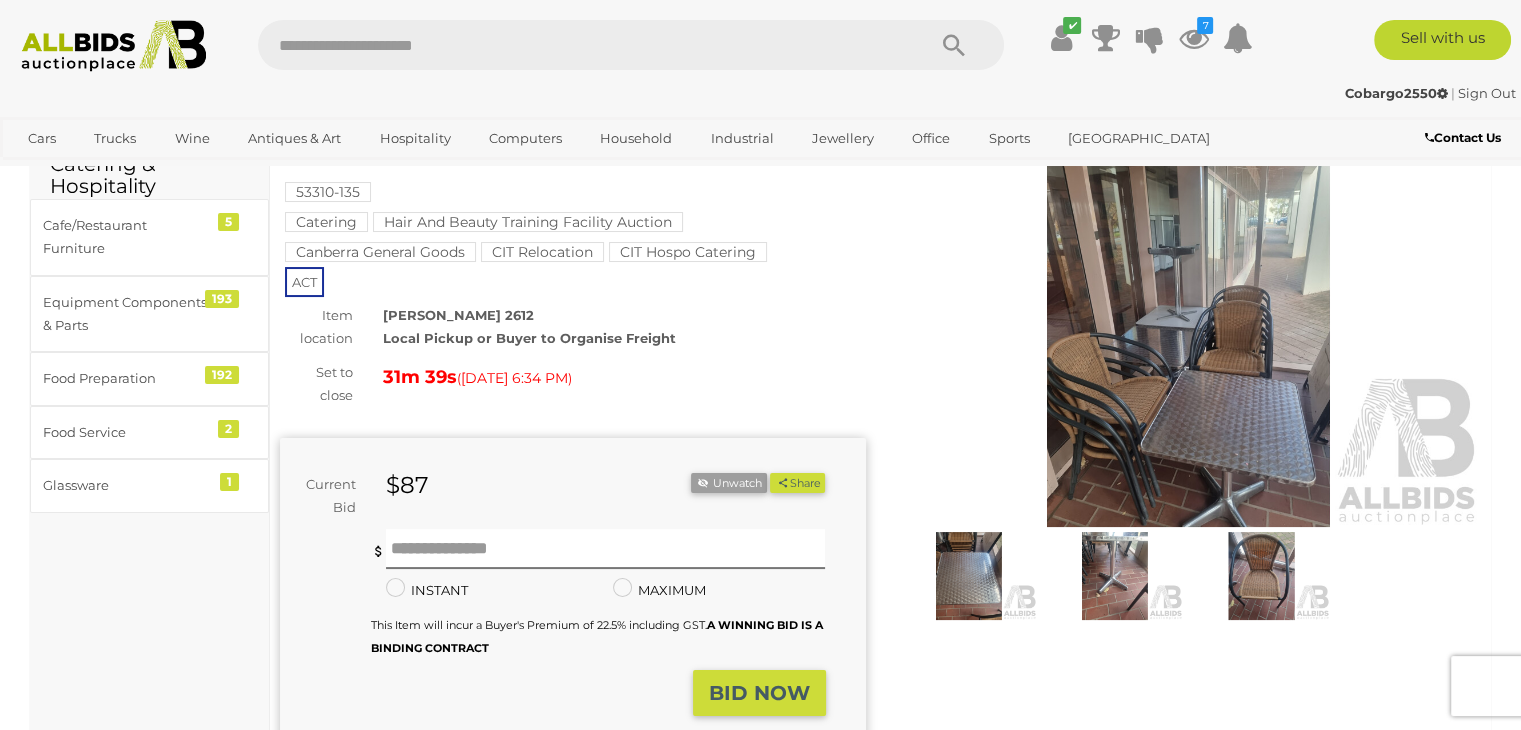 click at bounding box center [114, 46] 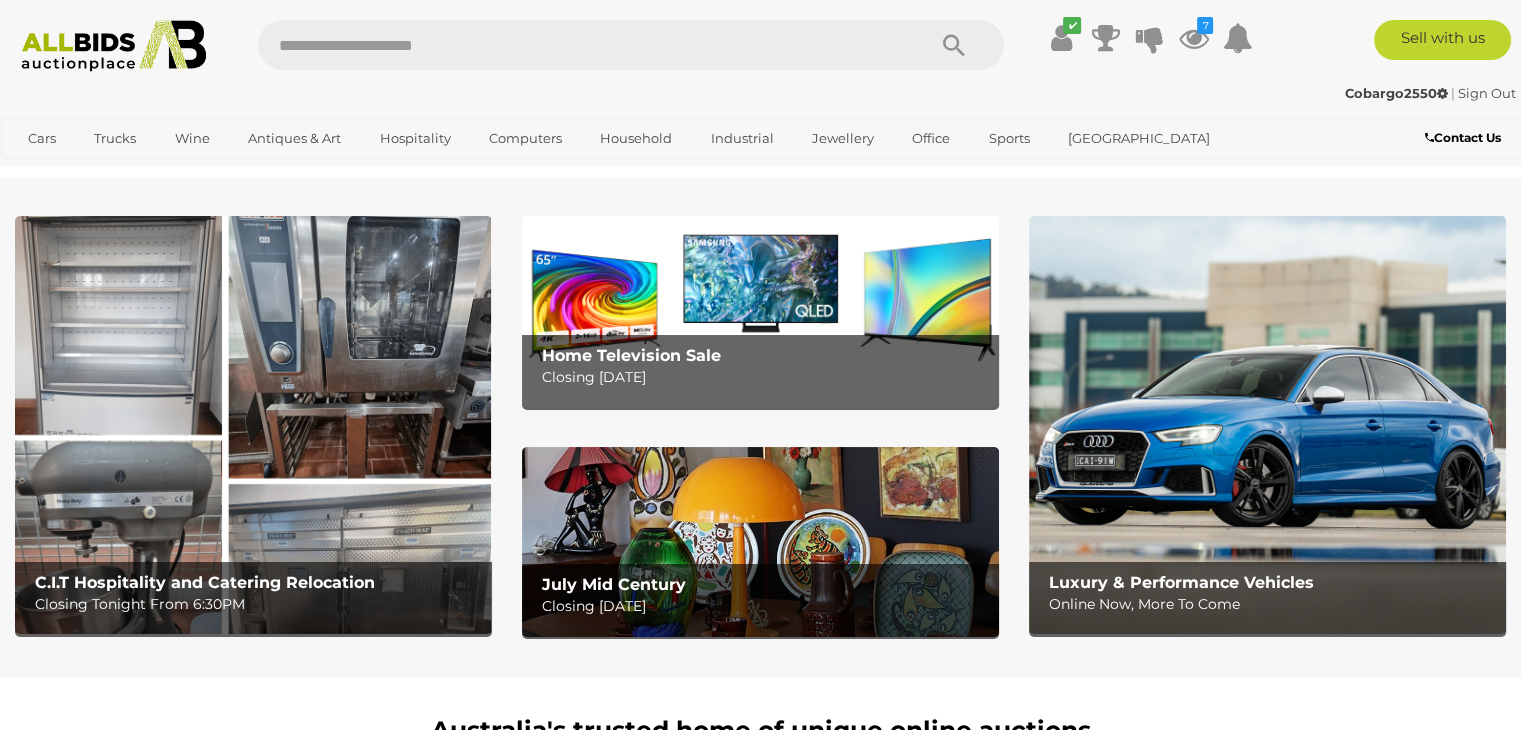 scroll, scrollTop: 0, scrollLeft: 0, axis: both 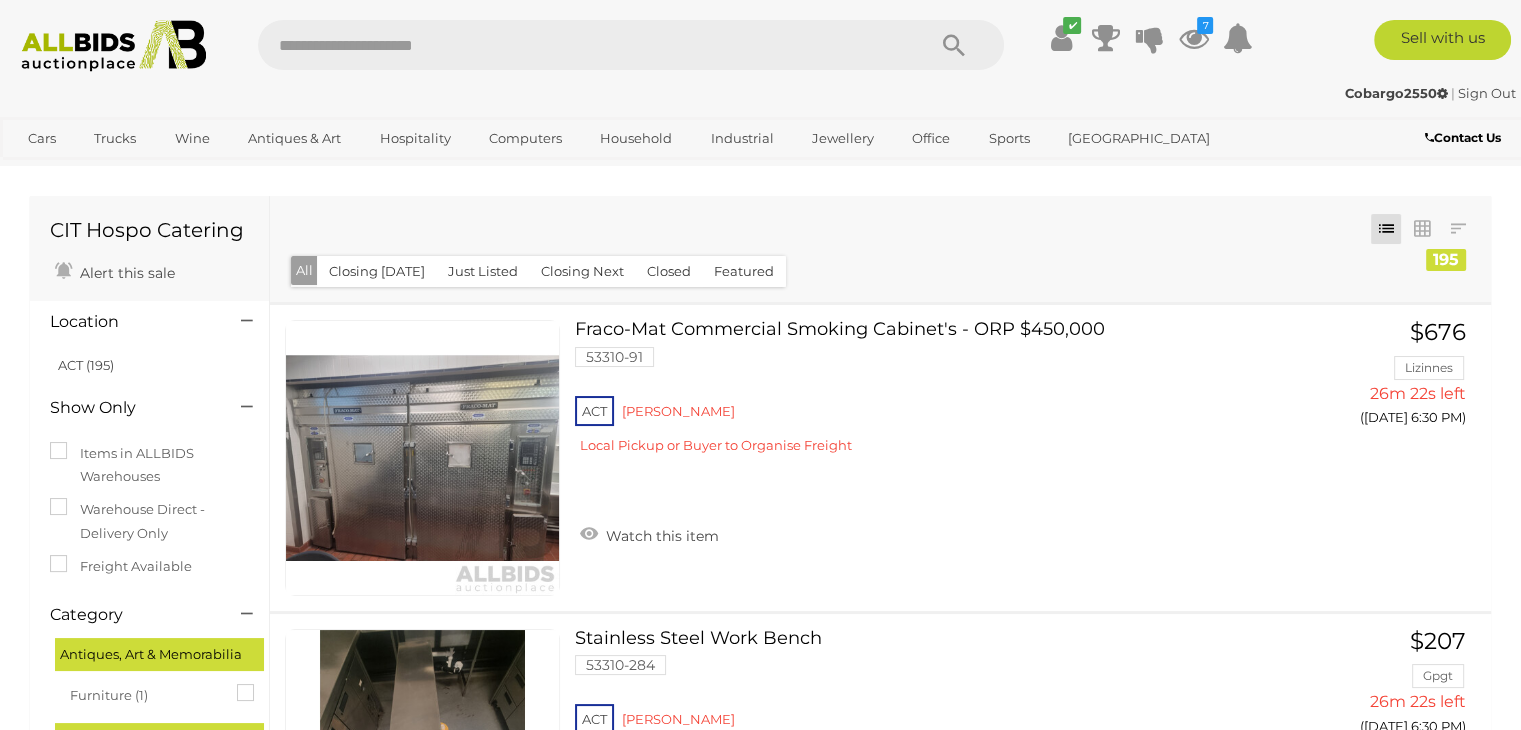 click at bounding box center (114, 46) 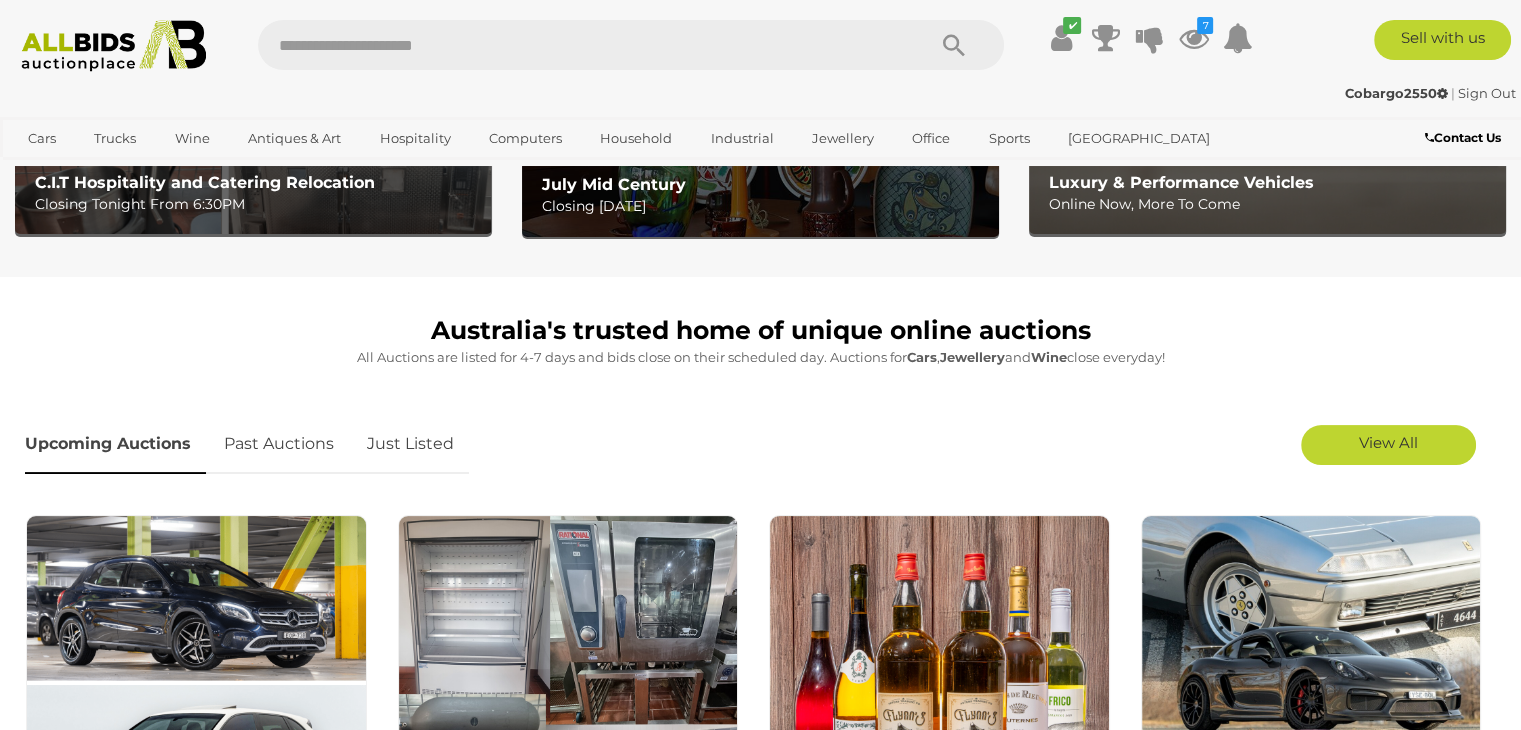 scroll, scrollTop: 0, scrollLeft: 0, axis: both 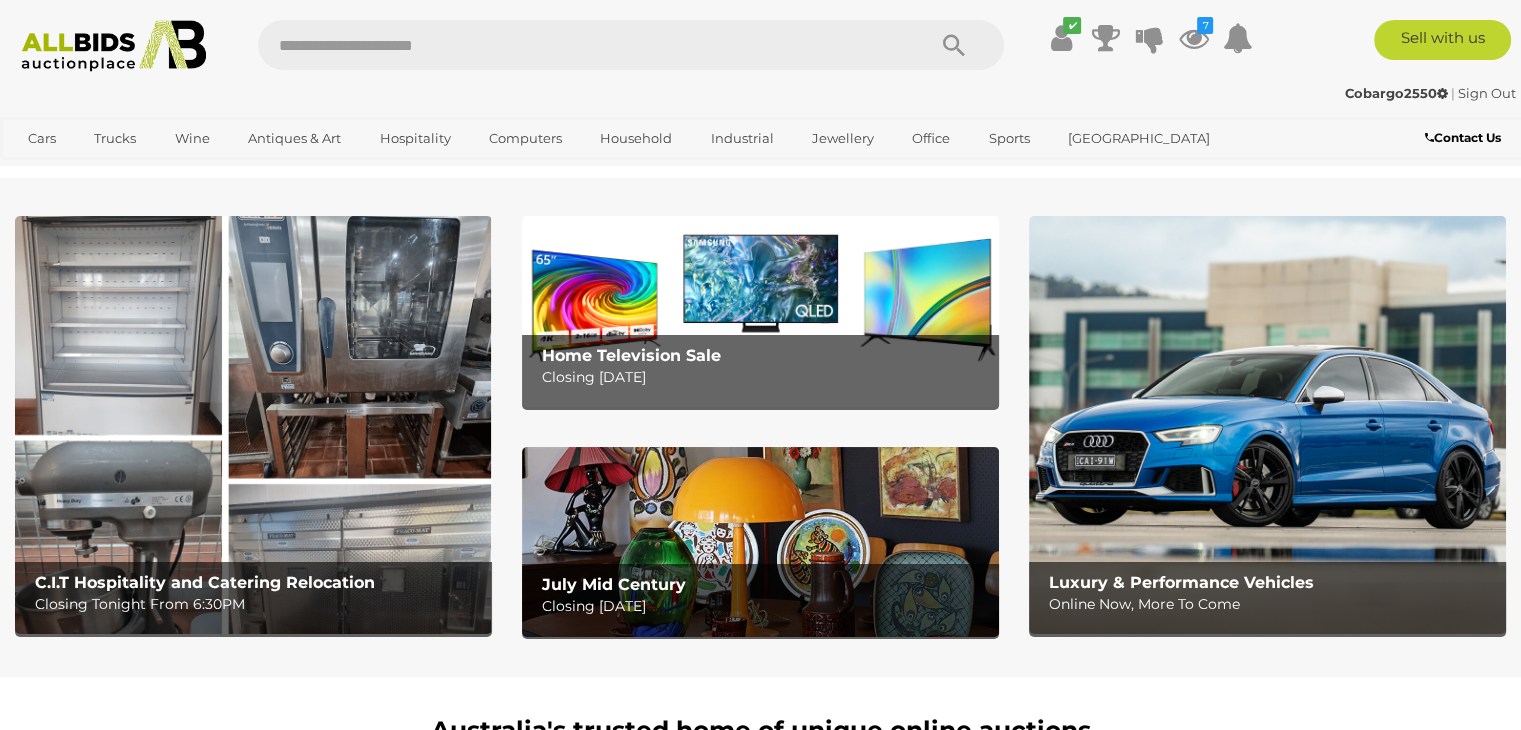 click at bounding box center [253, 425] 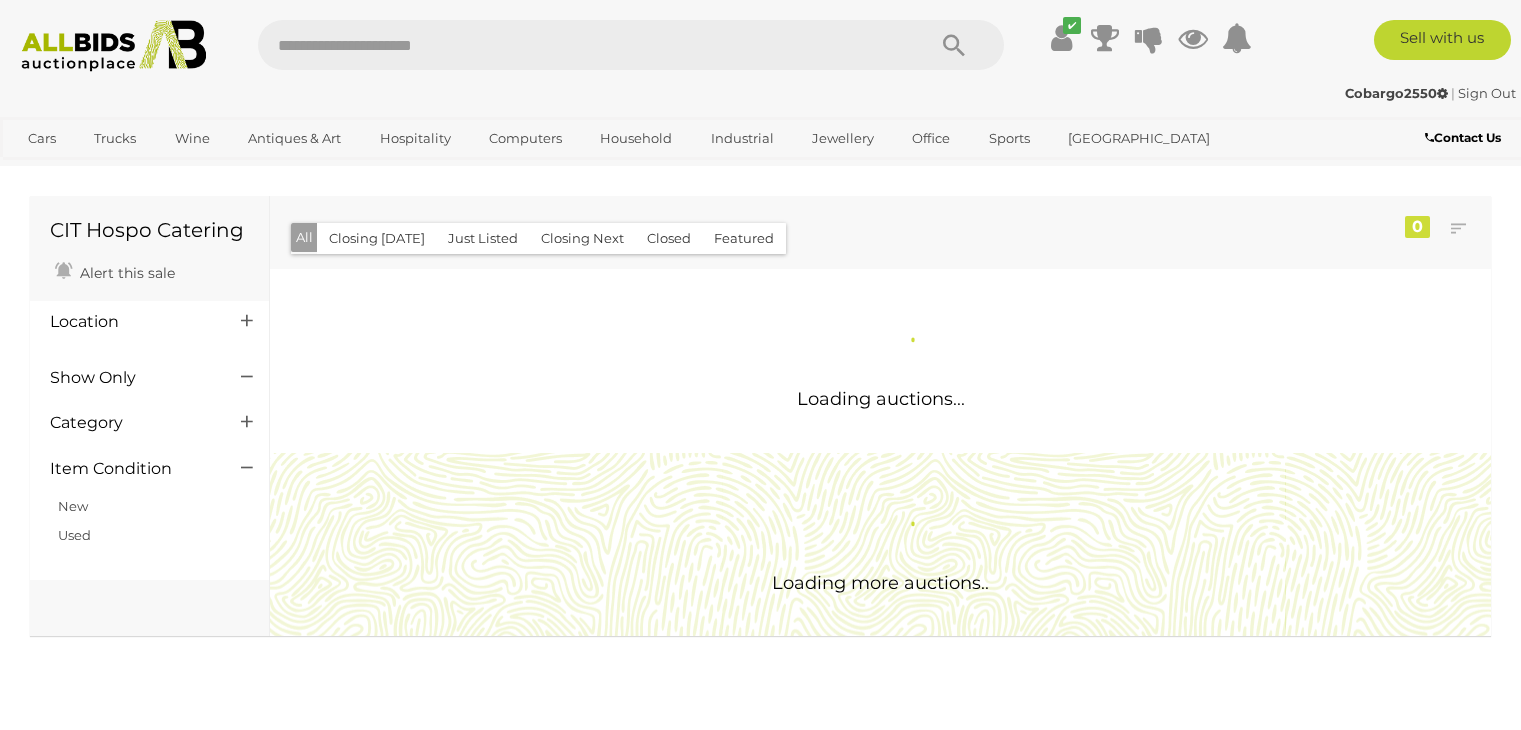 scroll, scrollTop: 0, scrollLeft: 0, axis: both 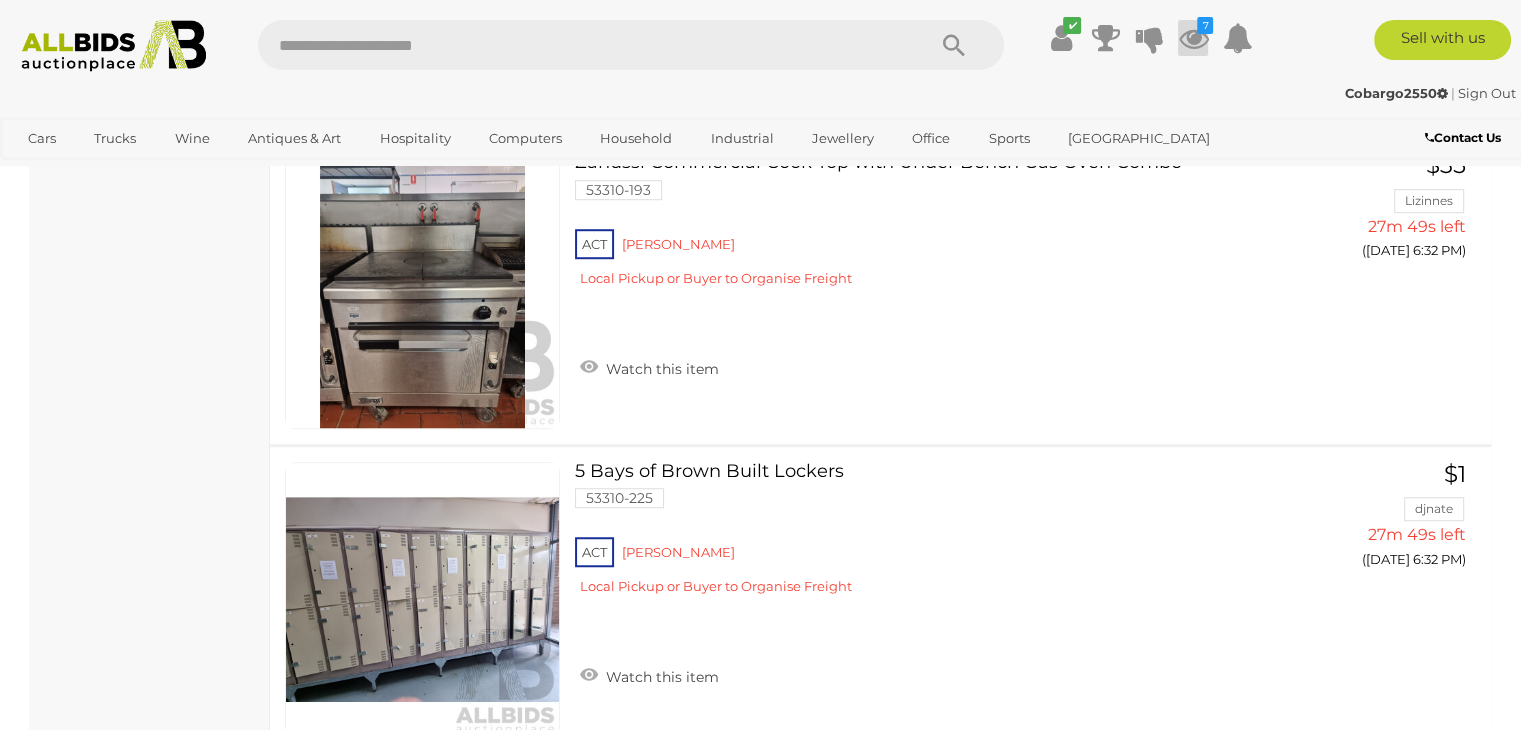 click at bounding box center [1193, 38] 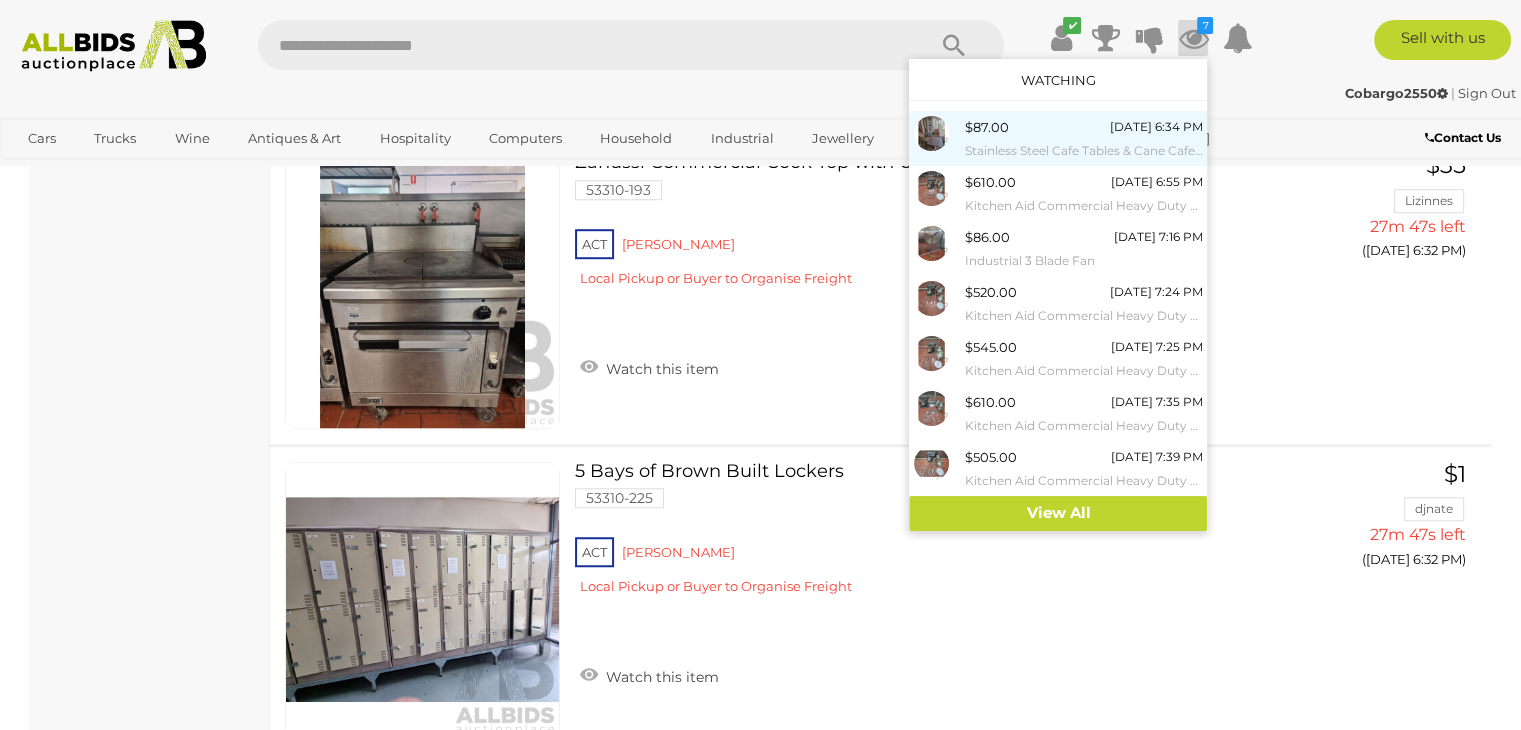 click on "$87.00" at bounding box center [986, 127] 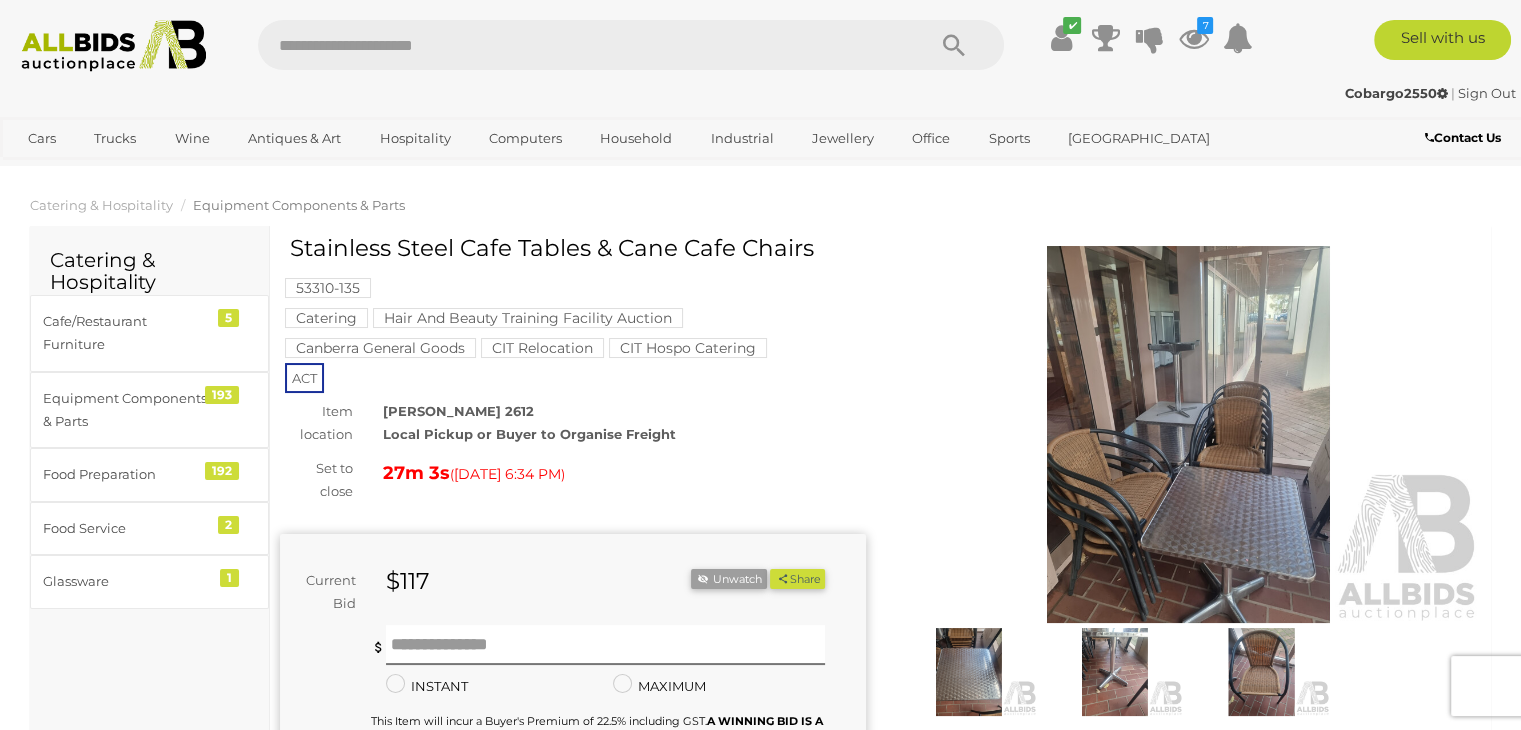 scroll, scrollTop: 0, scrollLeft: 0, axis: both 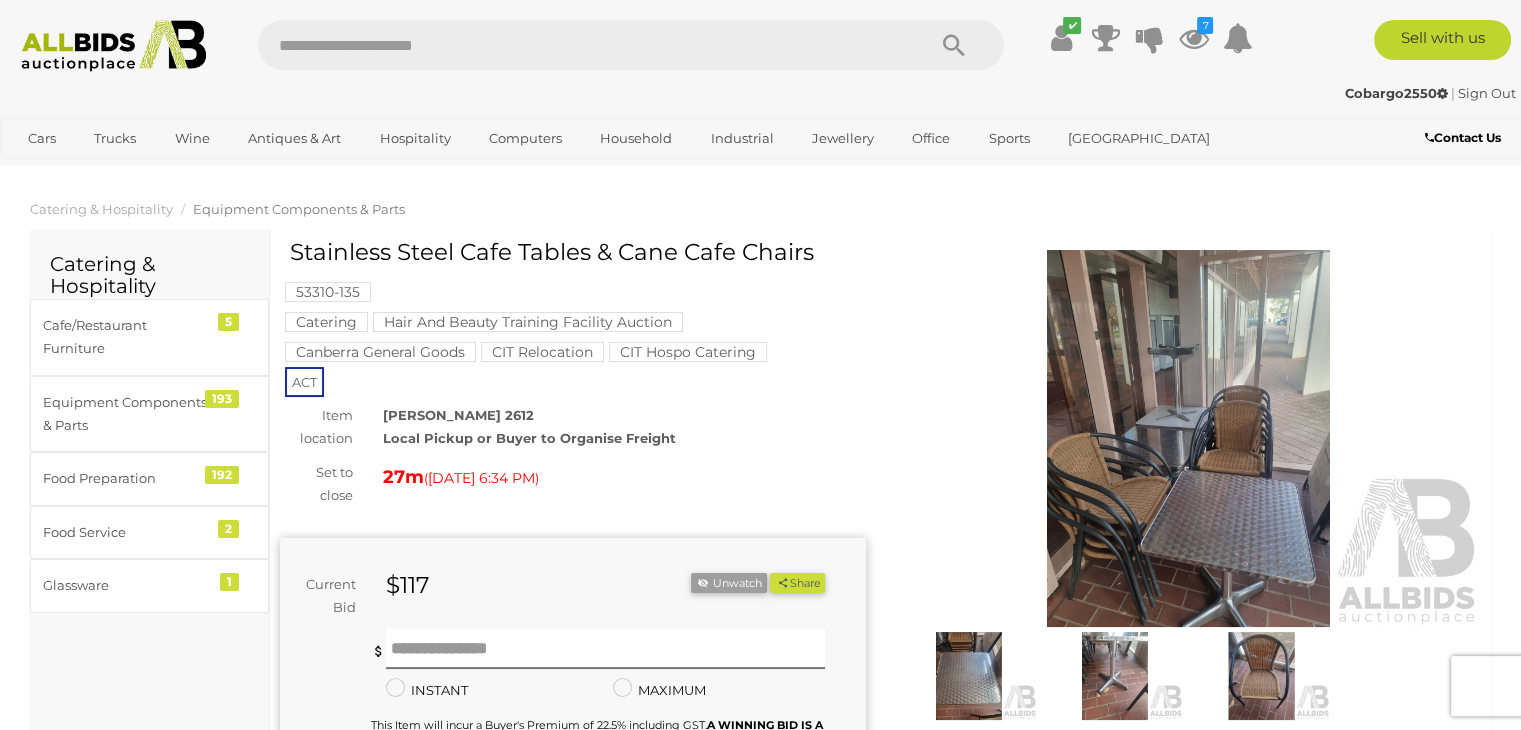 click on "Catering  Hair And Beauty Training Facility Auction [GEOGRAPHIC_DATA] General Goods CIT Relocation CIT Hospo Catering" at bounding box center [575, 340] 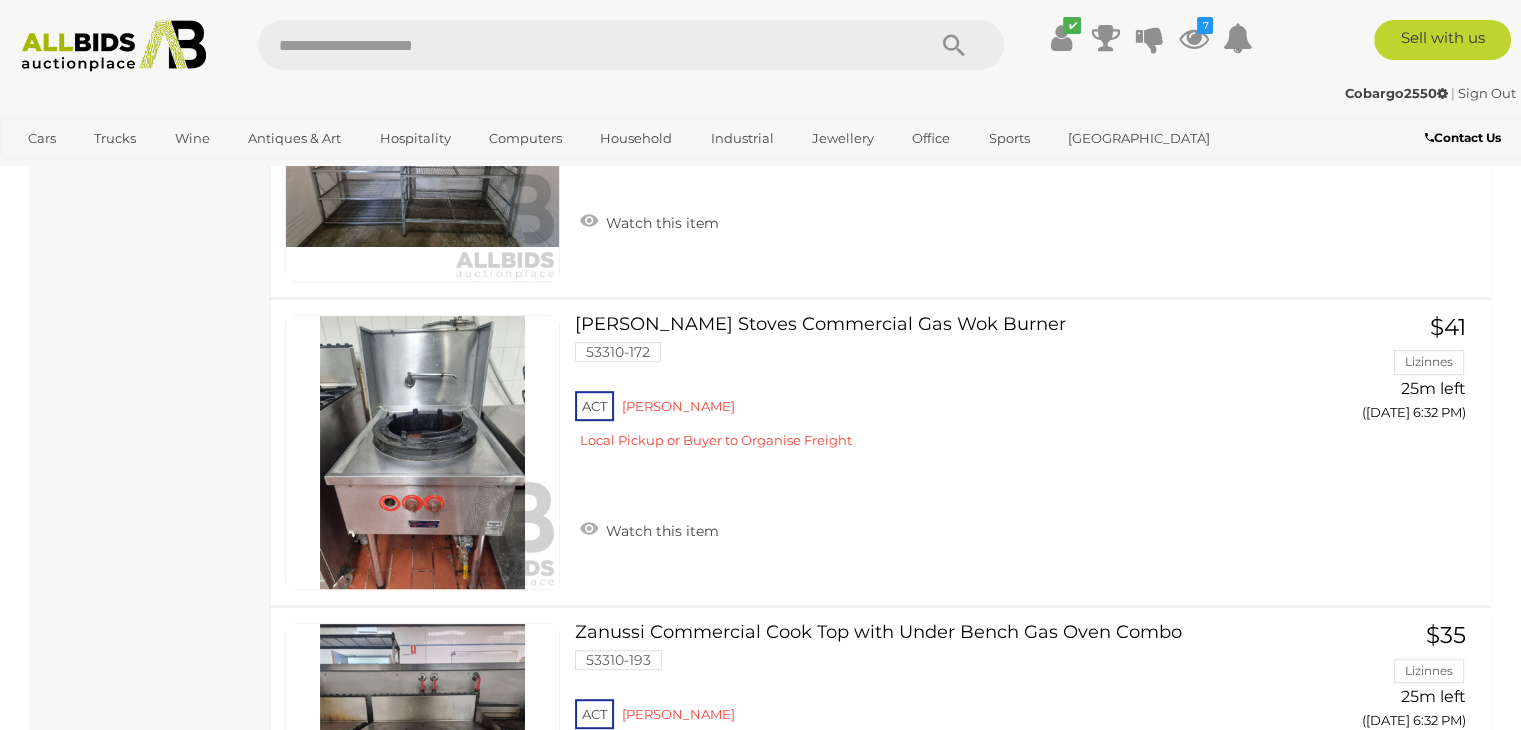 scroll, scrollTop: 16004, scrollLeft: 0, axis: vertical 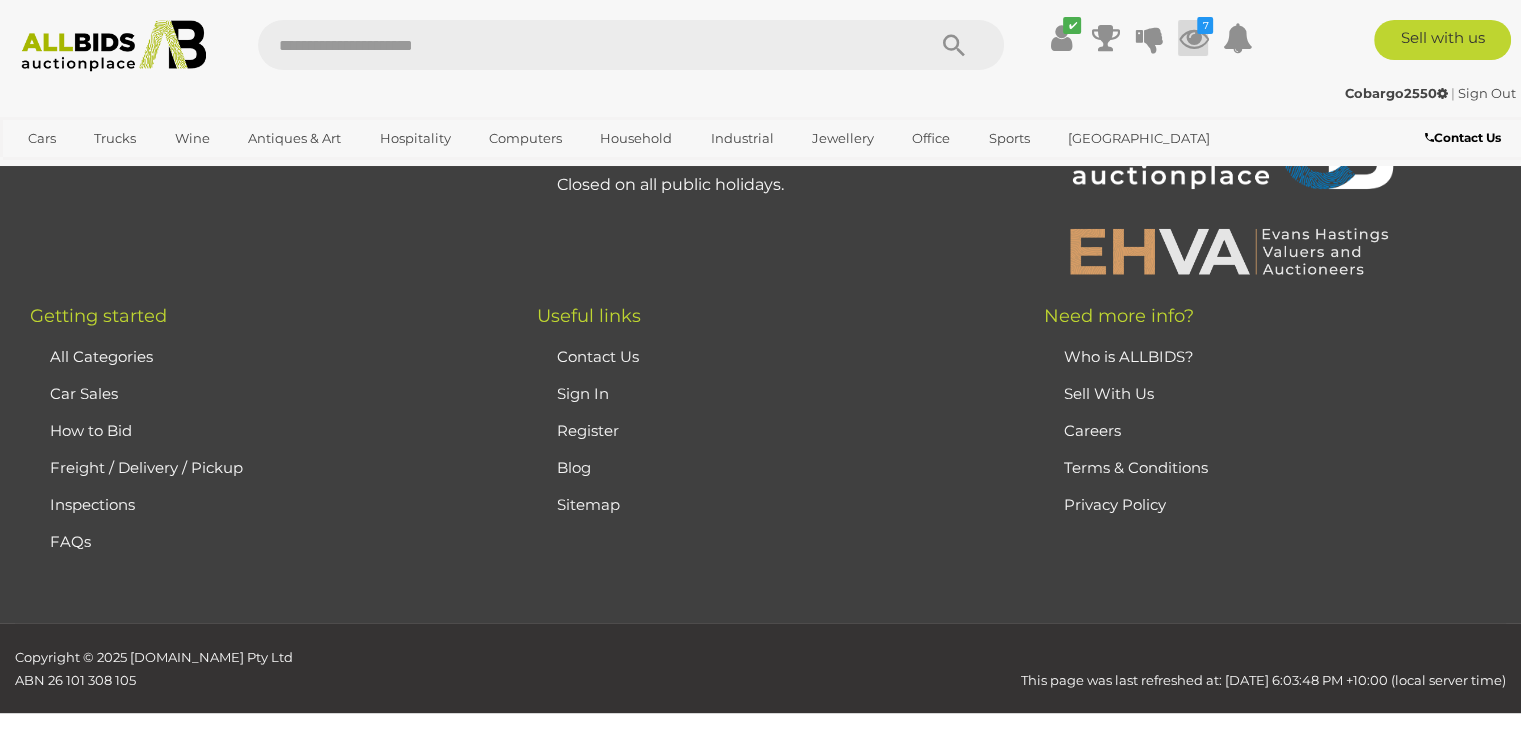 click at bounding box center [1193, 38] 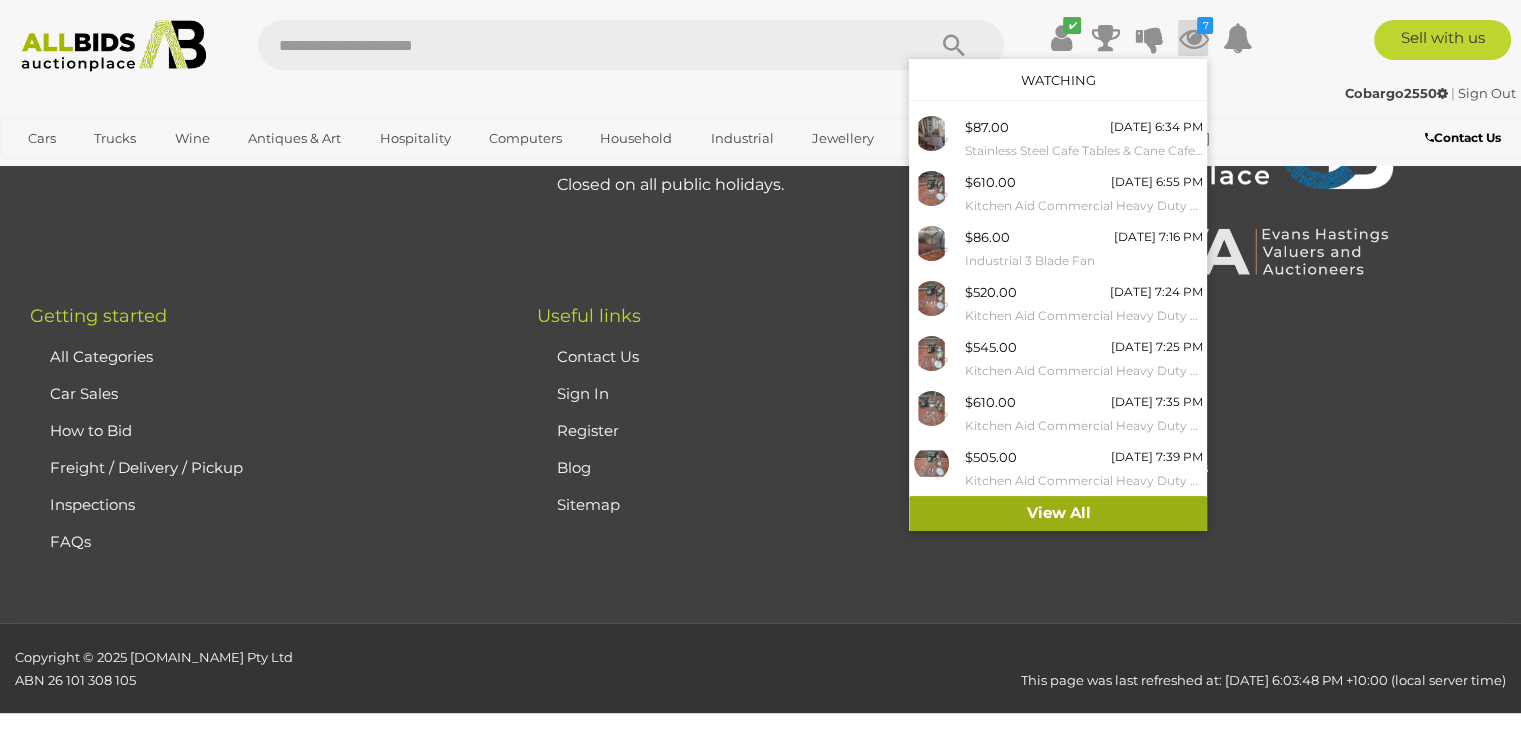 click on "View All" at bounding box center (1058, 513) 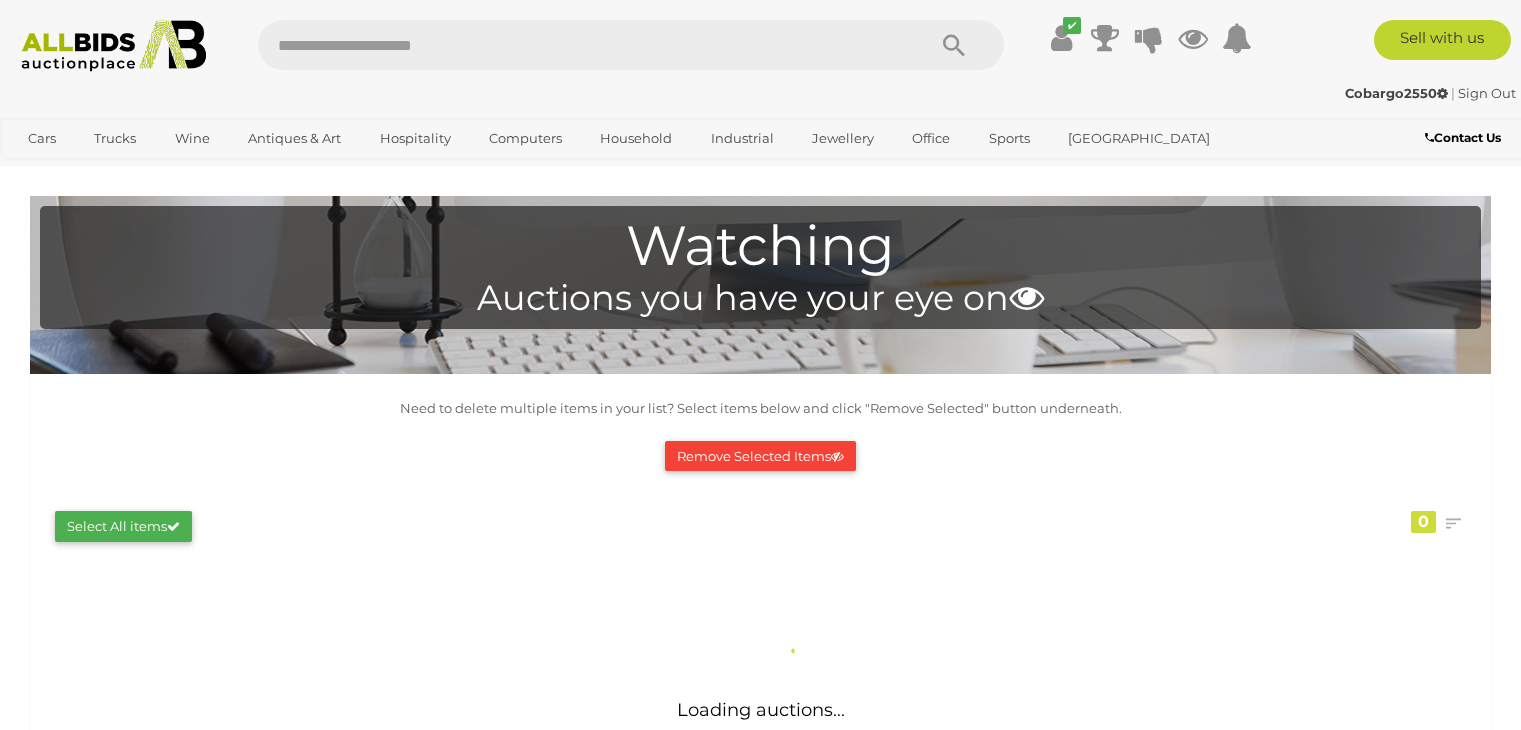 scroll, scrollTop: 0, scrollLeft: 0, axis: both 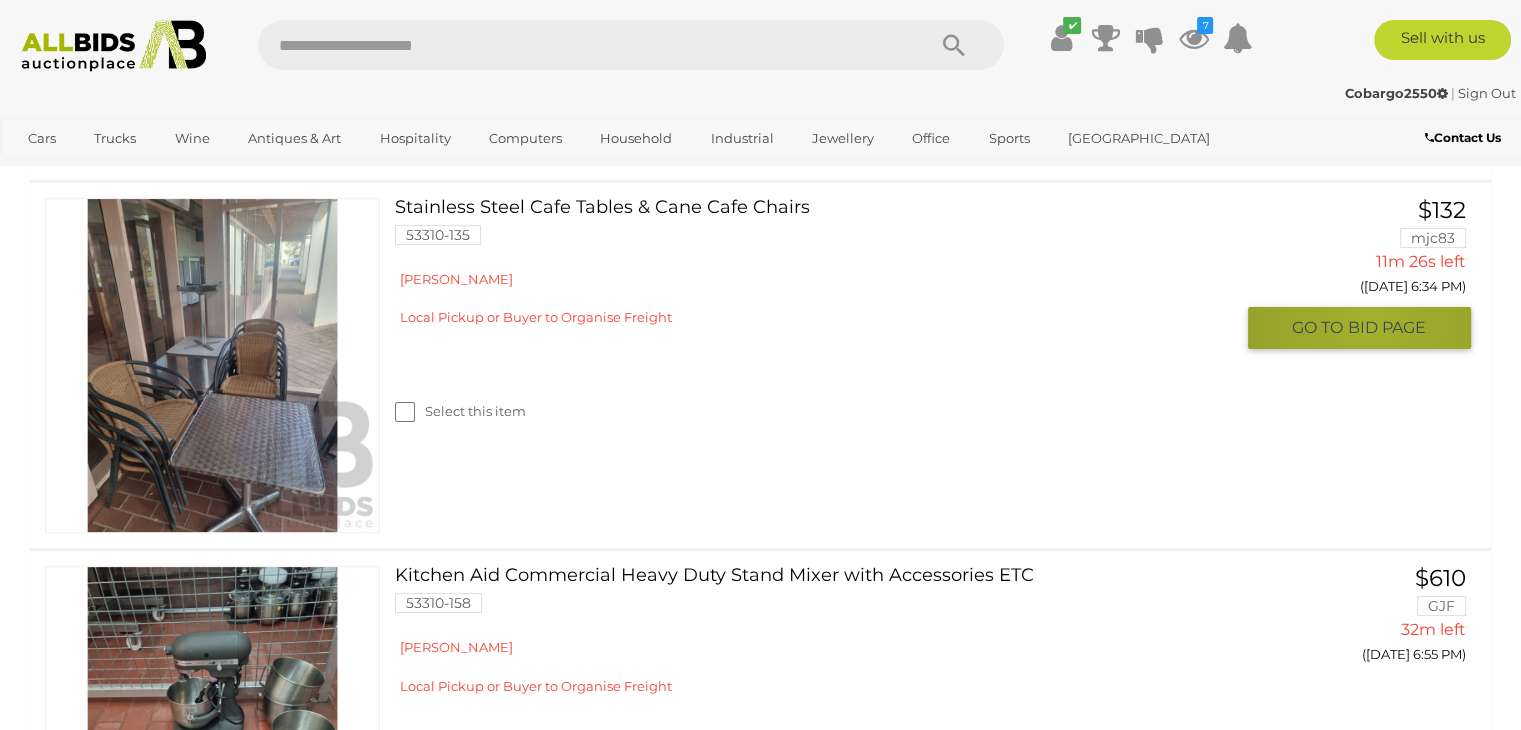 click on "BID PAGE" at bounding box center [1387, 327] 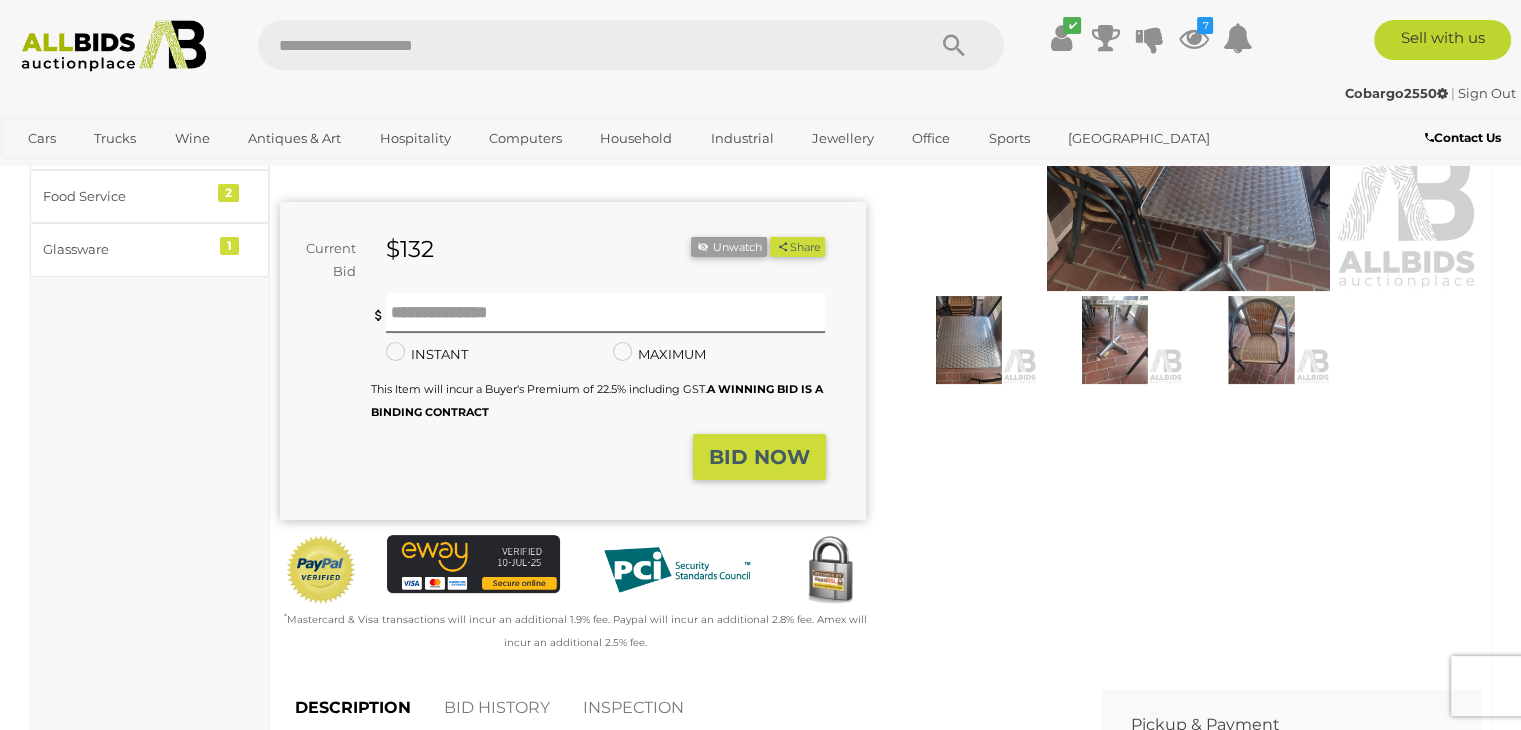 scroll, scrollTop: 360, scrollLeft: 0, axis: vertical 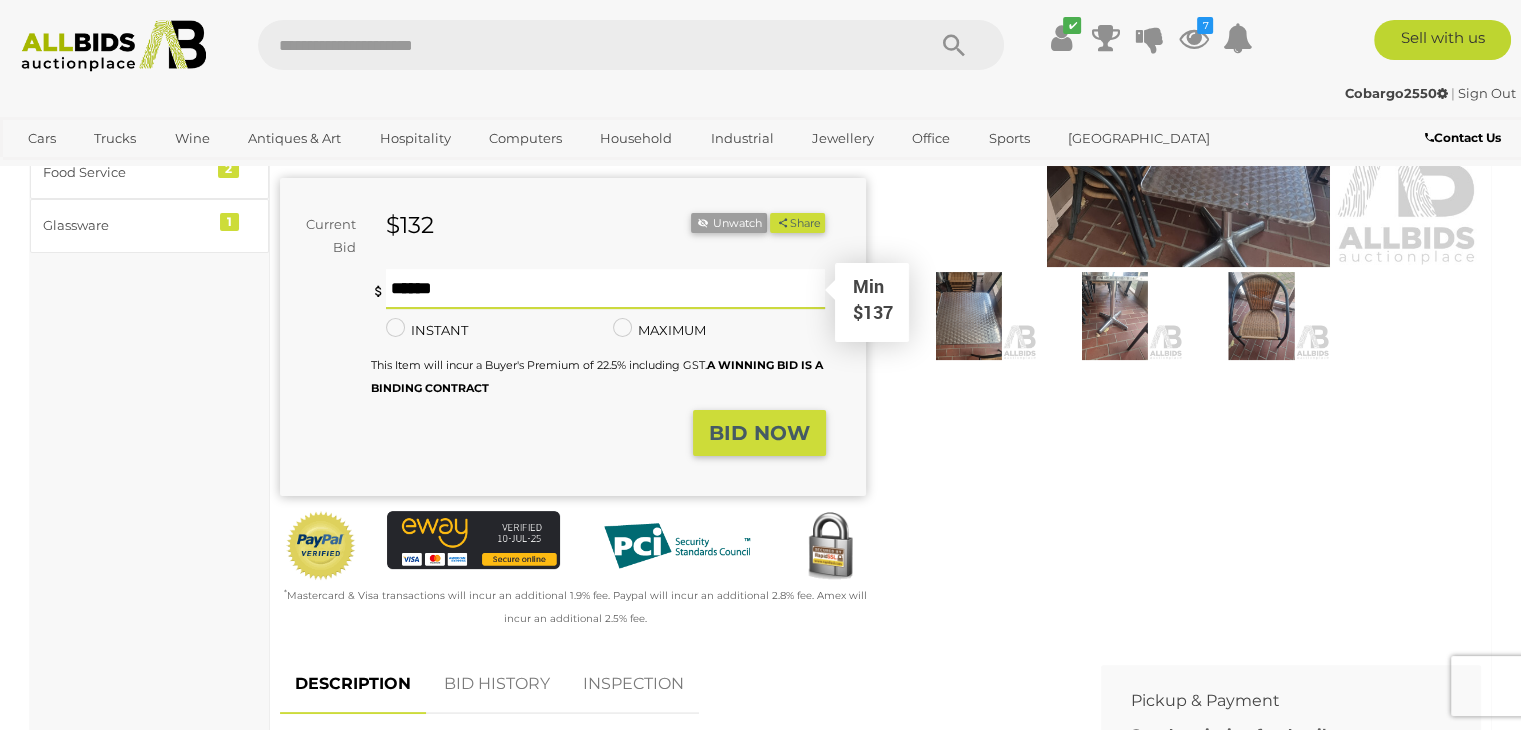 click at bounding box center [606, 289] 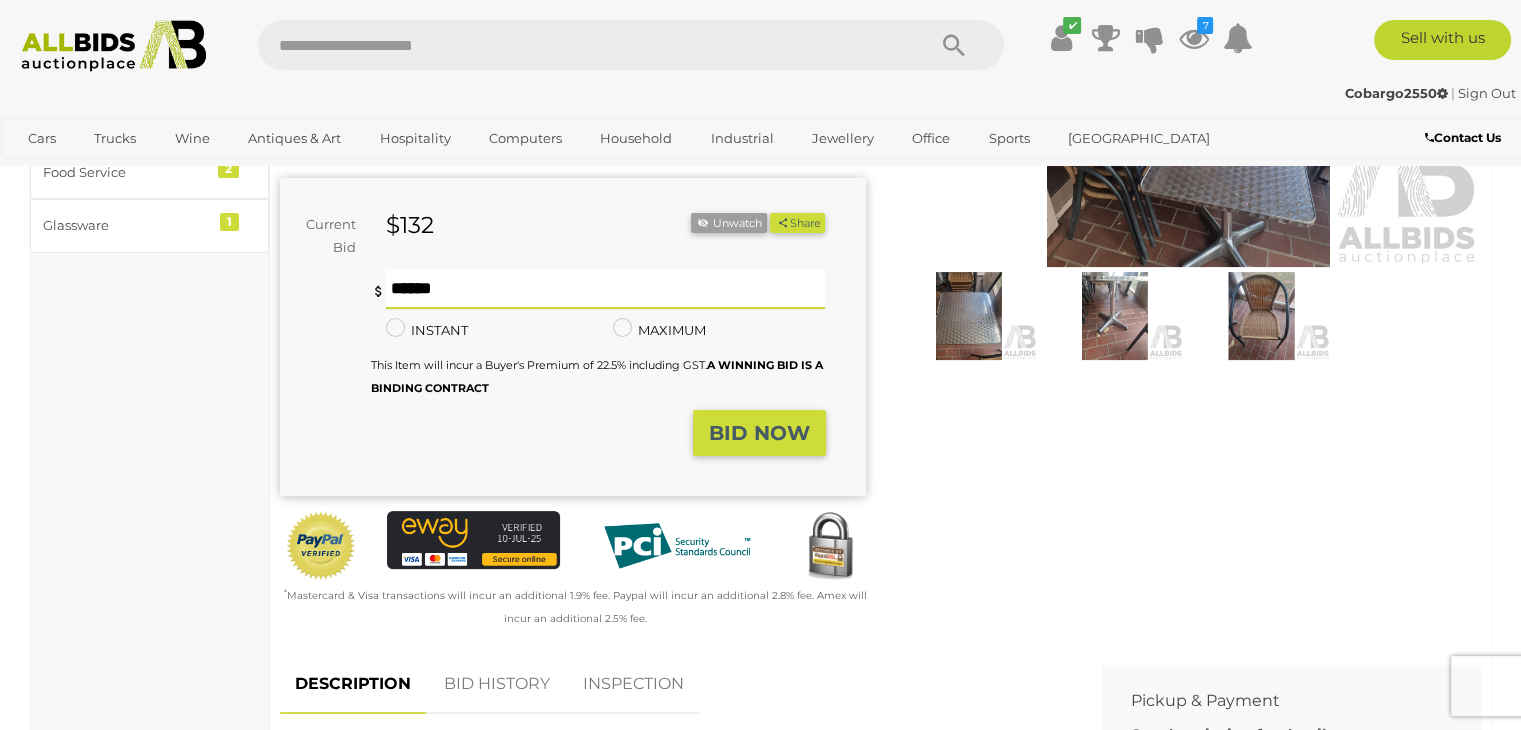 type 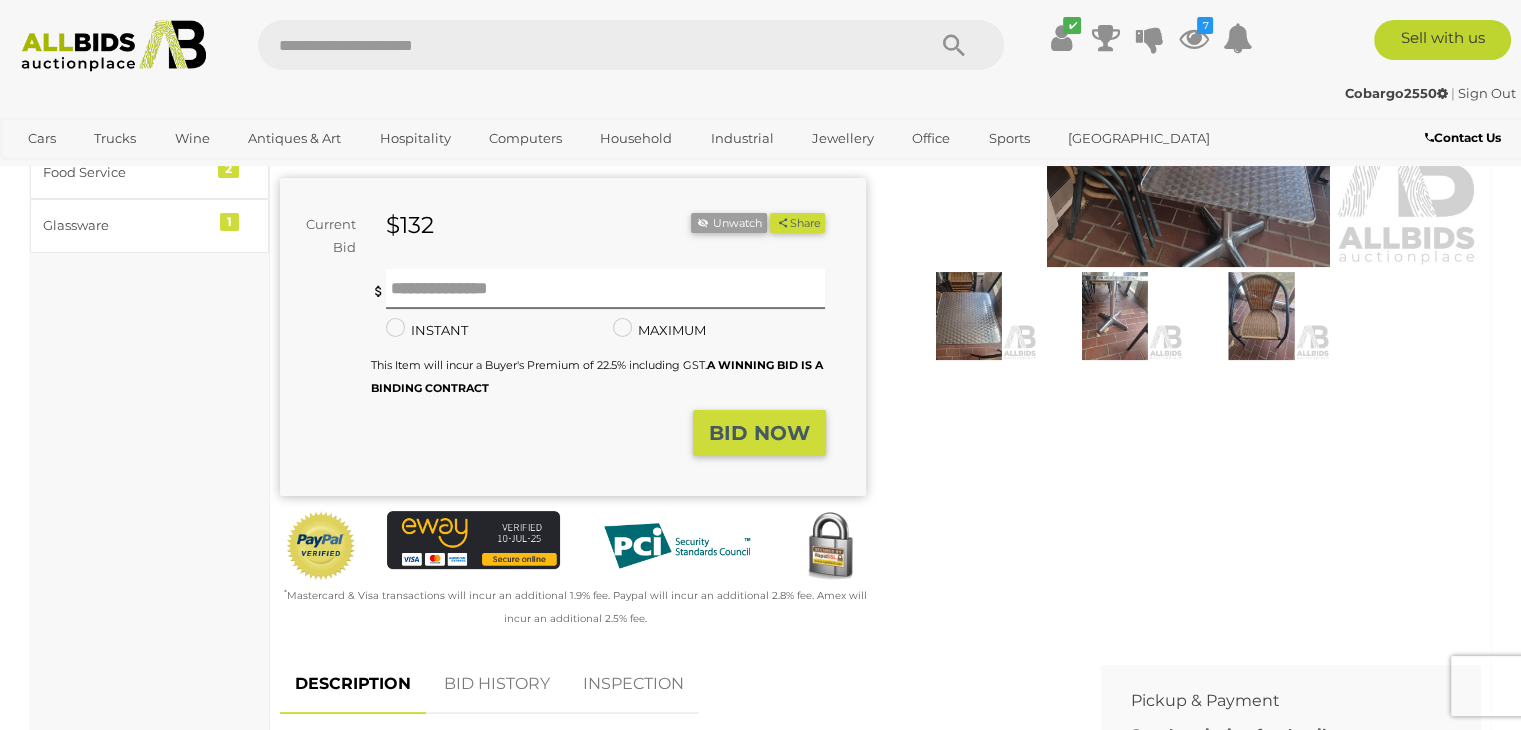 click on "Winning
Outbid
Warranty
Charity" at bounding box center [880, 267] 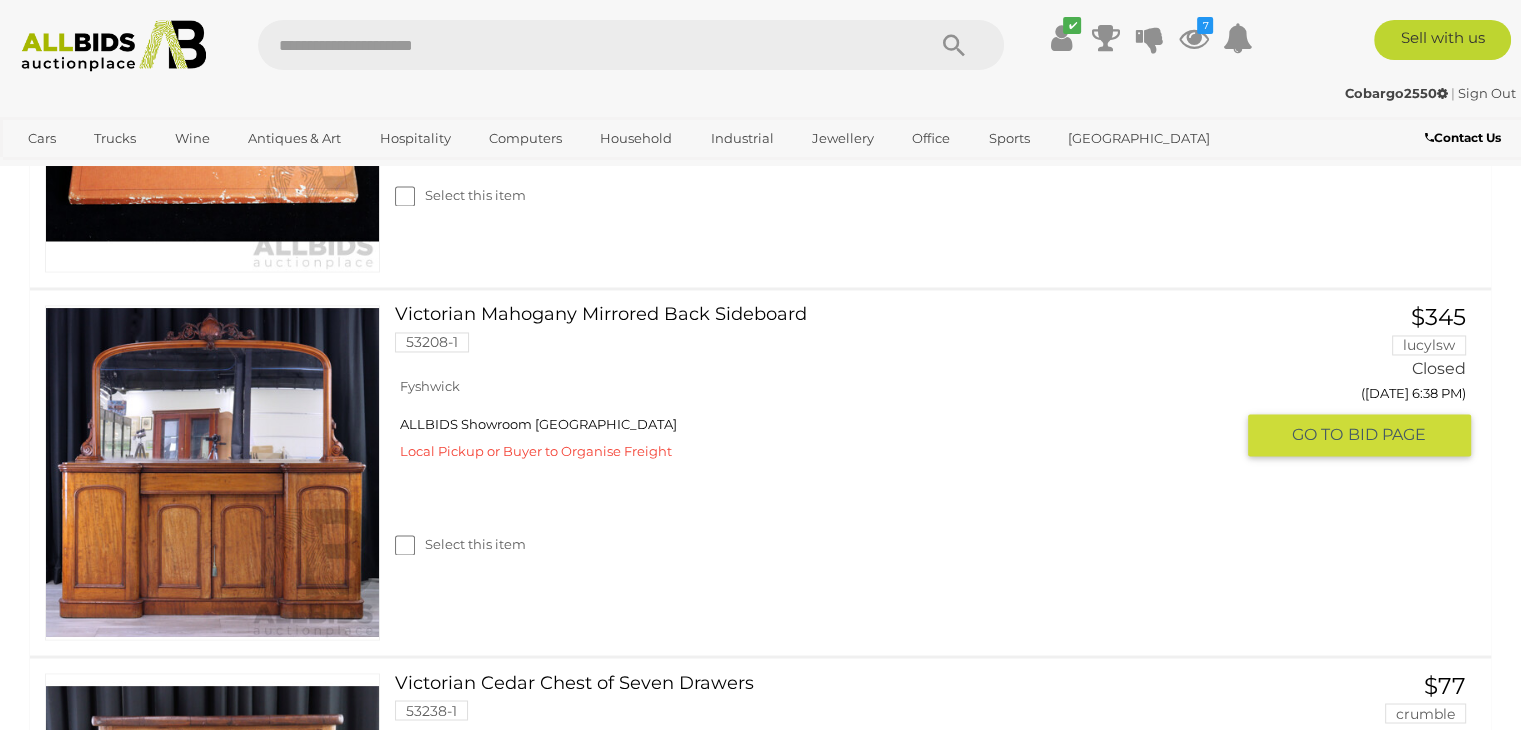 scroll, scrollTop: 3280, scrollLeft: 0, axis: vertical 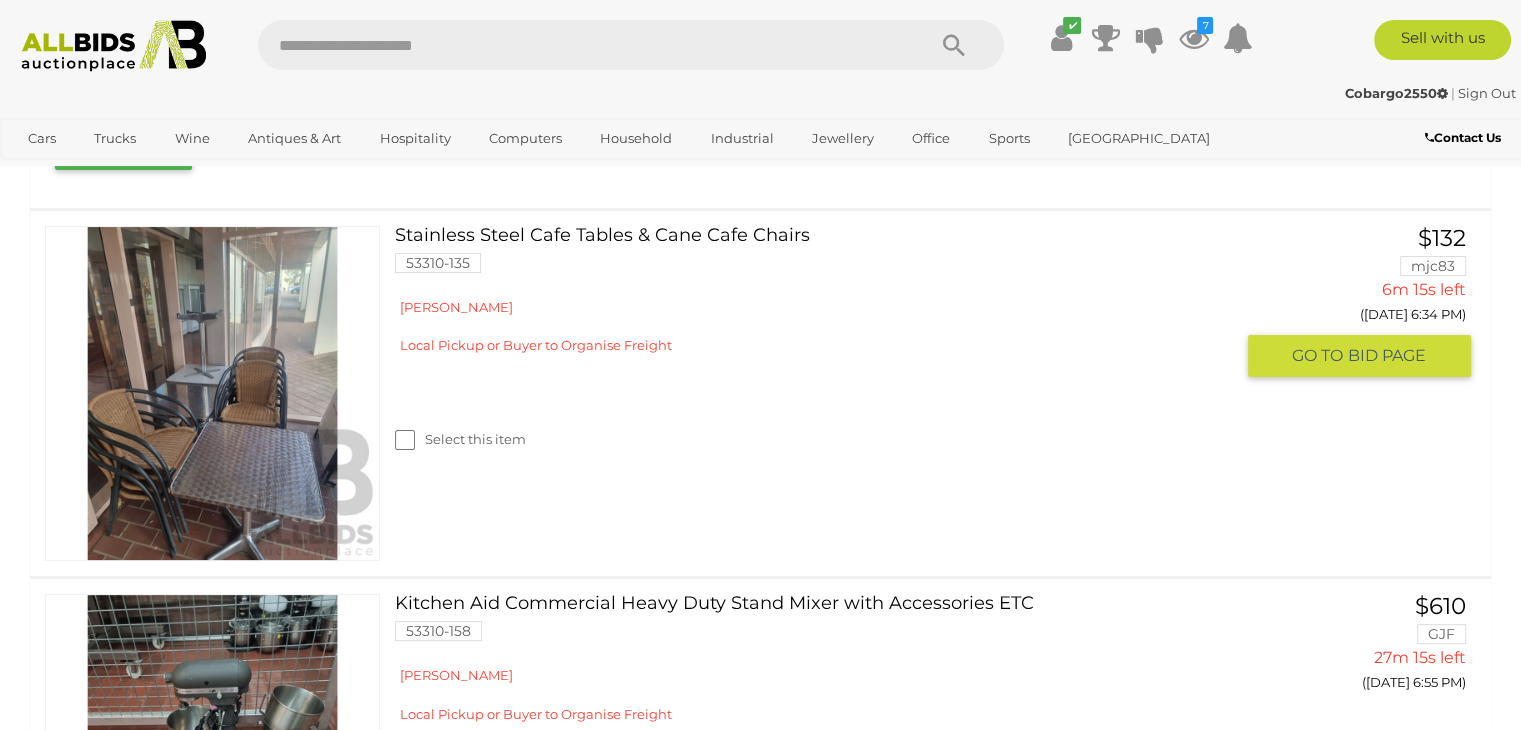 click on "Stainless Steel Cafe Tables & Cane Cafe Chairs
53310-135" at bounding box center [821, 257] 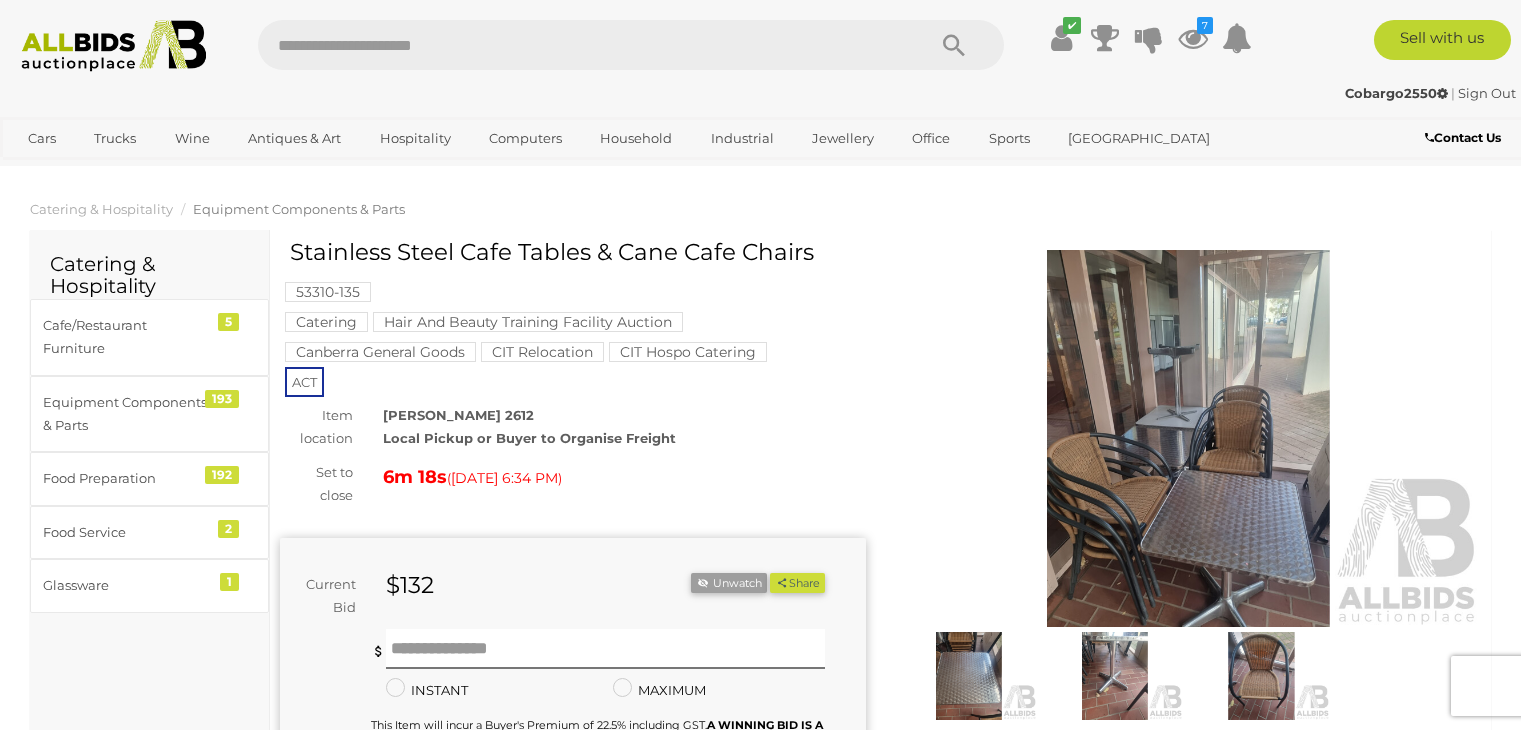 scroll, scrollTop: 0, scrollLeft: 0, axis: both 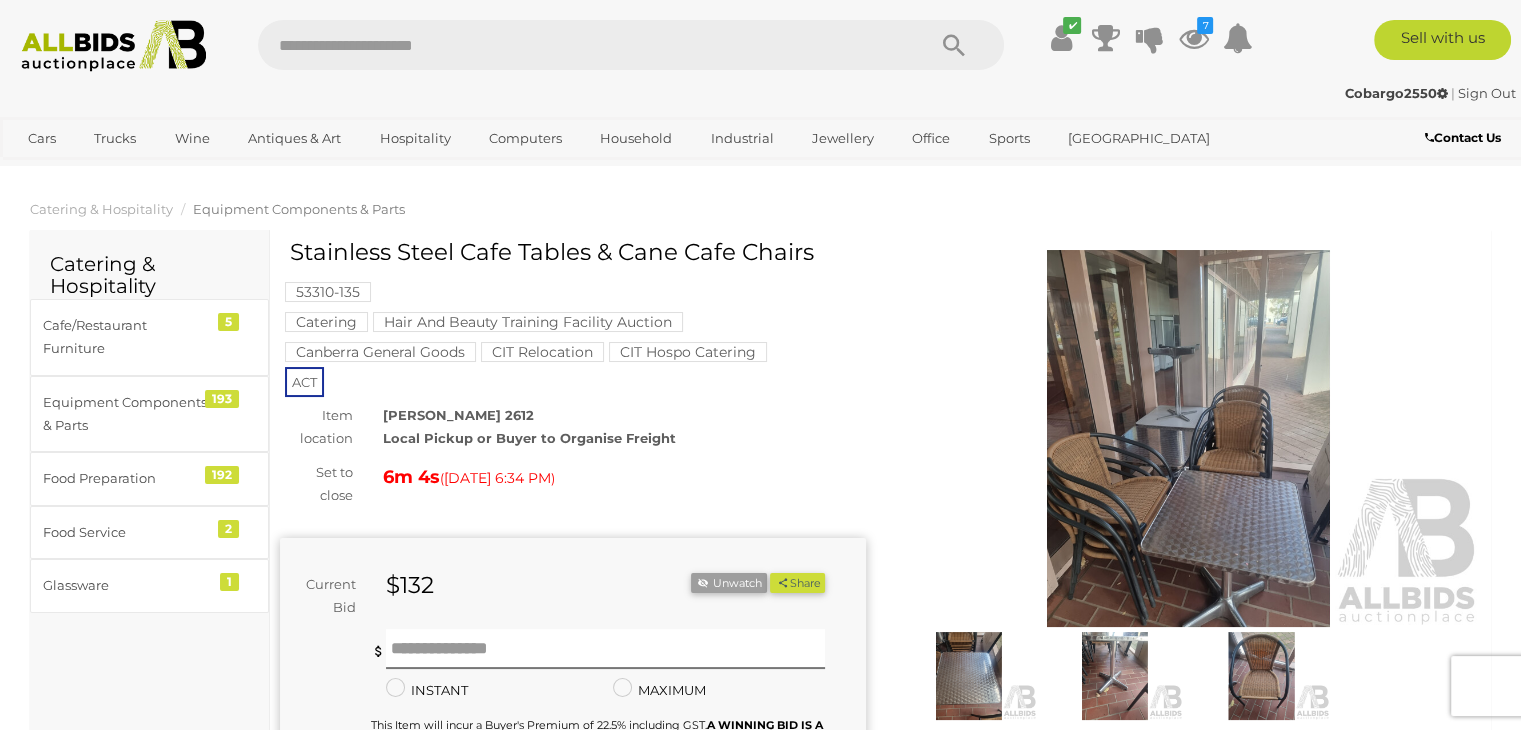 click at bounding box center (1261, 676) 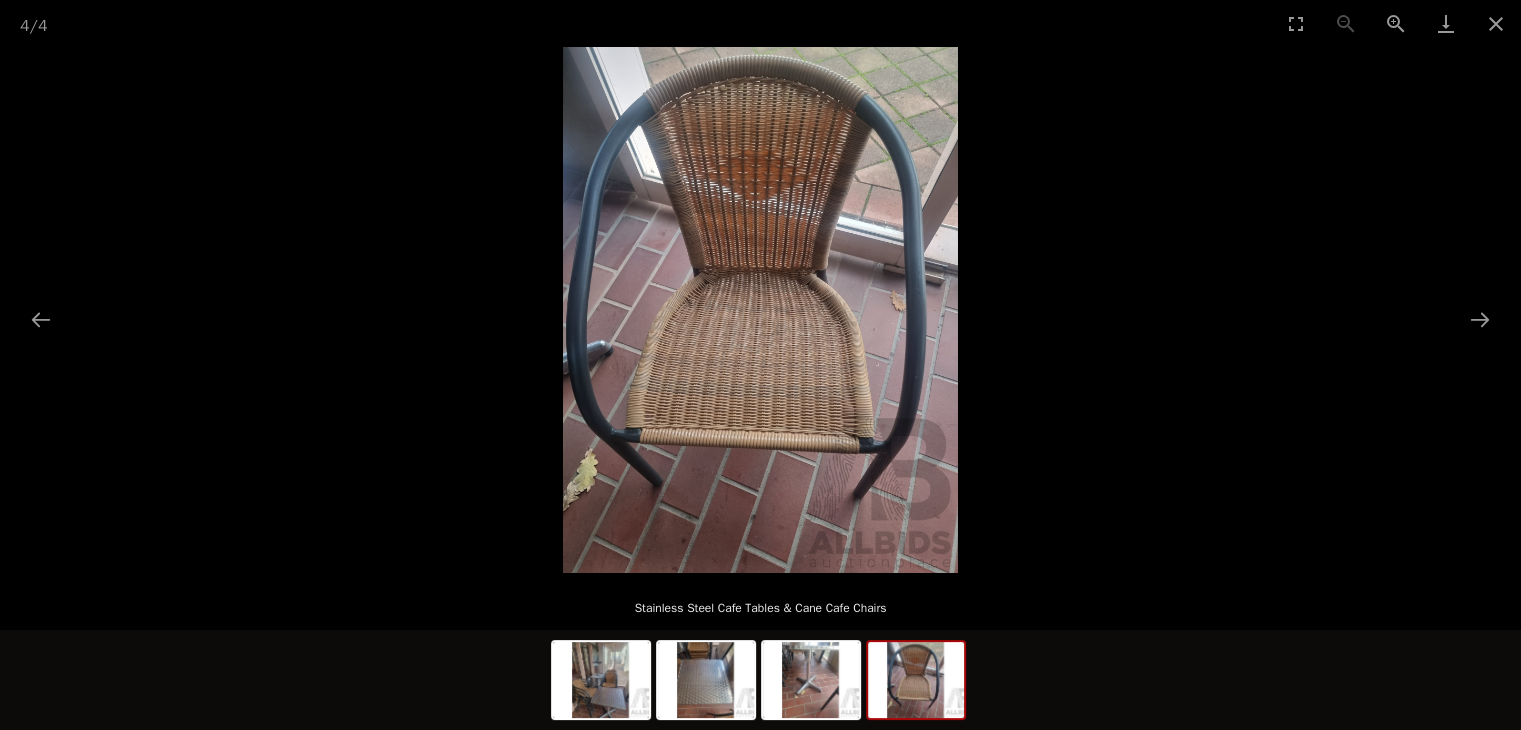 scroll, scrollTop: 0, scrollLeft: 0, axis: both 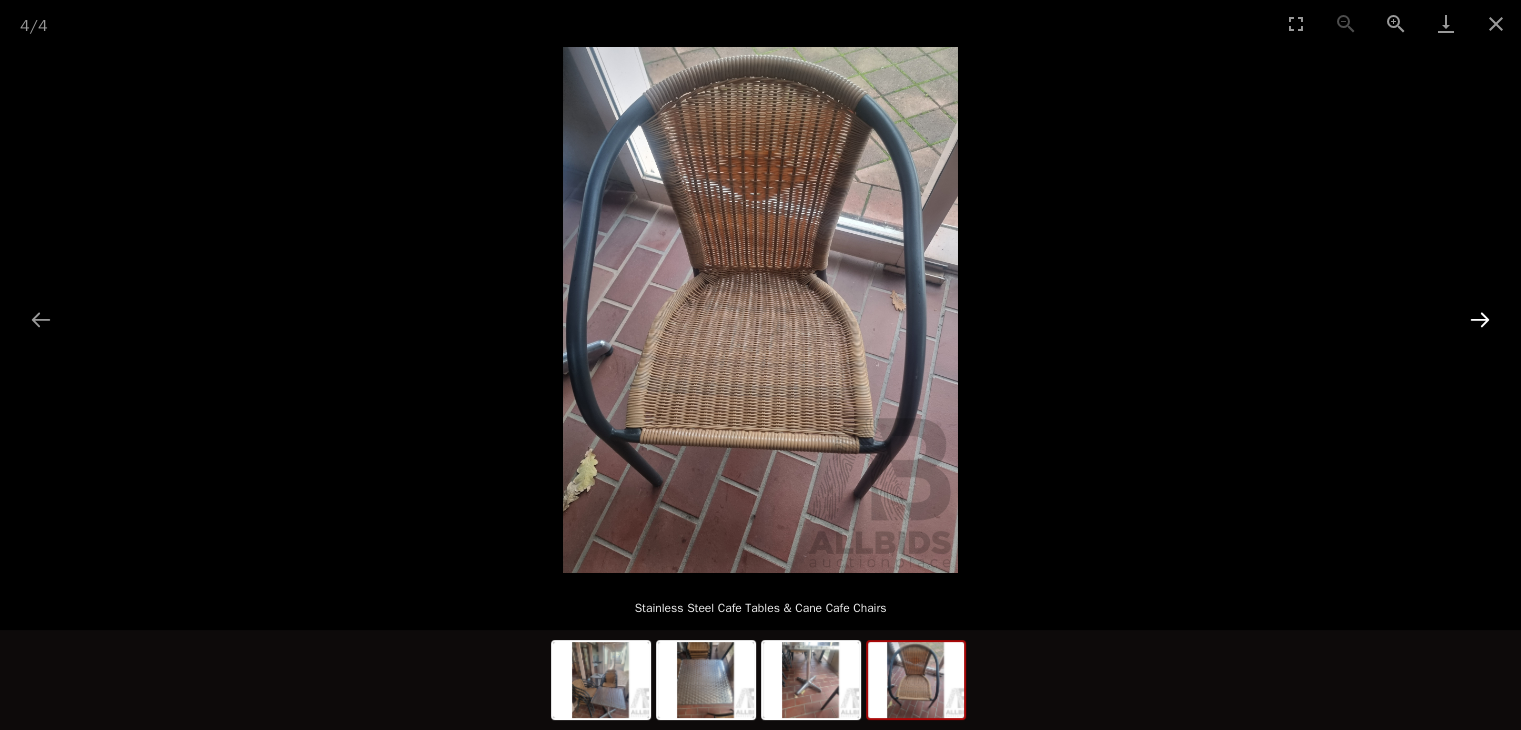 click at bounding box center (1480, 319) 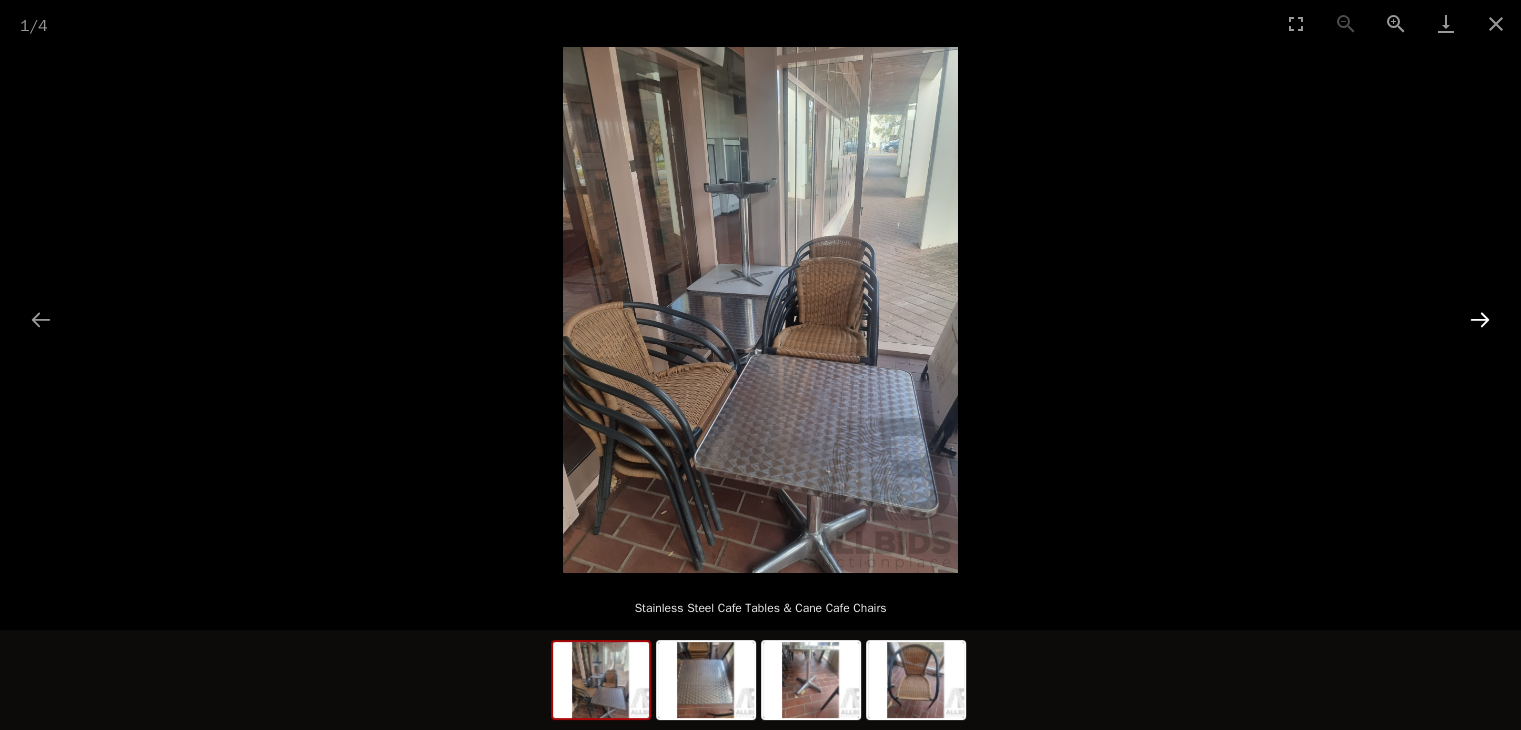 click at bounding box center [1480, 319] 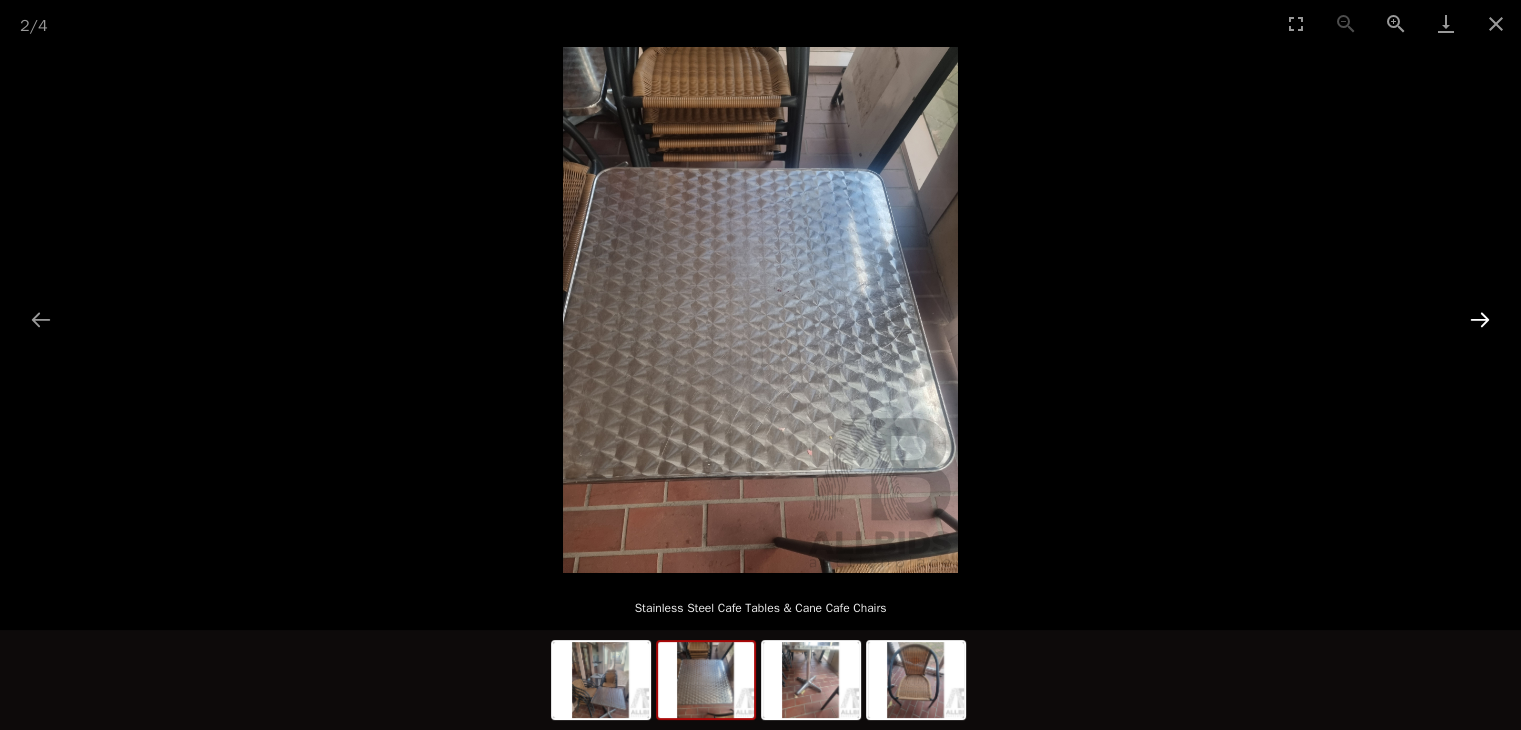 click at bounding box center (1480, 319) 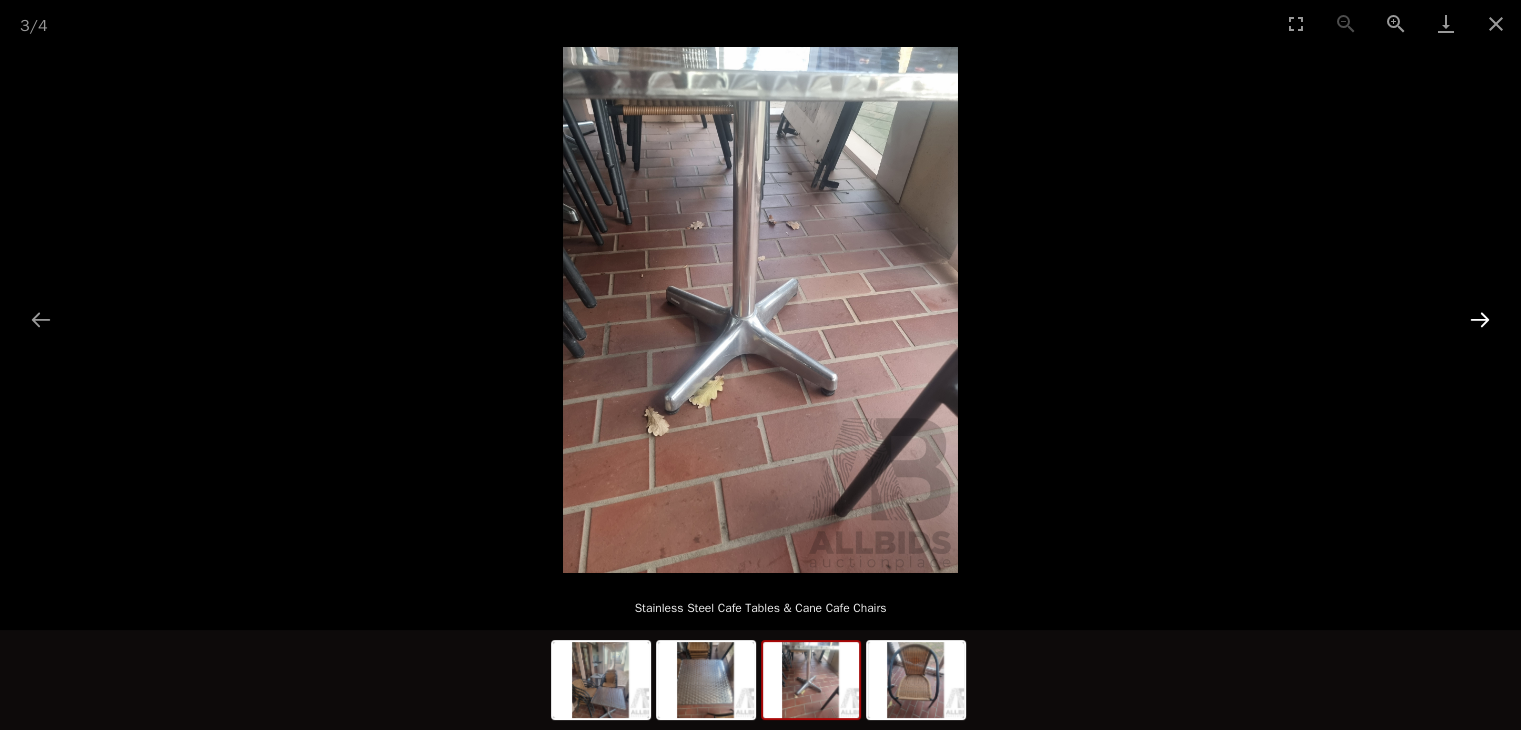 click at bounding box center [1480, 319] 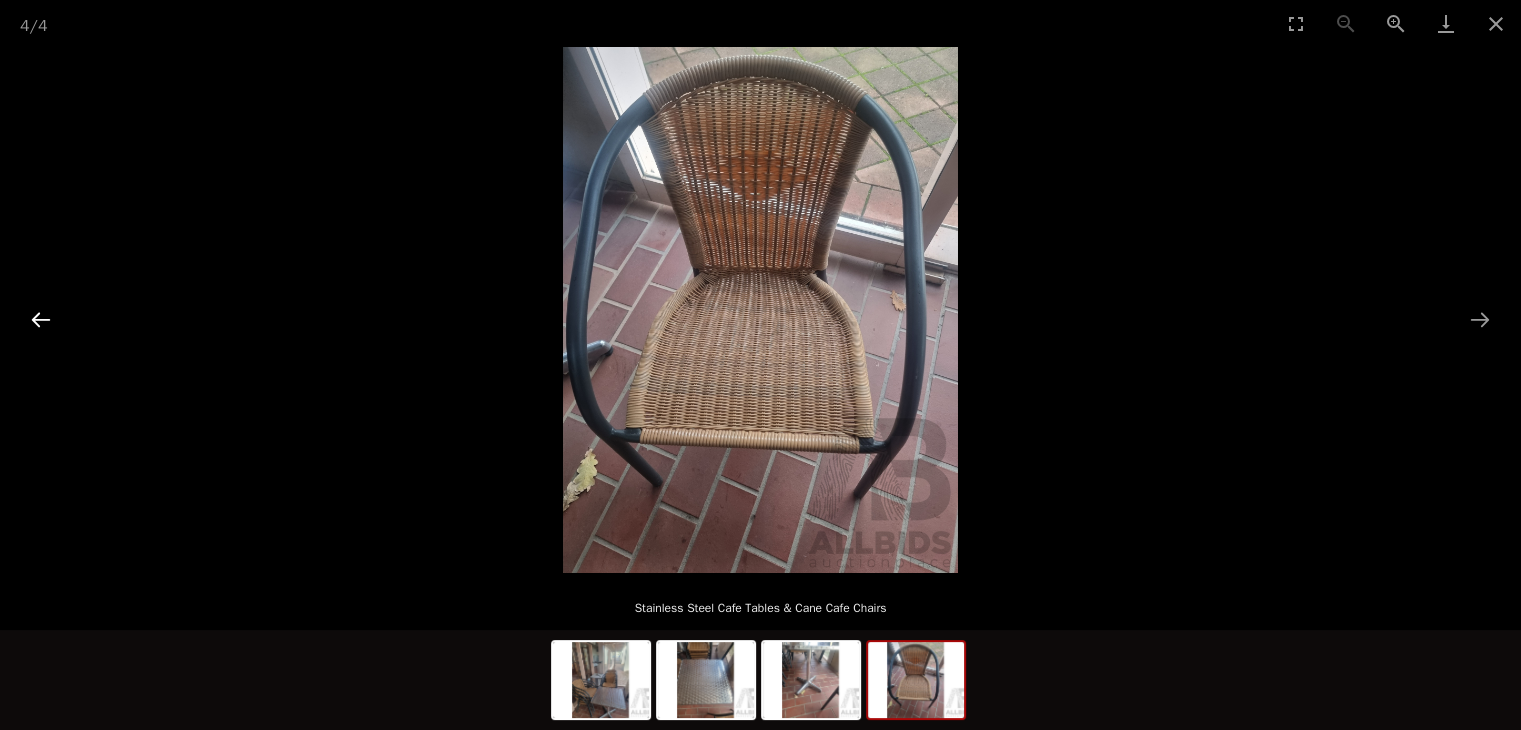 click at bounding box center [41, 319] 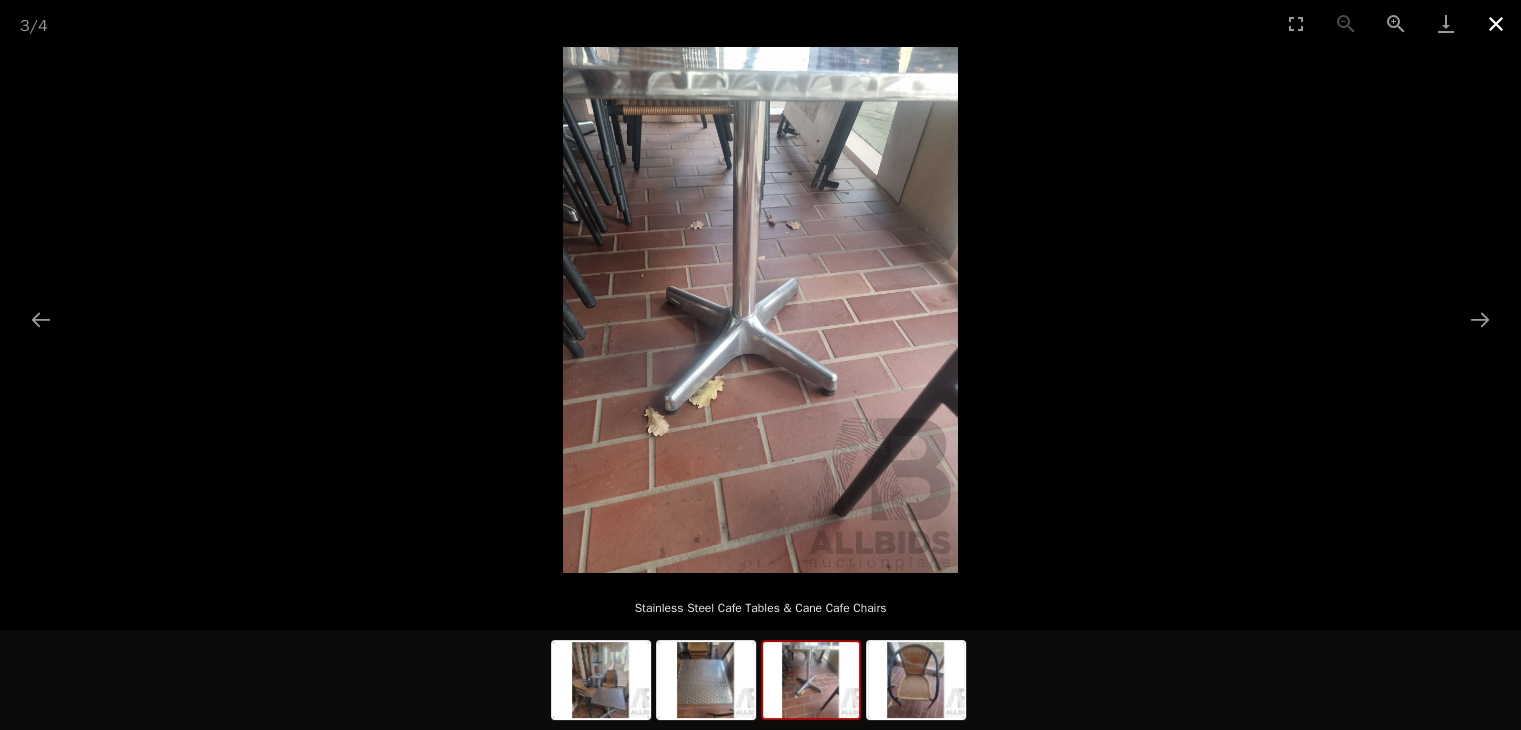 click at bounding box center (1496, 23) 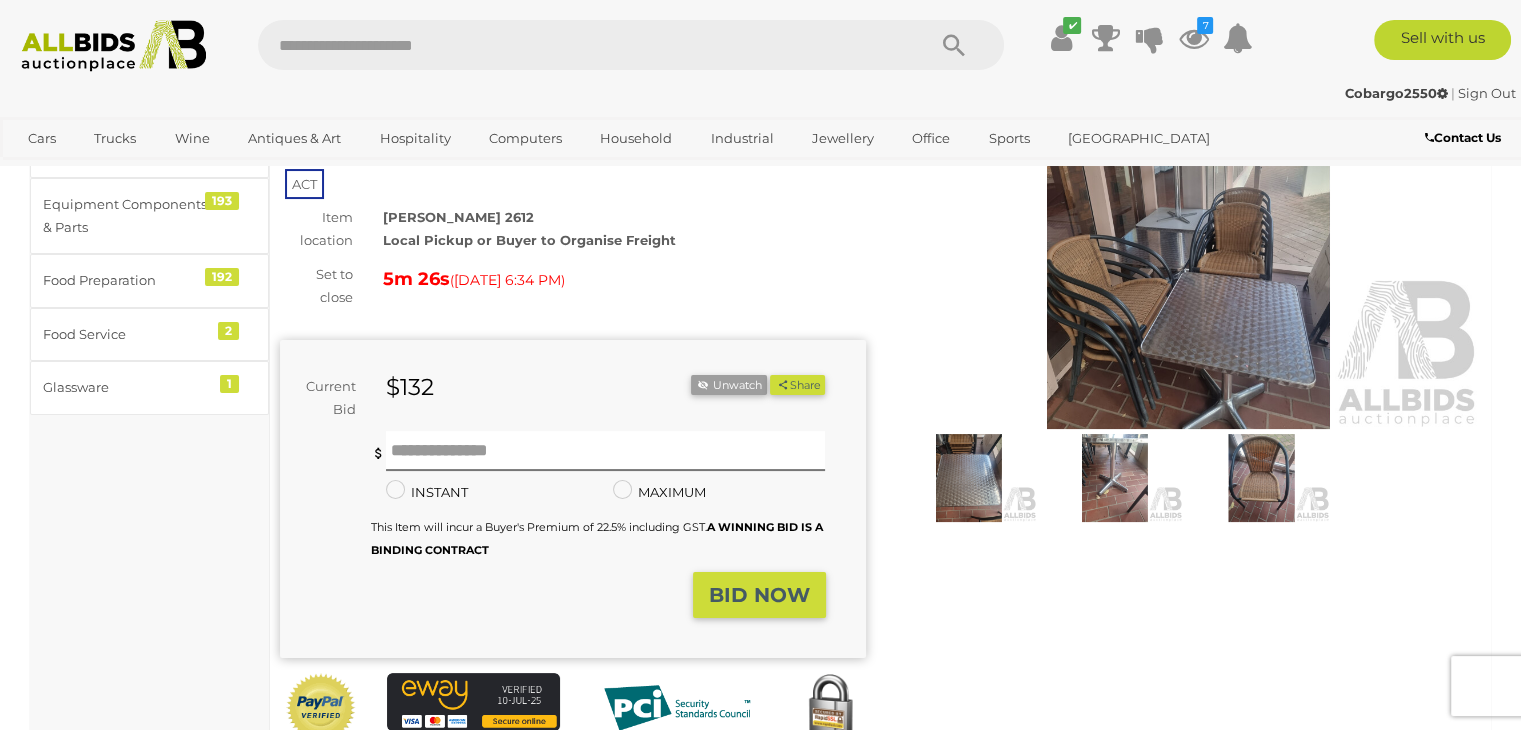 scroll, scrollTop: 200, scrollLeft: 0, axis: vertical 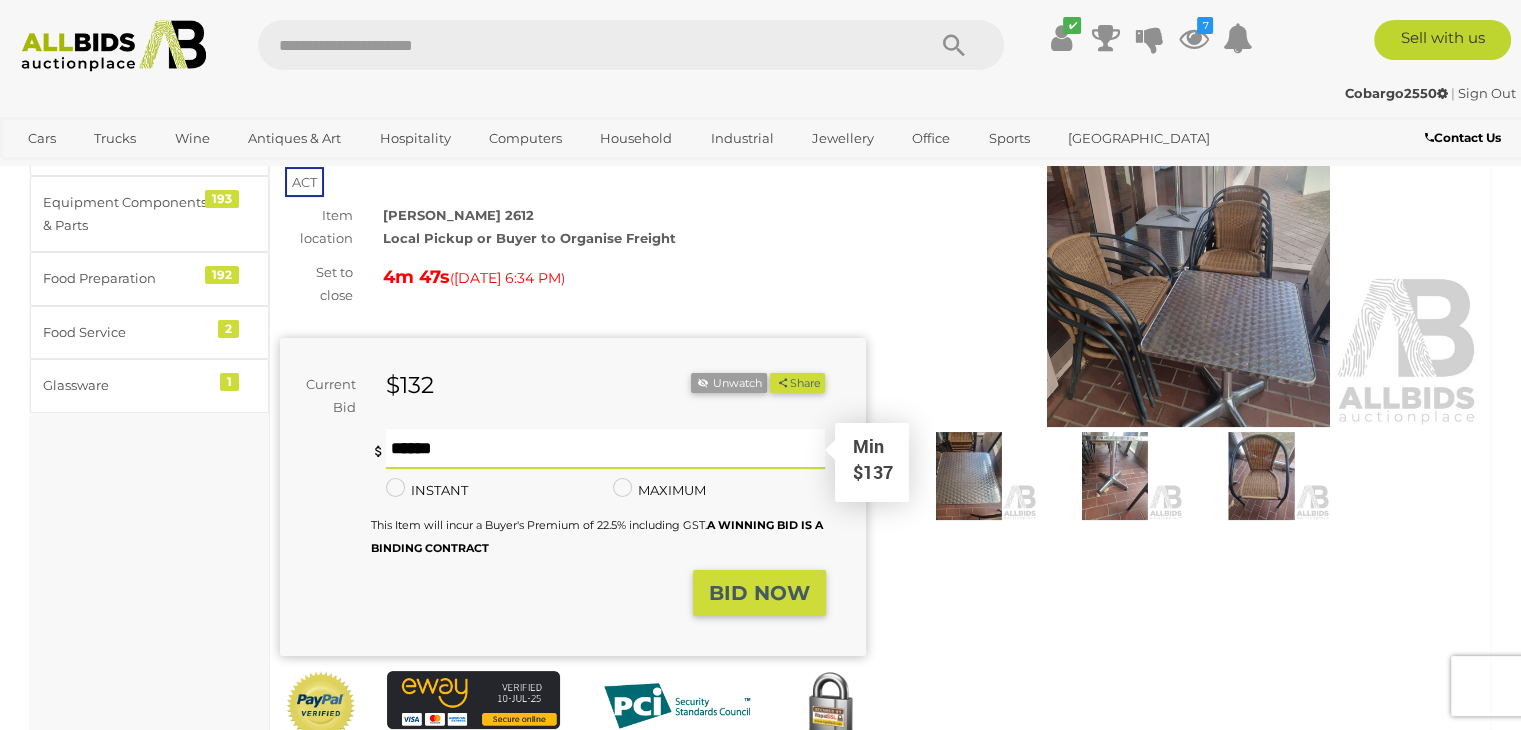 click at bounding box center (606, 449) 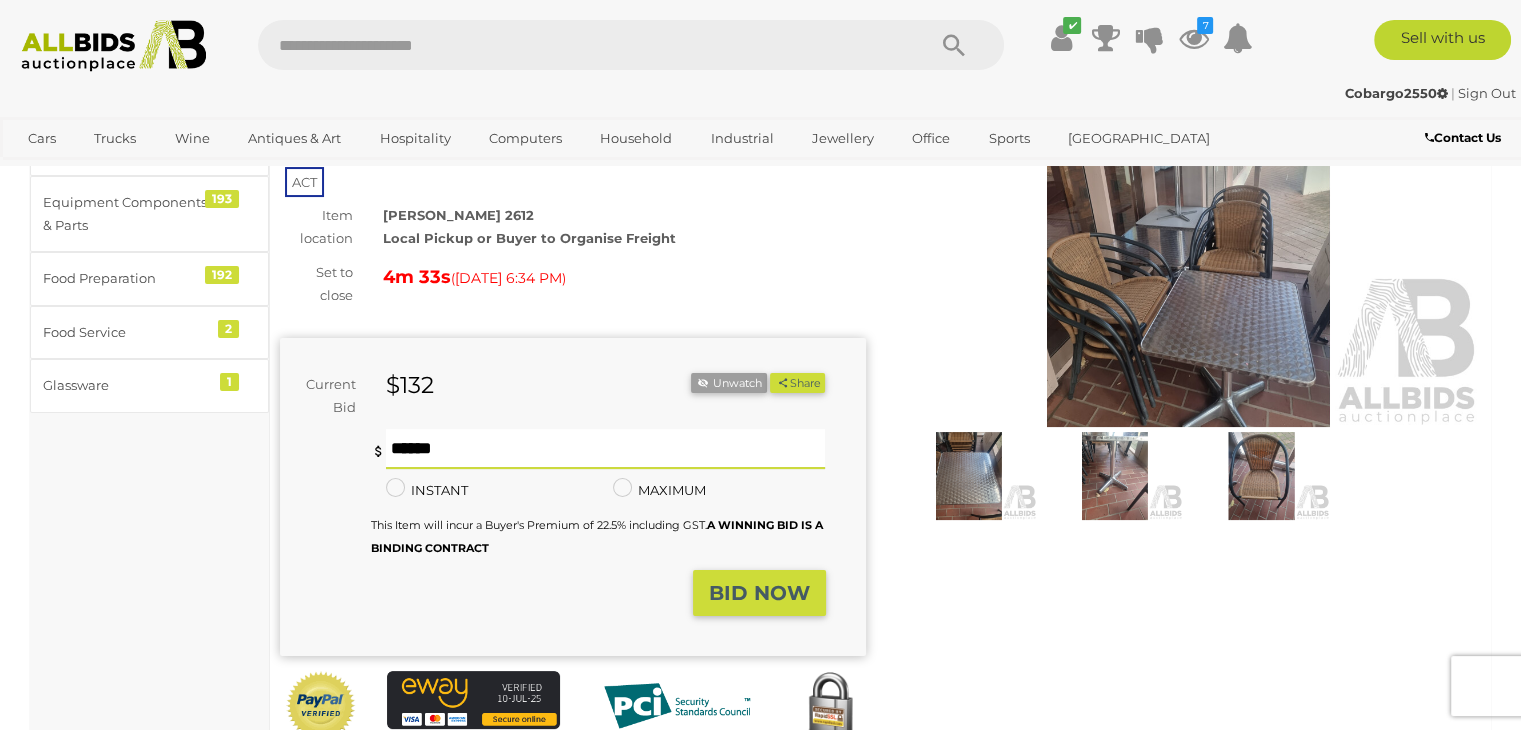 type on "***" 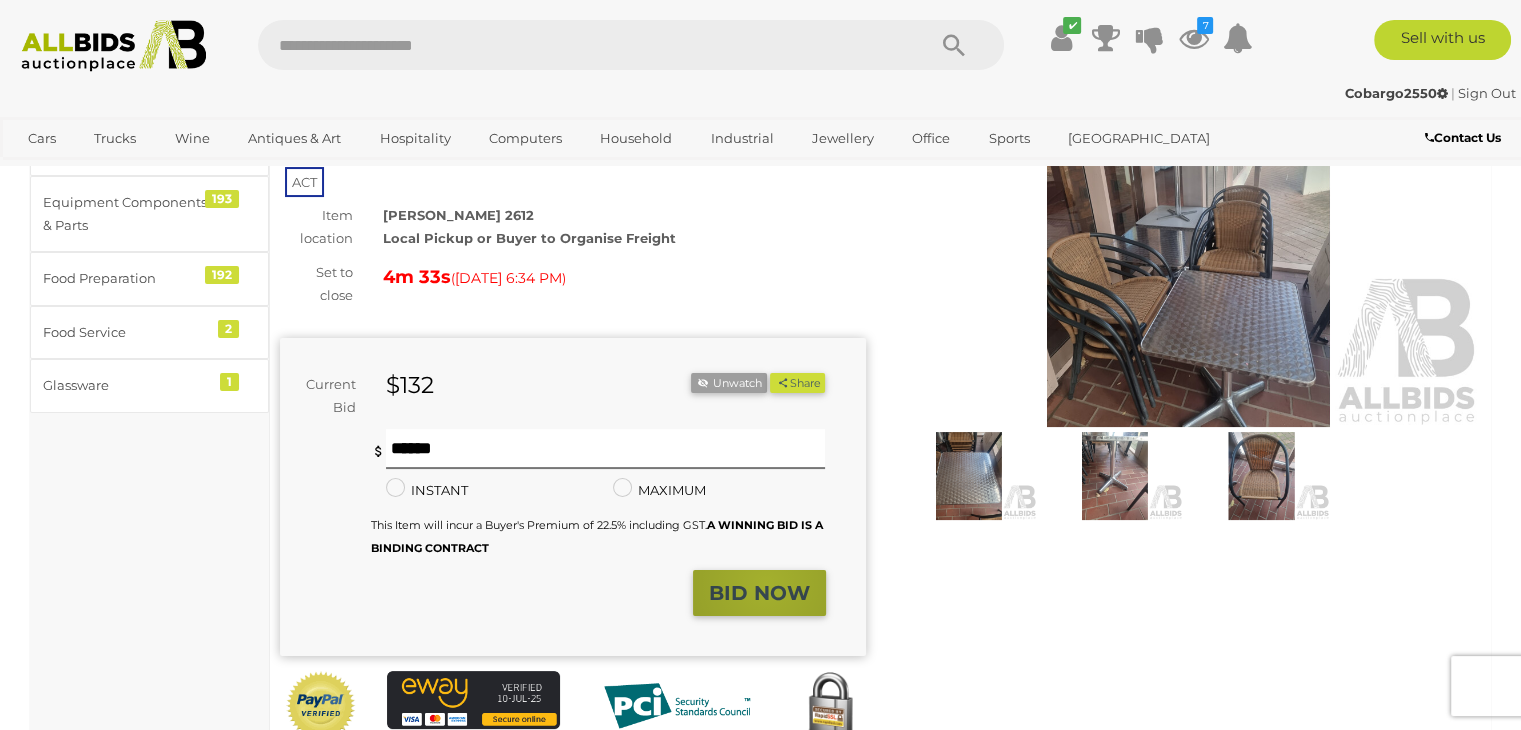click on "BID NOW" at bounding box center [759, 593] 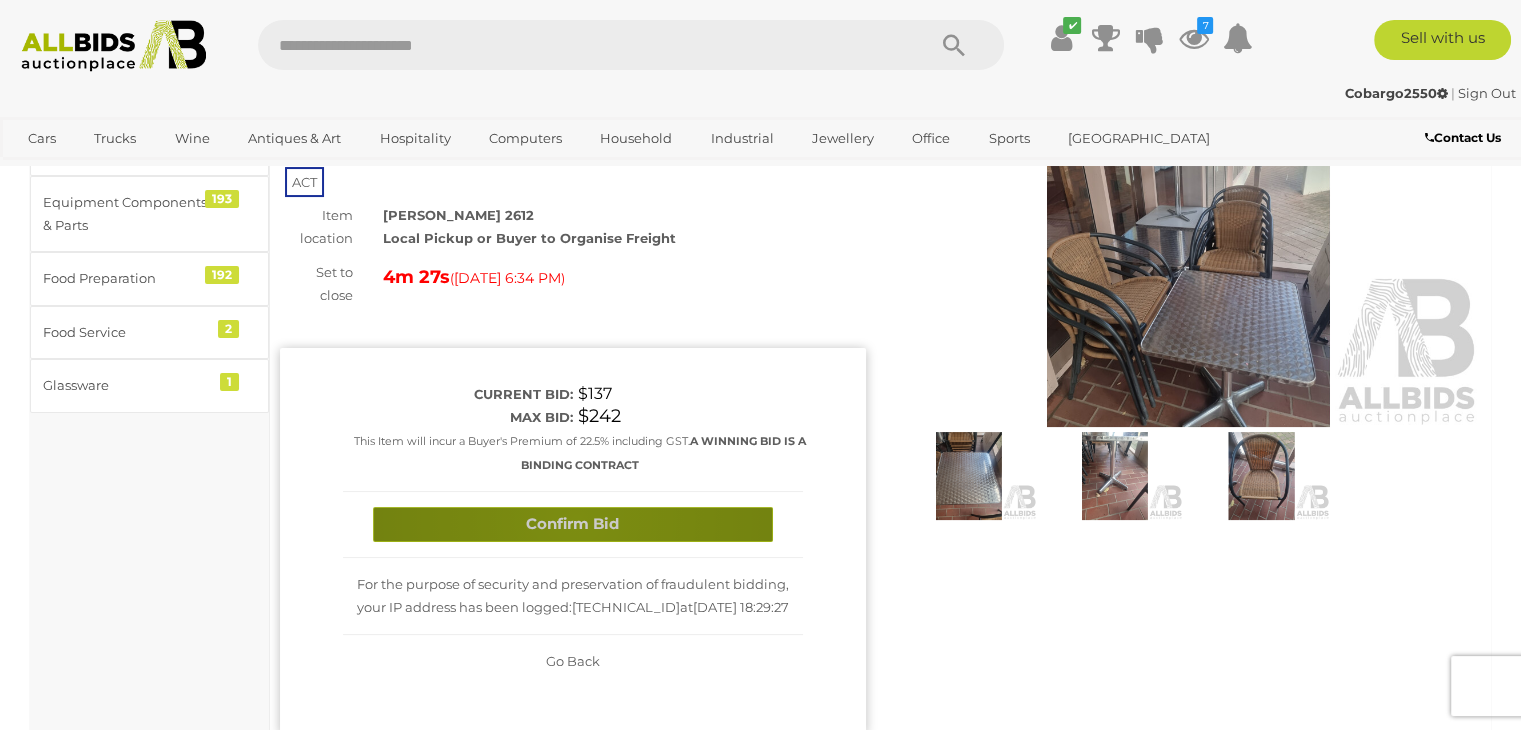 click on "Confirm Bid" at bounding box center [573, 524] 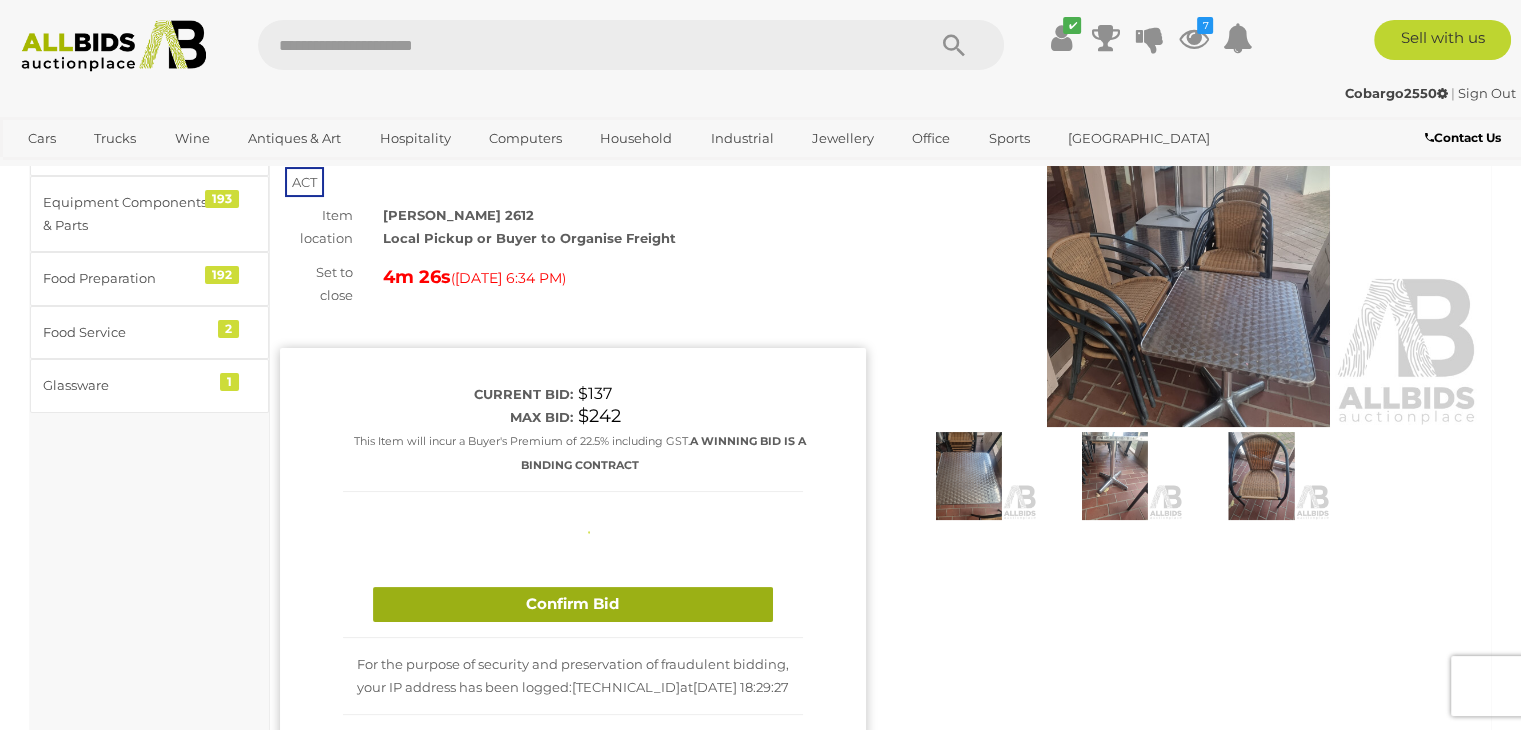 type 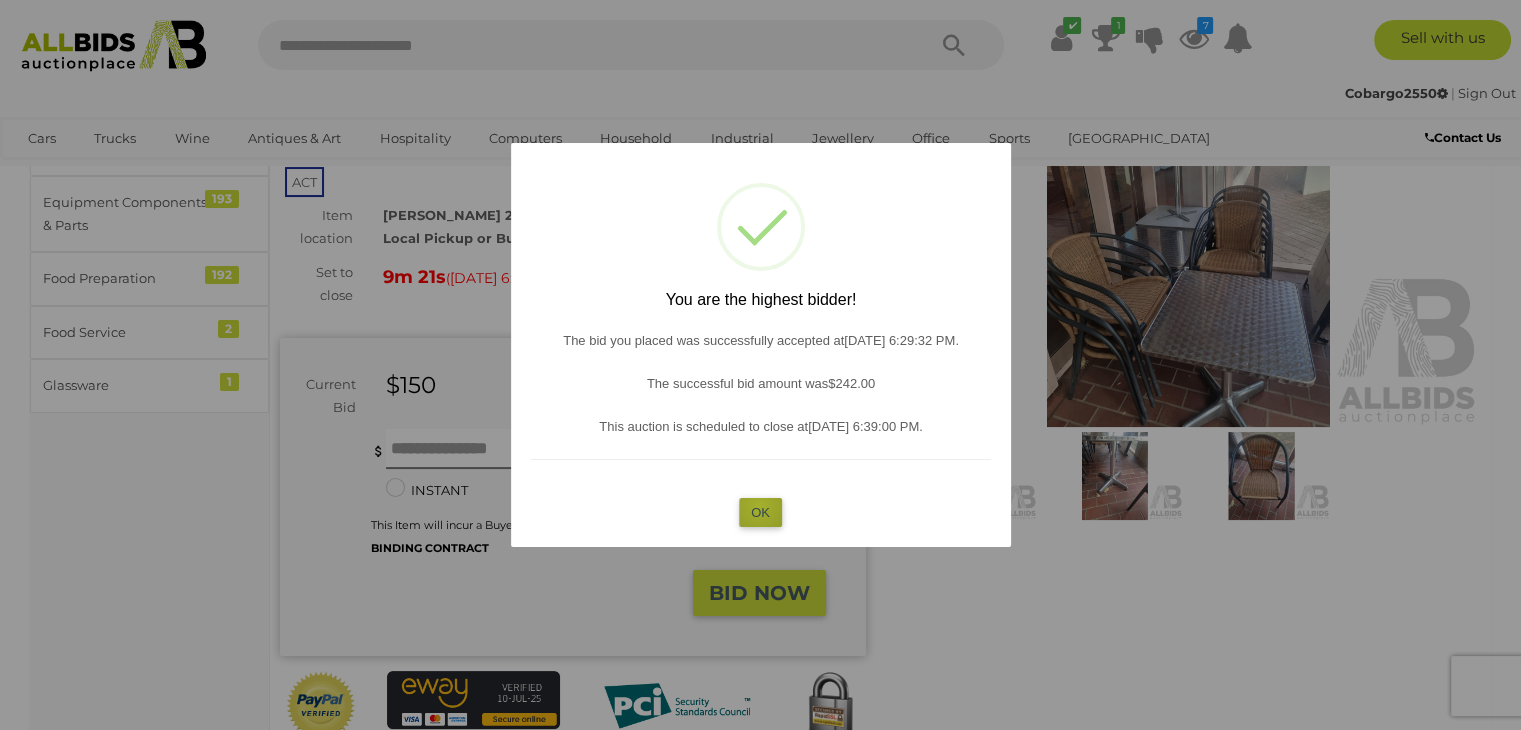 click on "OK" at bounding box center (760, 512) 